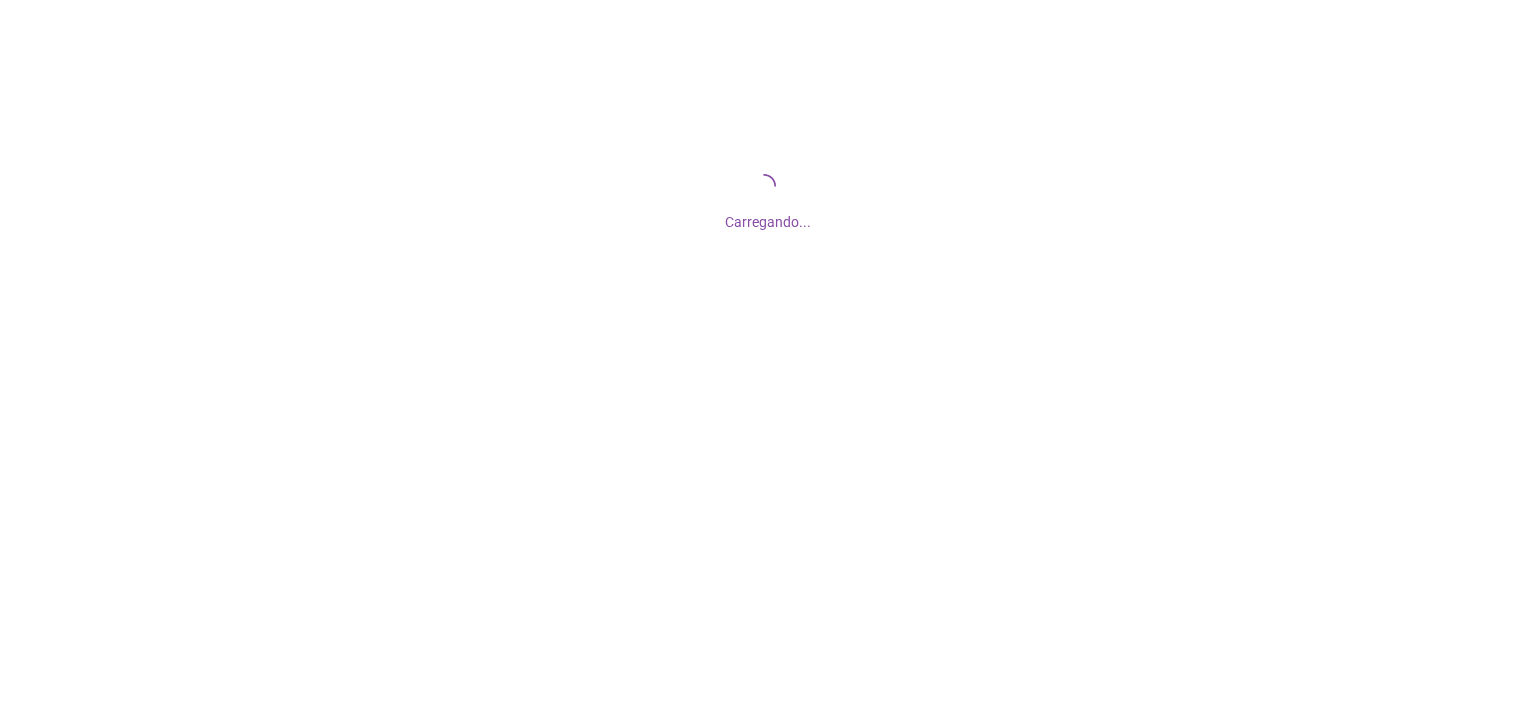 scroll, scrollTop: 0, scrollLeft: 0, axis: both 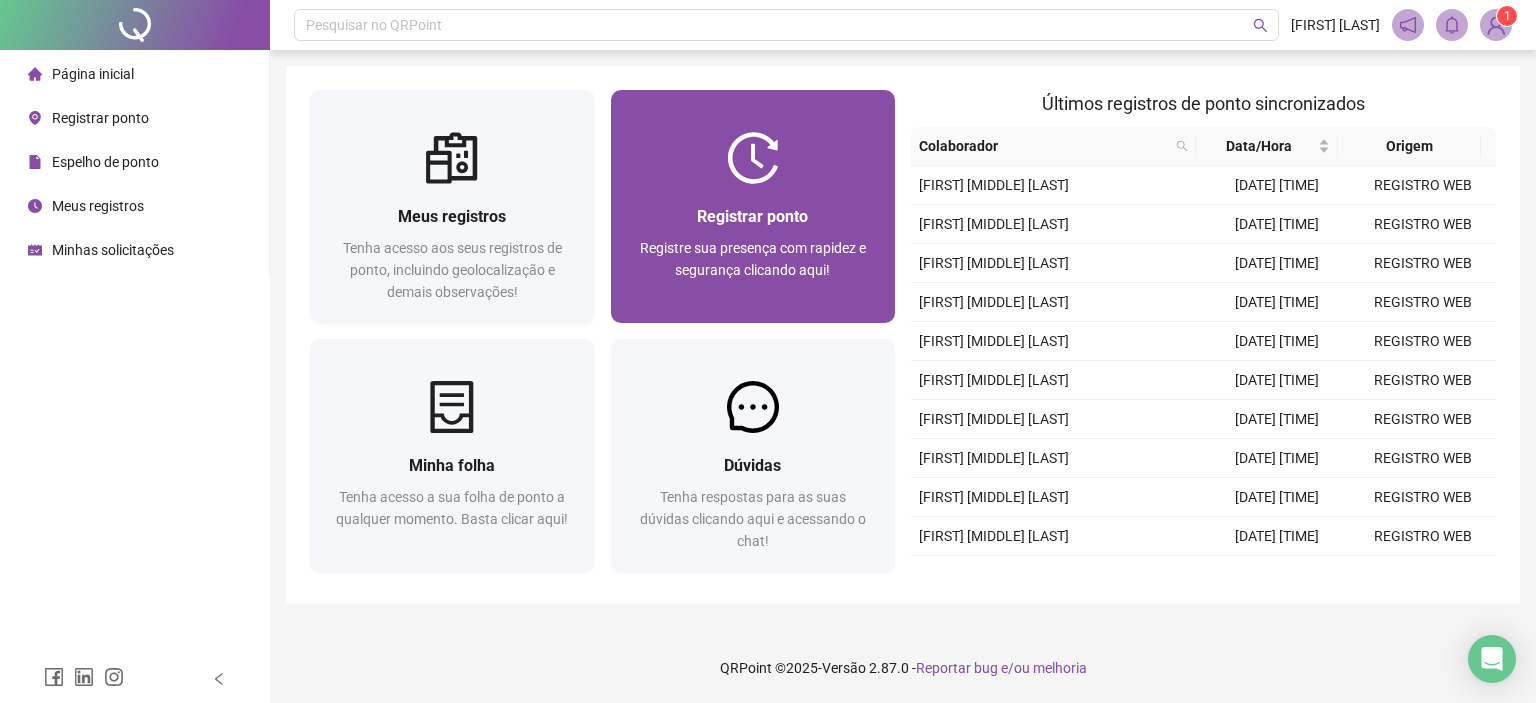 click on "Registrar ponto Registre sua presença com rapidez e segurança clicando aqui!" at bounding box center (753, 253) 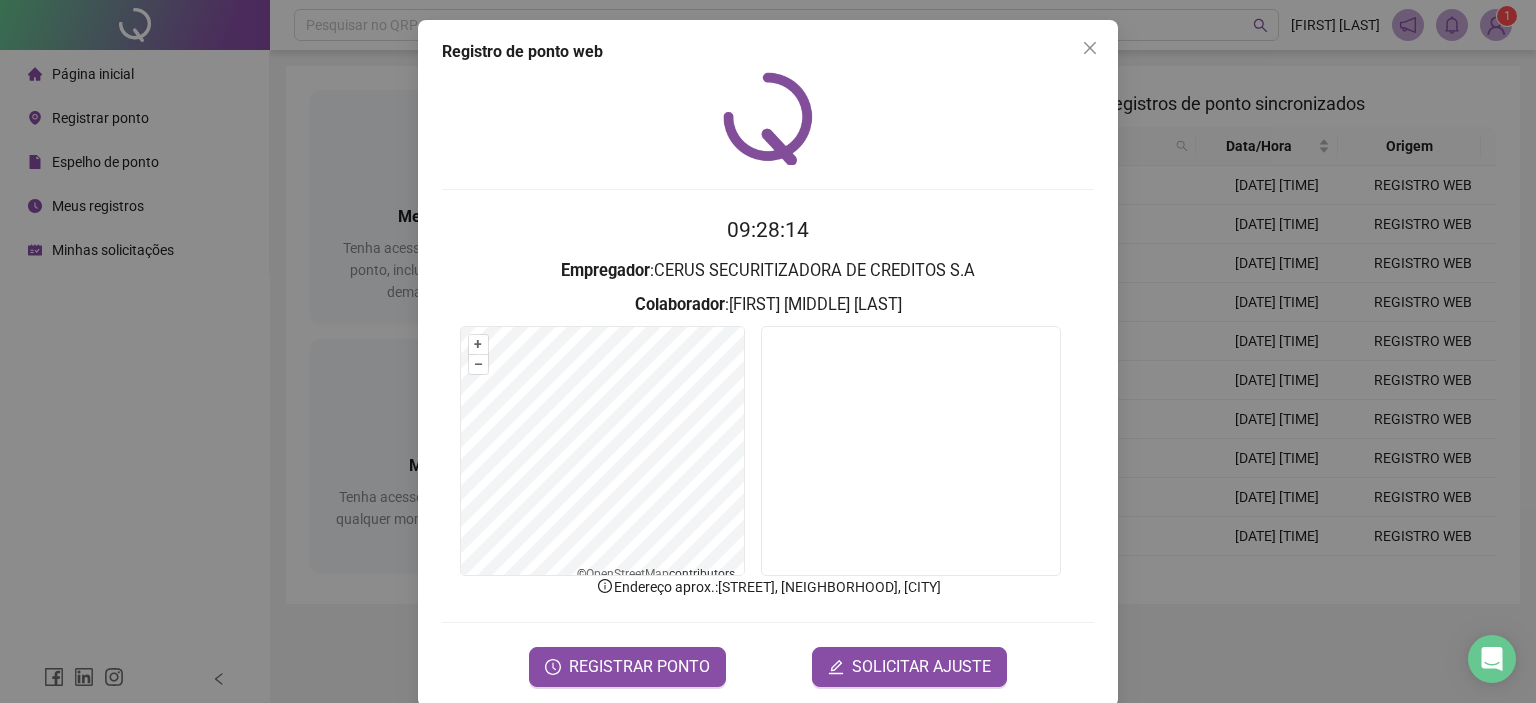click on "09:28:14 Empregador :  CERUS SECURITIZADORA DE CREDITOS S.A Colaborador :  KESSYA LARYSA DA SILVA + – ⇧ › ©  OpenStreetMap  contributors. Endereço aprox. :  Rua Beni Carvalho, Dionísio Torres, Fortaleza REGISTRAR PONTO SOLICITAR AJUSTE" at bounding box center [768, 450] 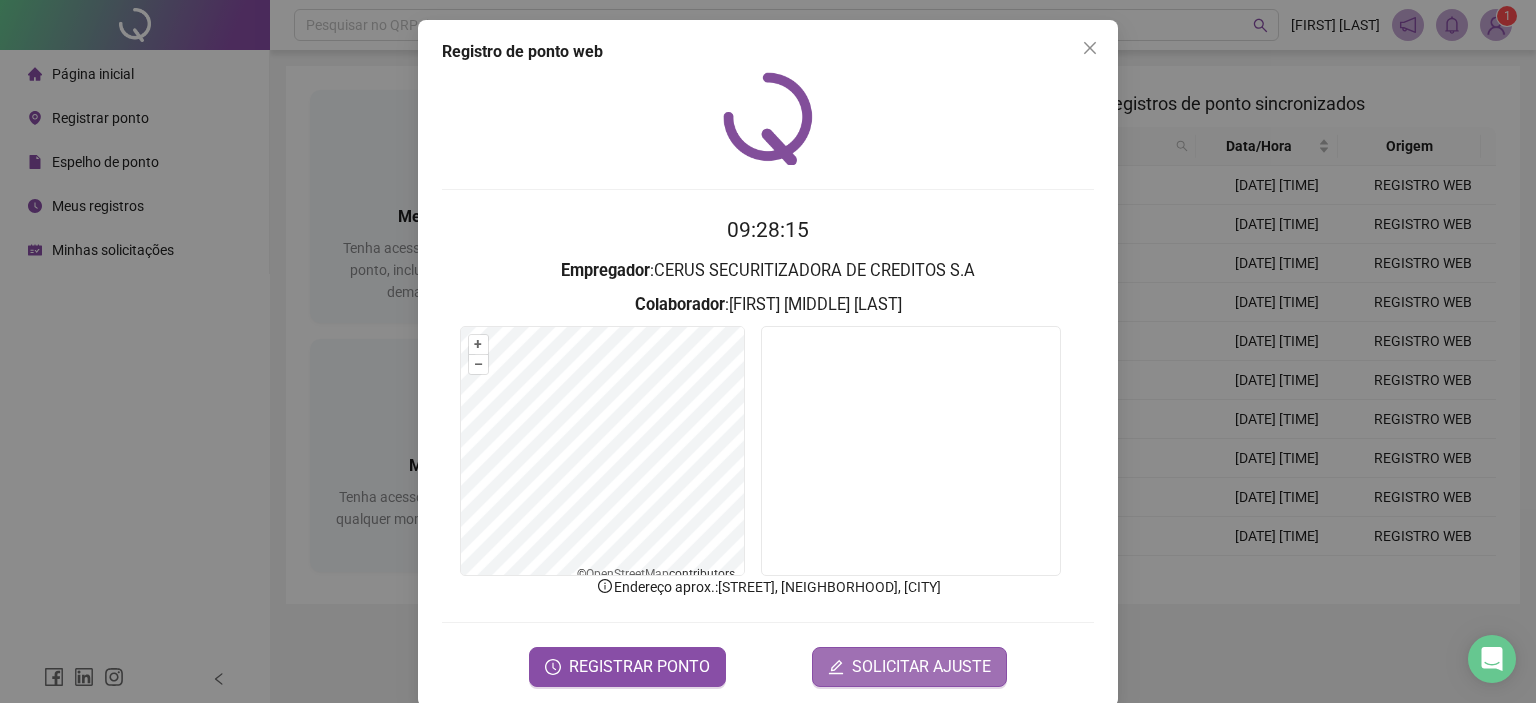 click on "SOLICITAR AJUSTE" at bounding box center [909, 667] 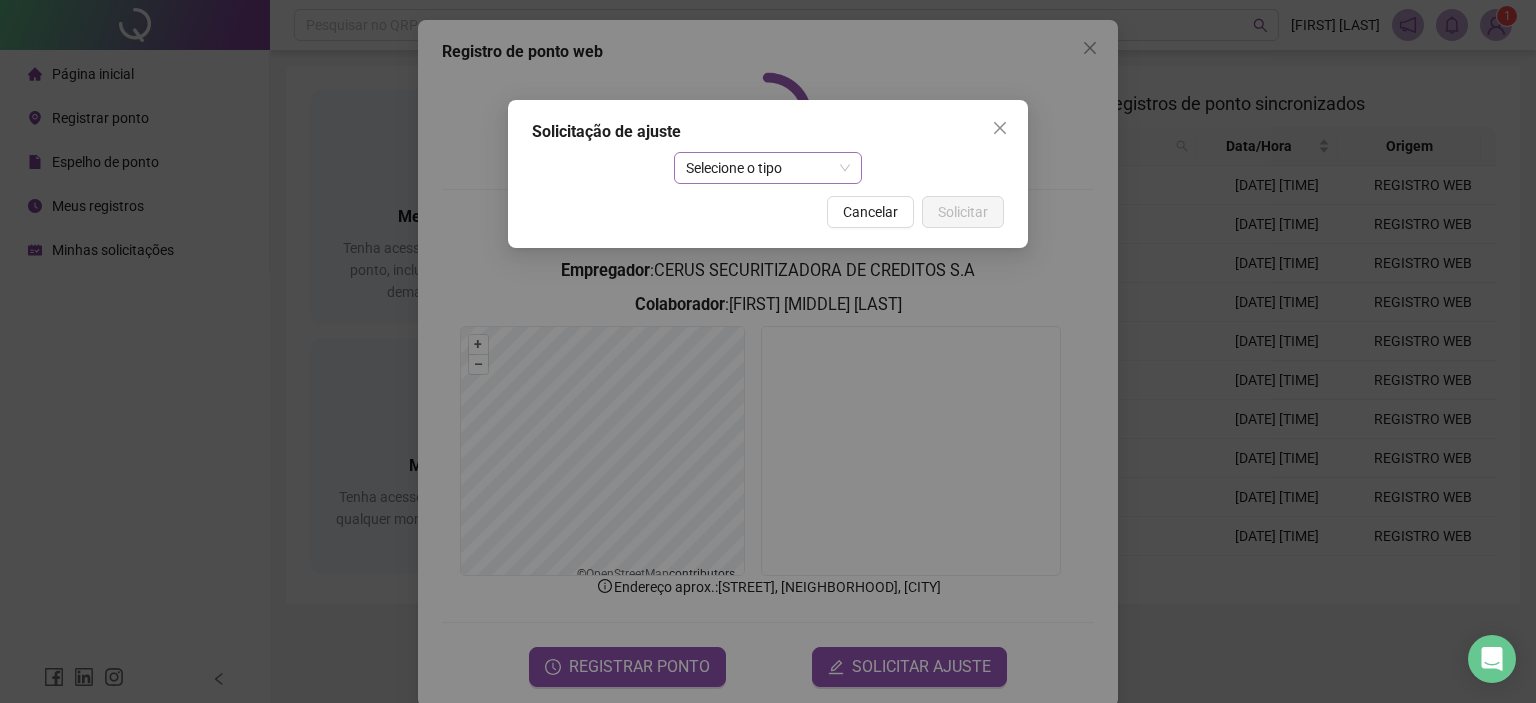 click on "Selecione o tipo" at bounding box center (768, 168) 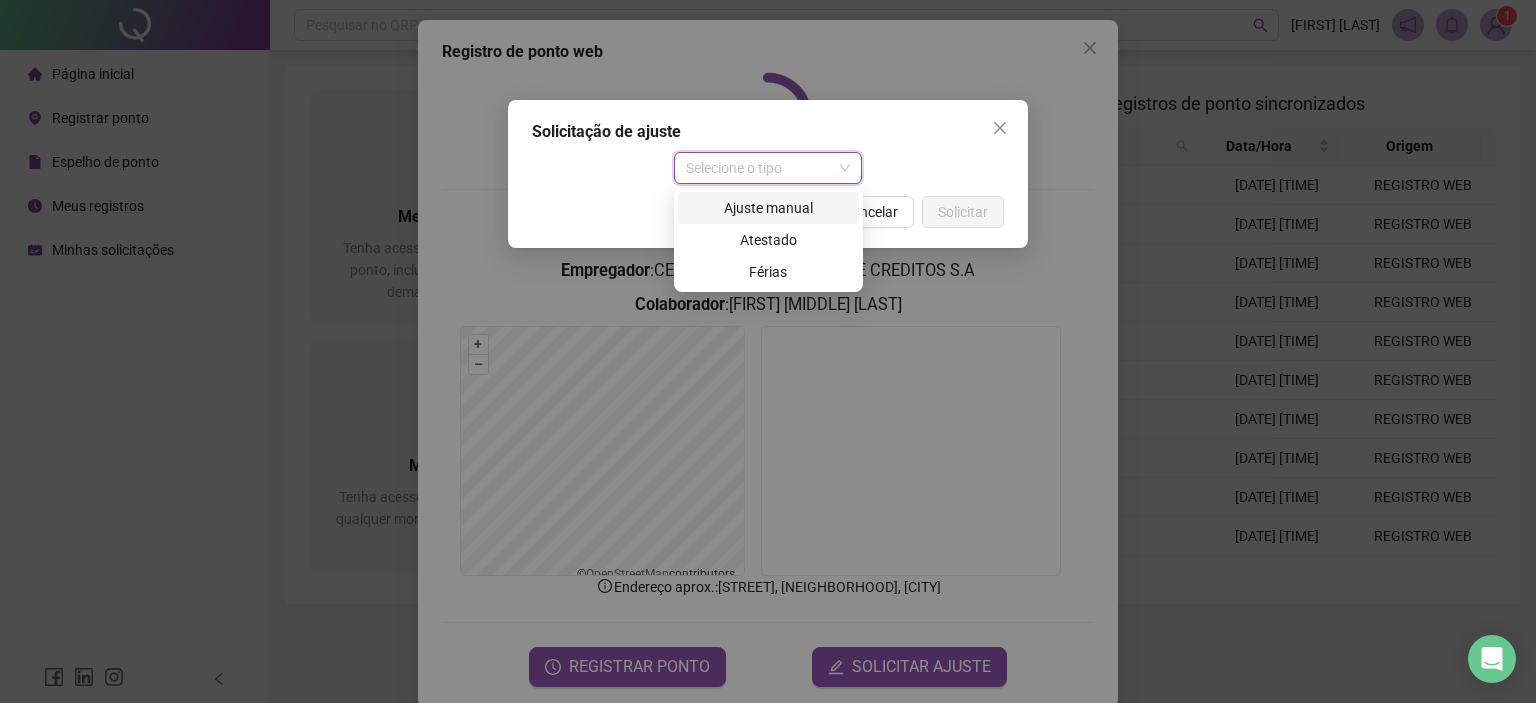 click on "Ajuste manual" at bounding box center (768, 208) 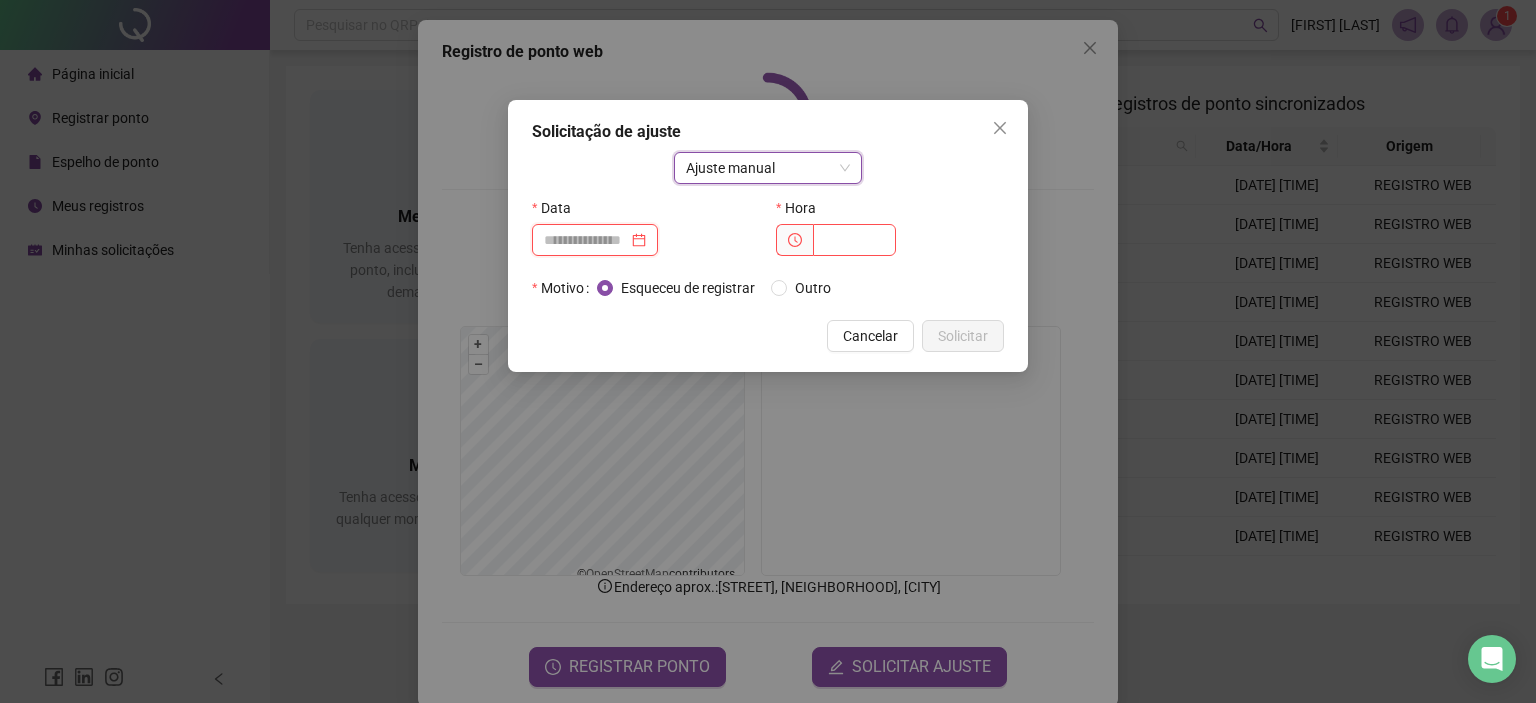 click at bounding box center [586, 240] 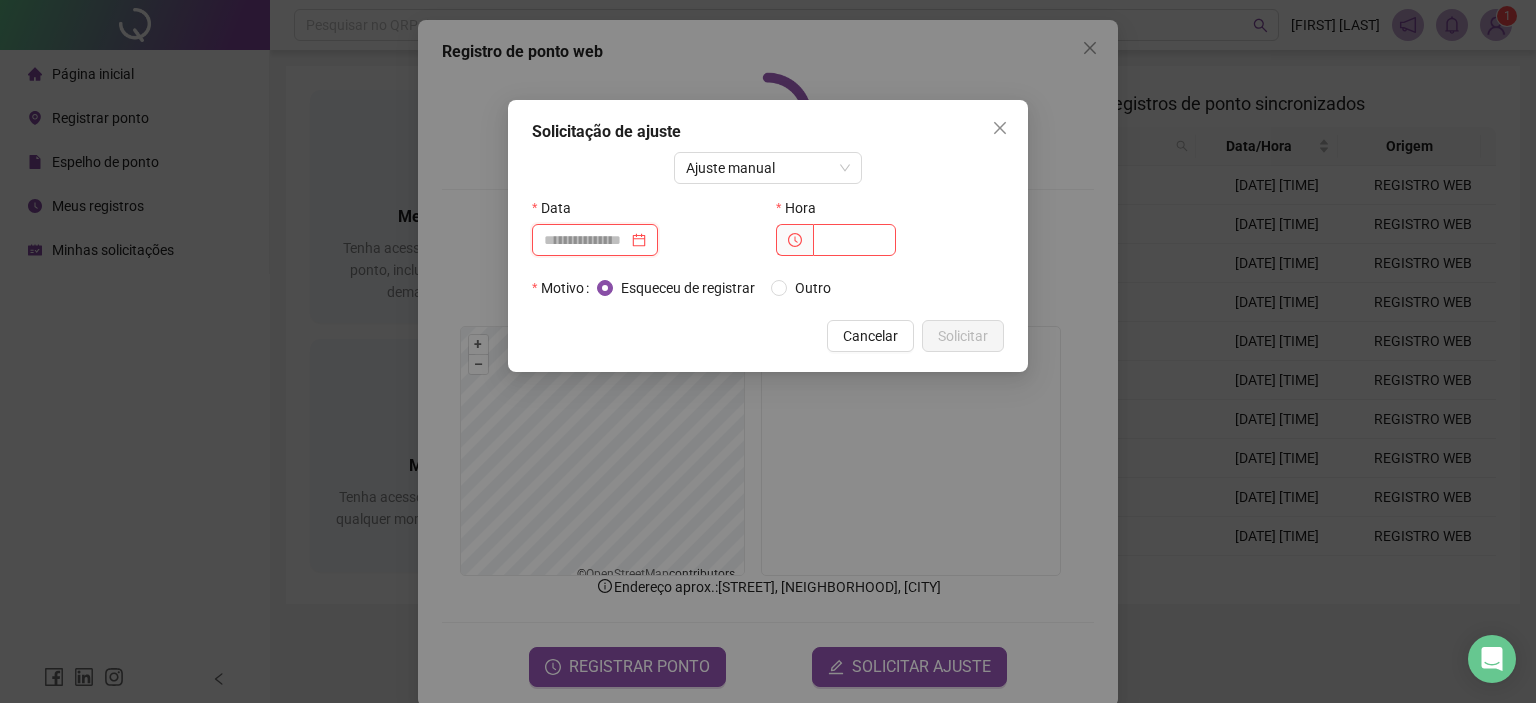 click at bounding box center [595, 240] 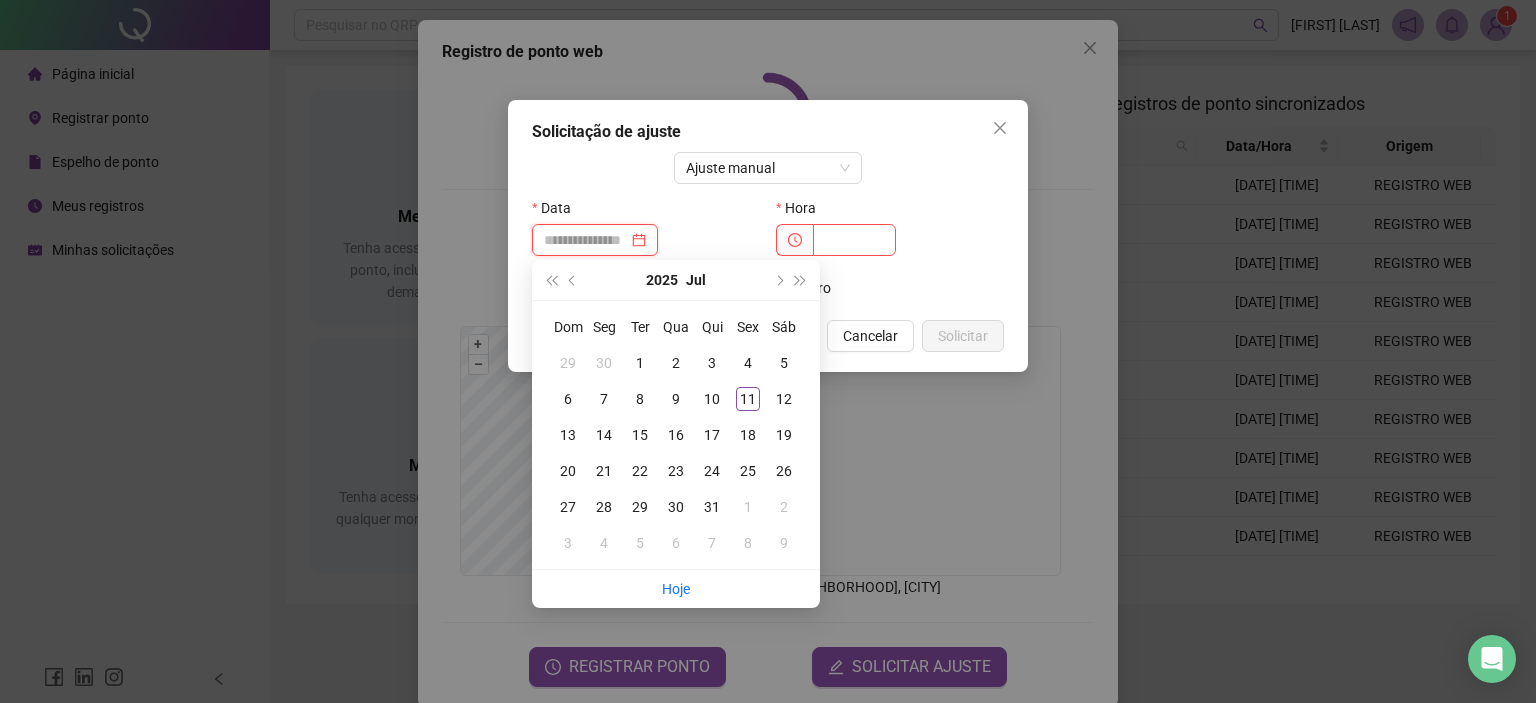 click at bounding box center (586, 240) 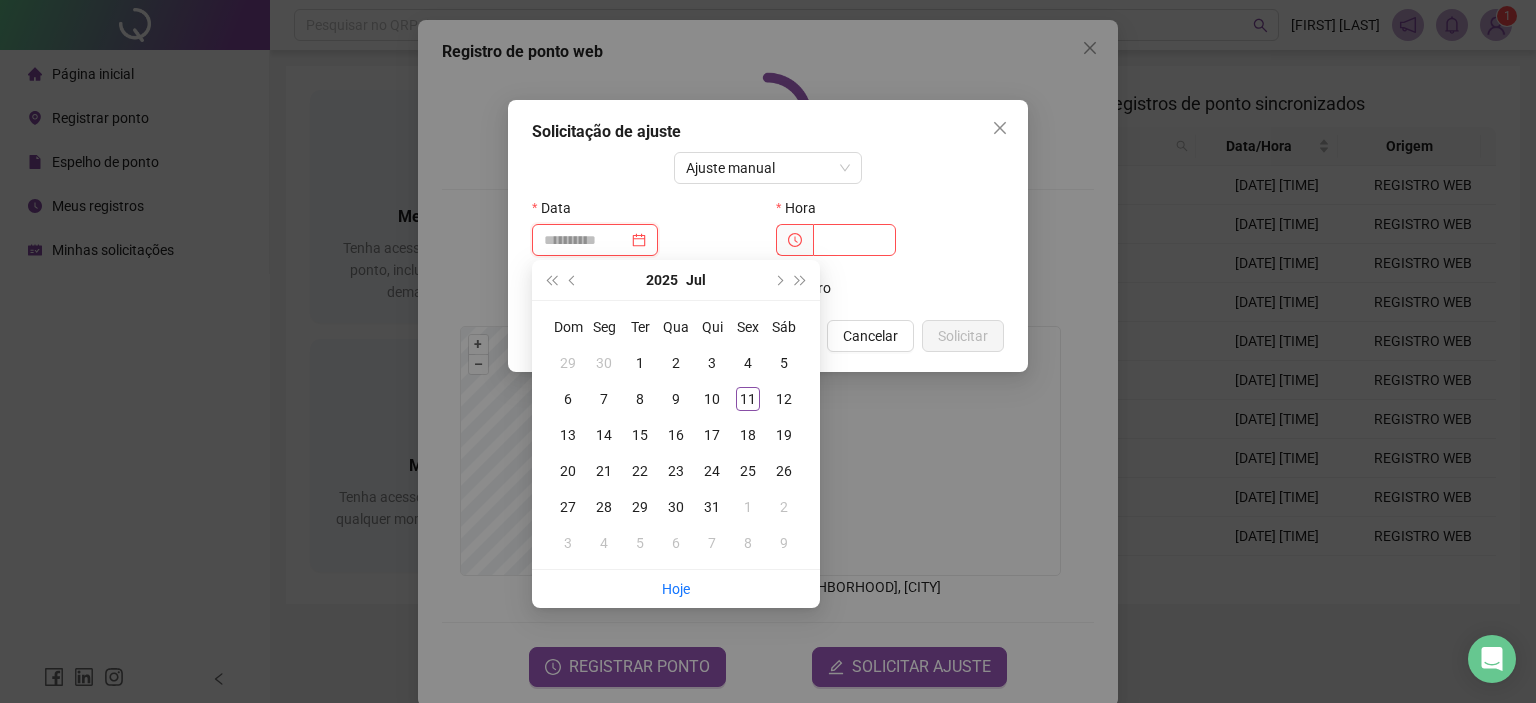 type on "**********" 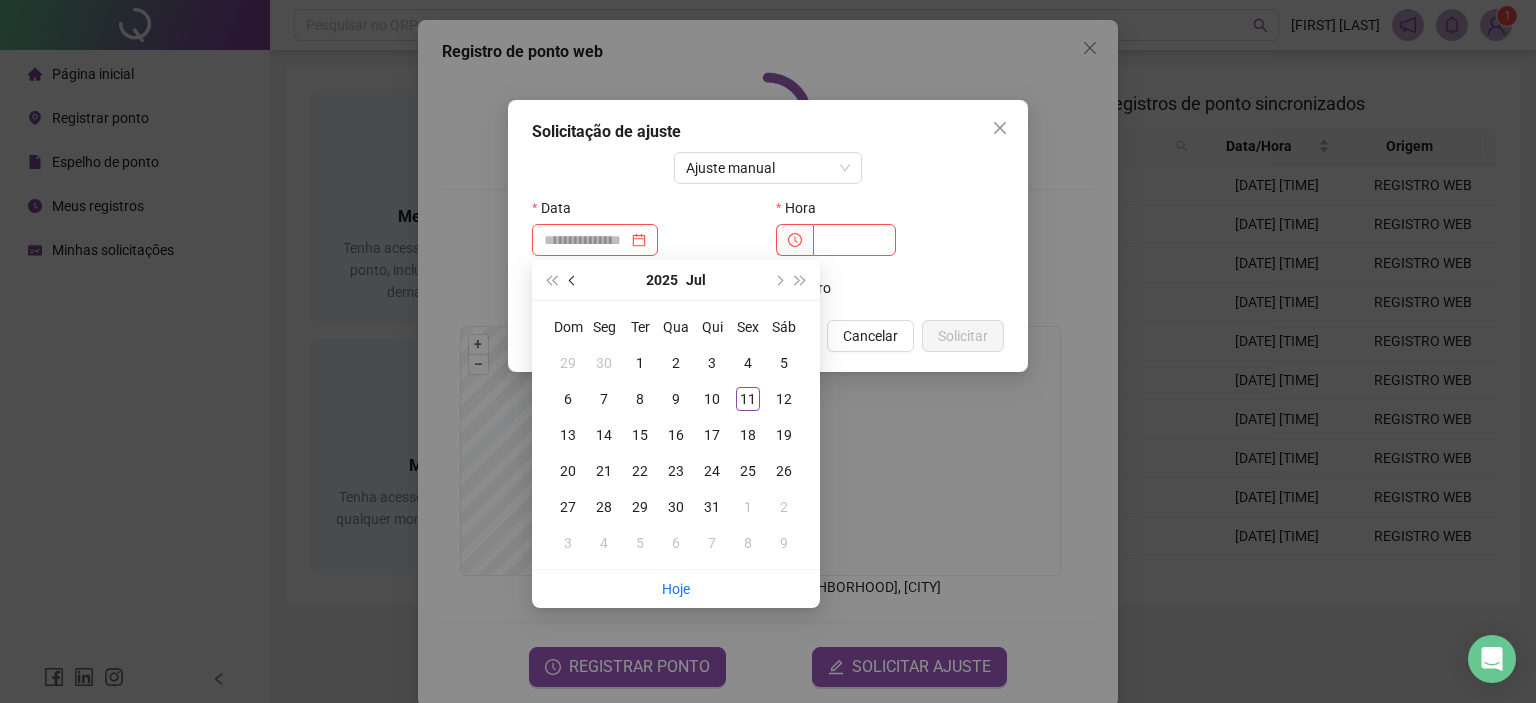 click at bounding box center [574, 280] 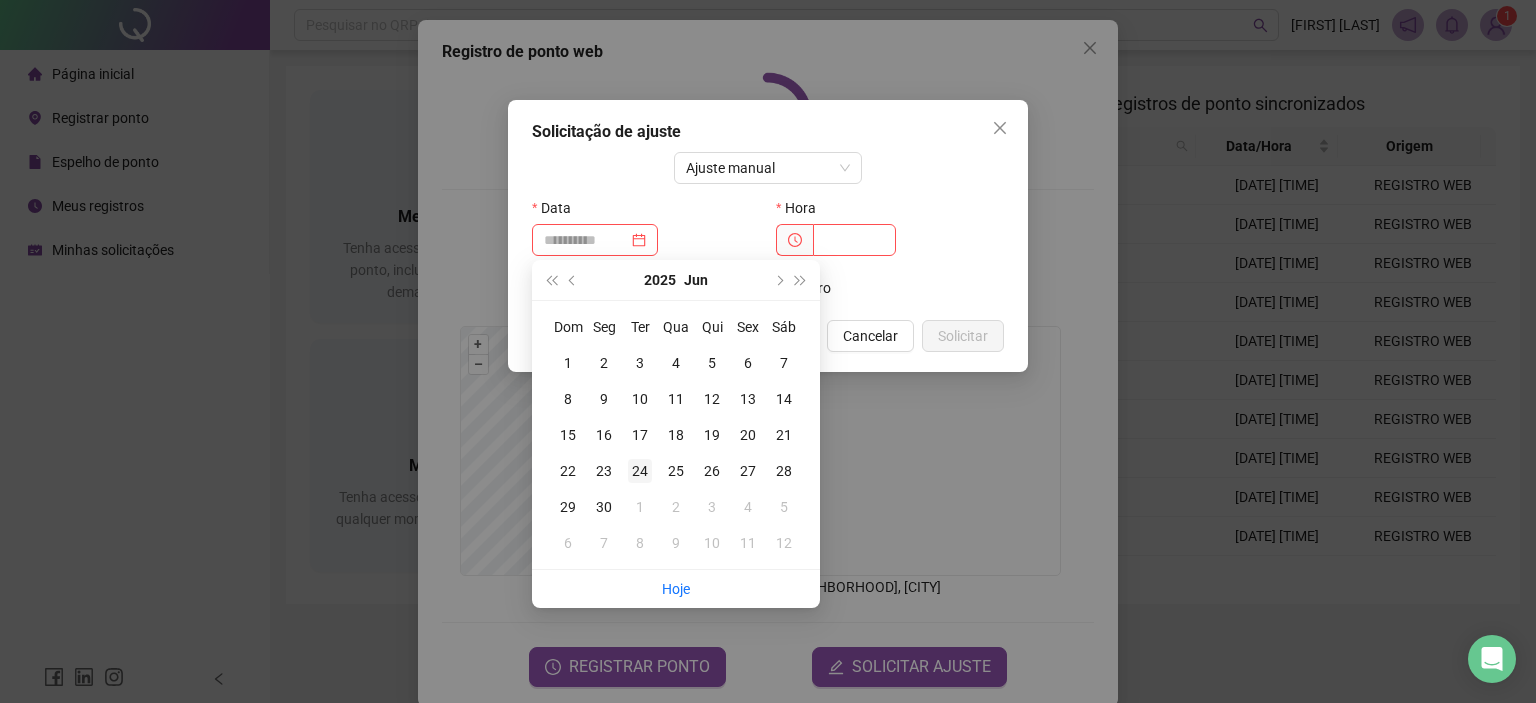 type on "**********" 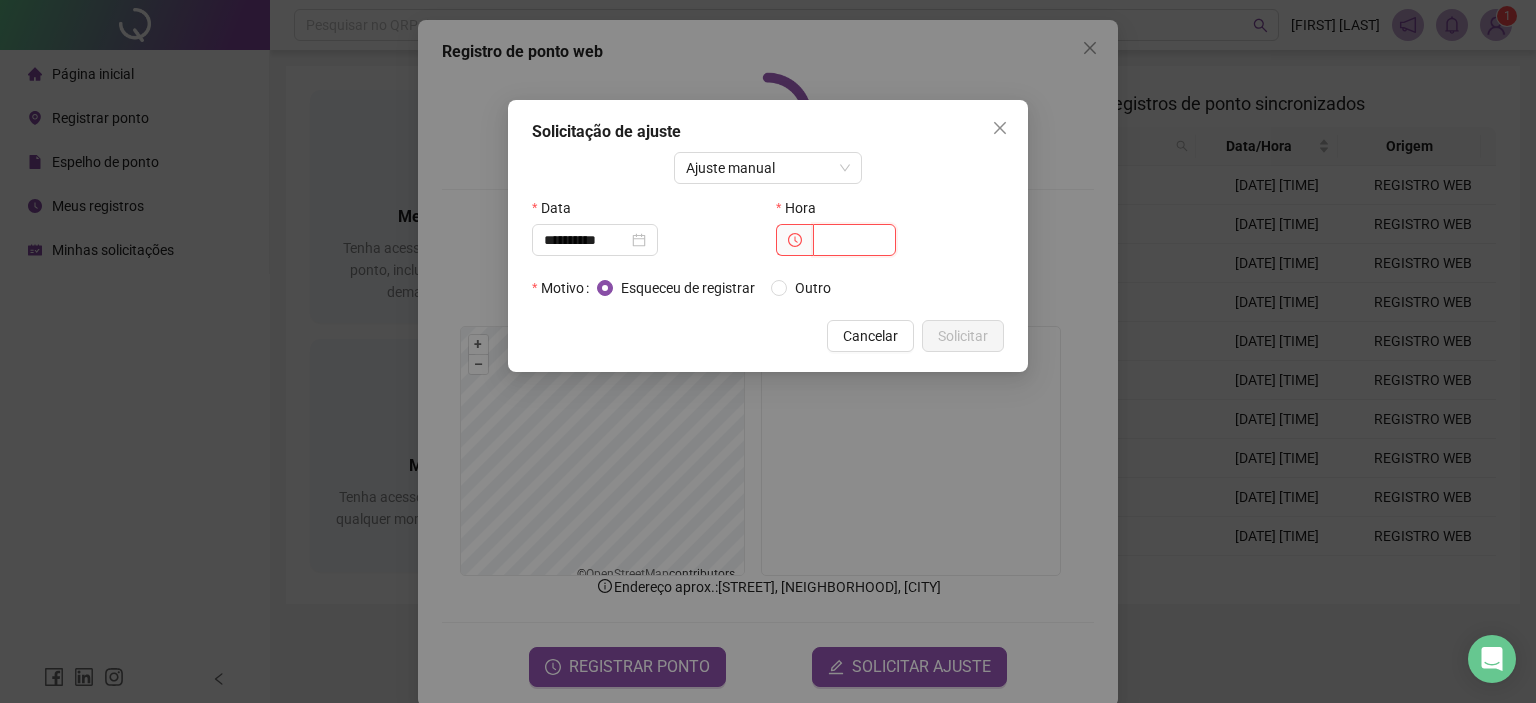click at bounding box center [854, 240] 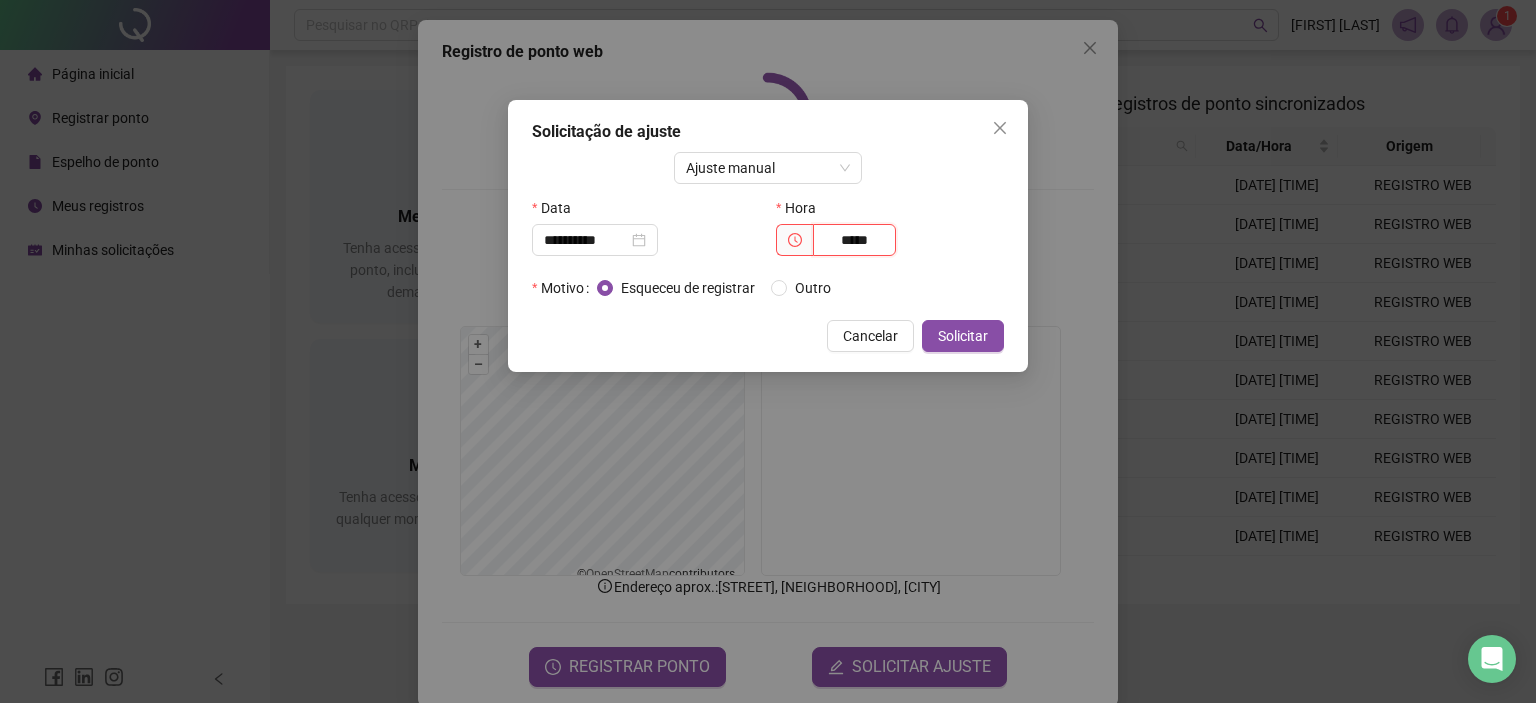 drag, startPoint x: 883, startPoint y: 239, endPoint x: 809, endPoint y: 247, distance: 74.431175 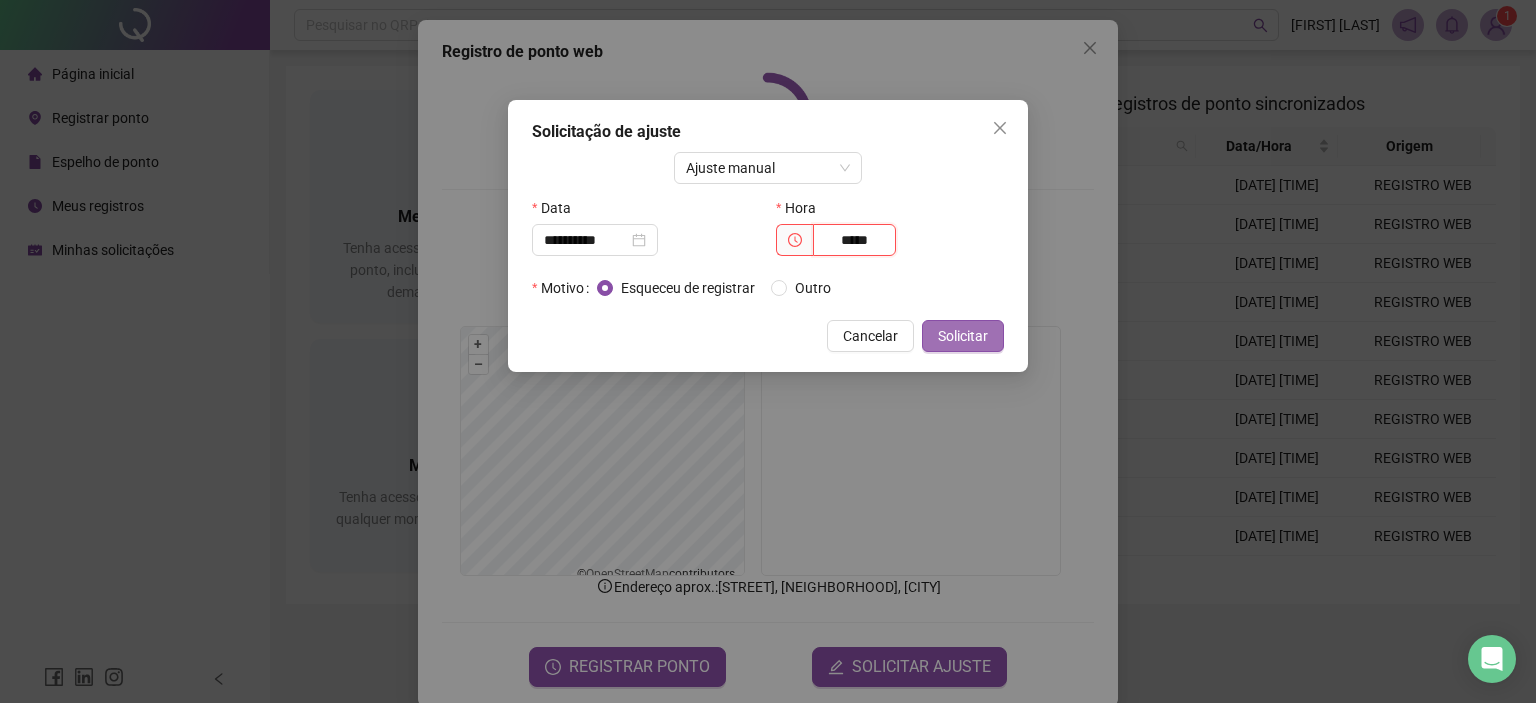 type on "*****" 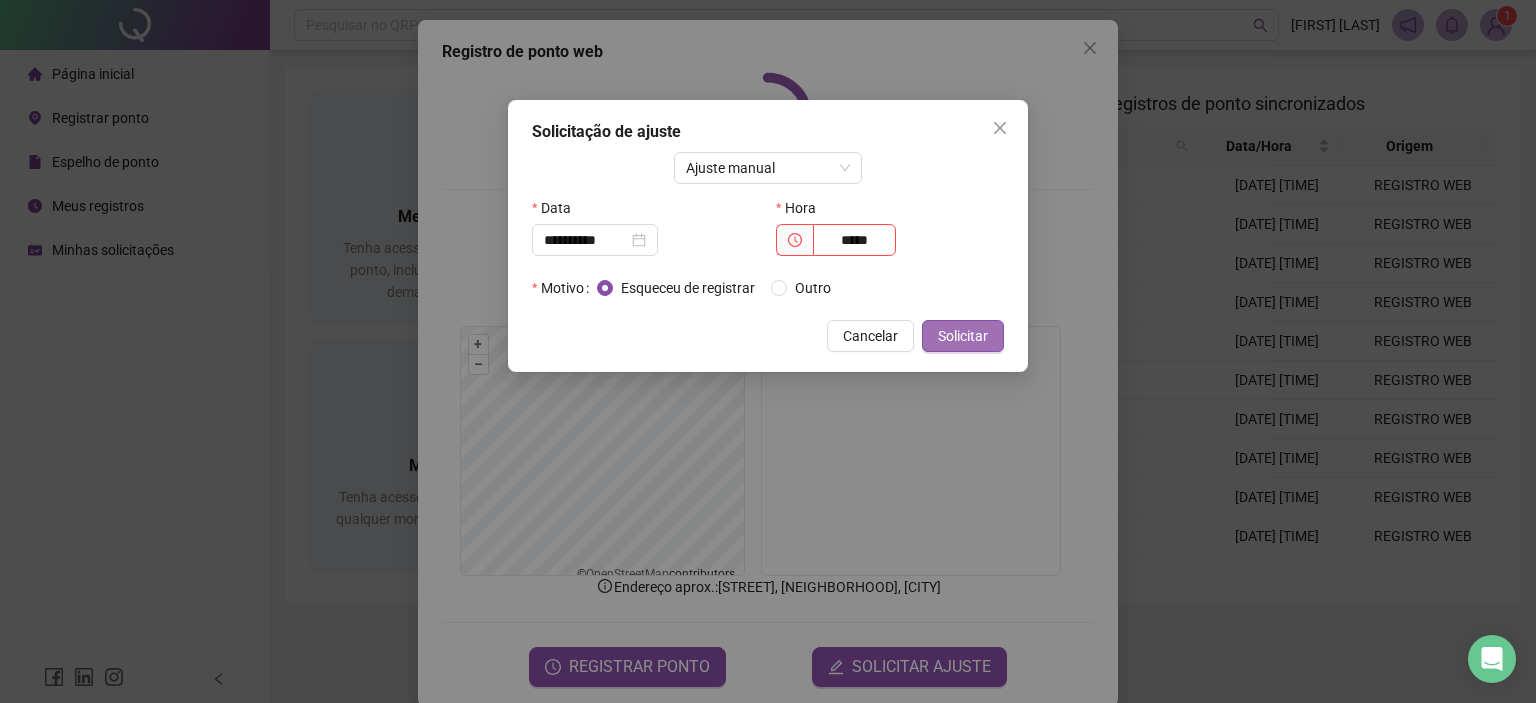 click on "Solicitar" at bounding box center [963, 336] 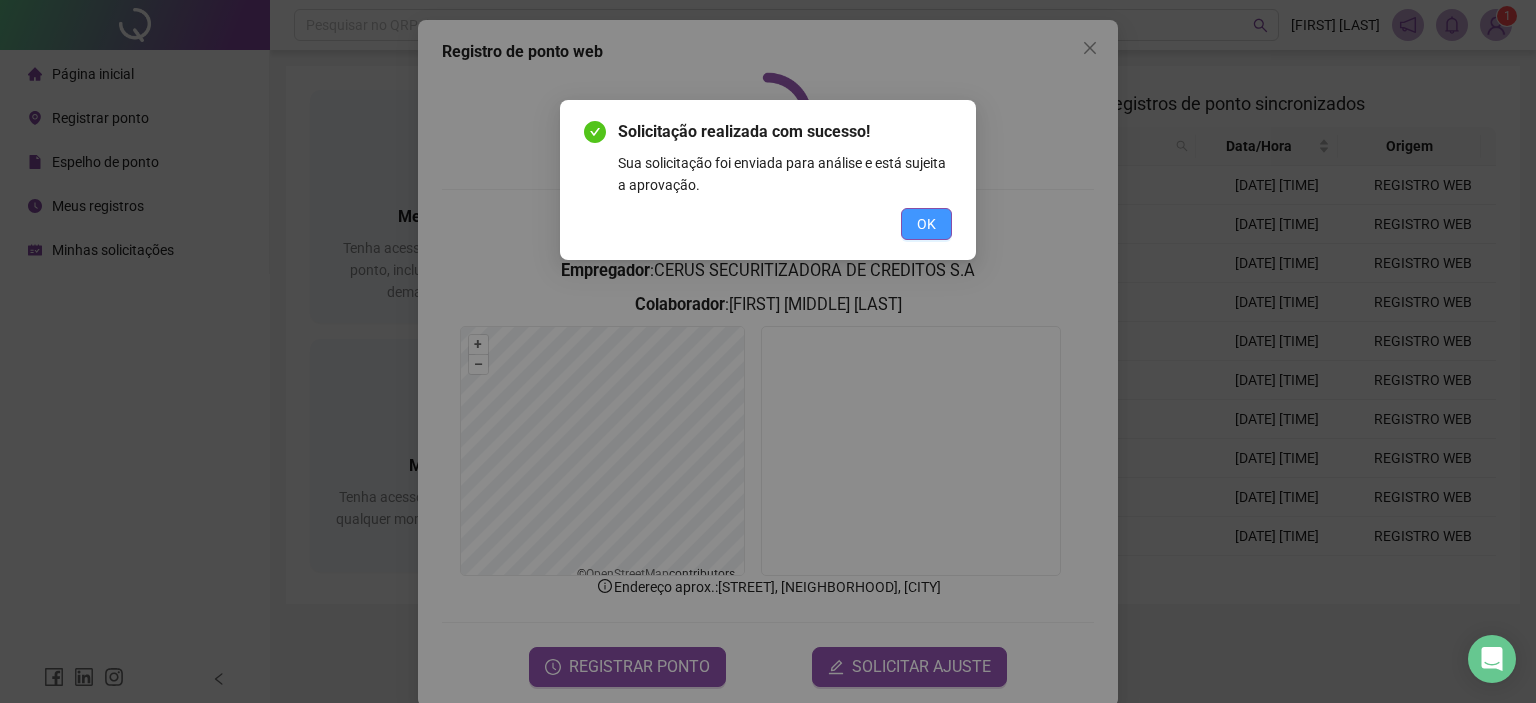 click on "OK" at bounding box center [926, 224] 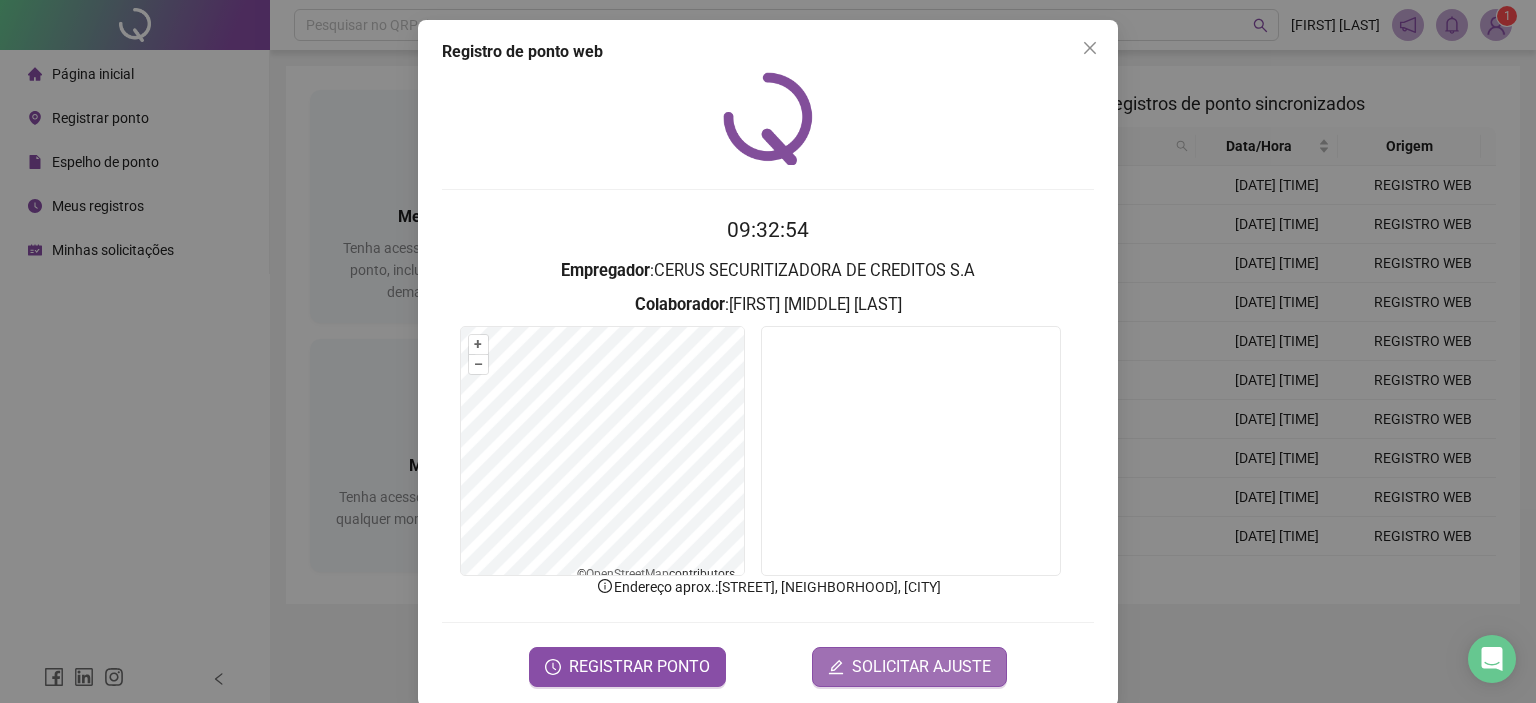 click on "SOLICITAR AJUSTE" at bounding box center [909, 667] 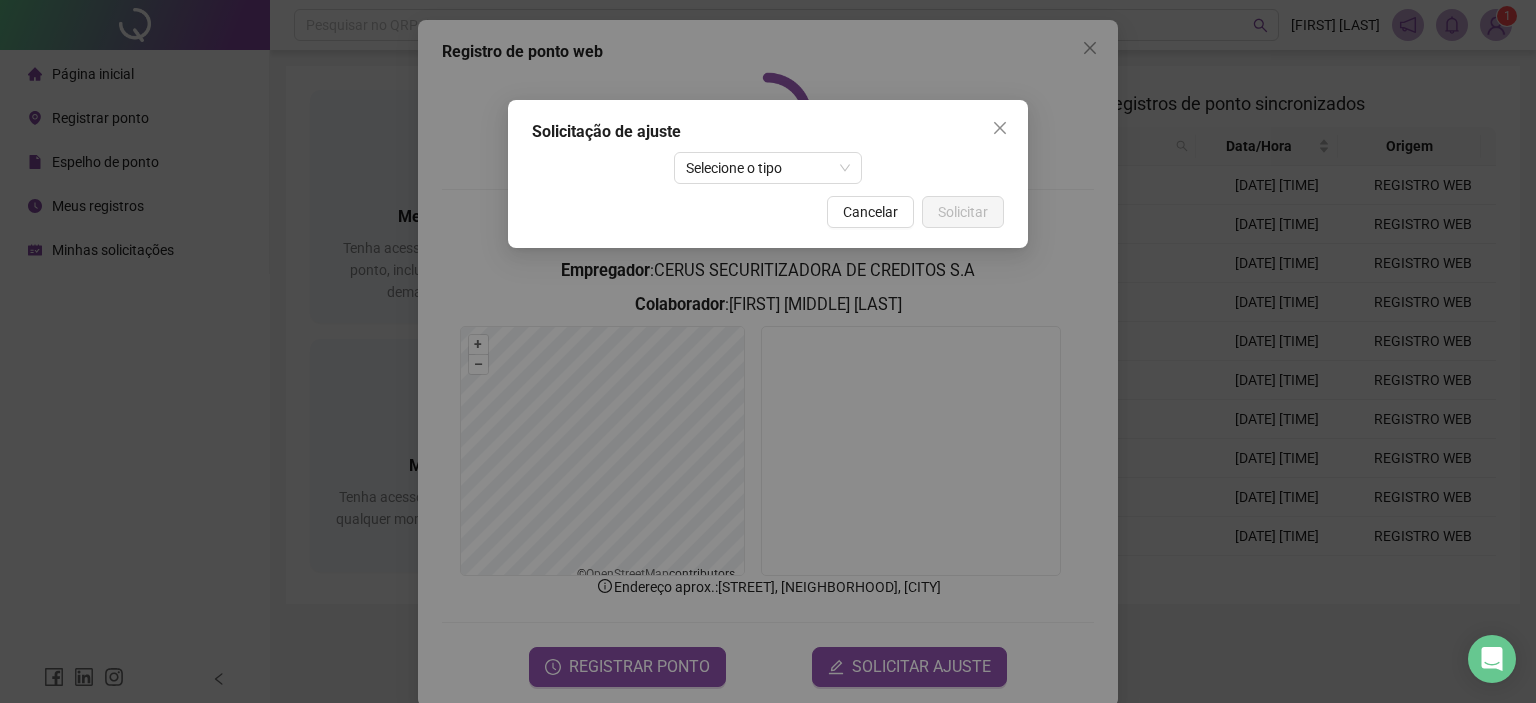 click on "Solicitação de ajuste Selecione o tipo Cancelar Solicitar" at bounding box center [768, 174] 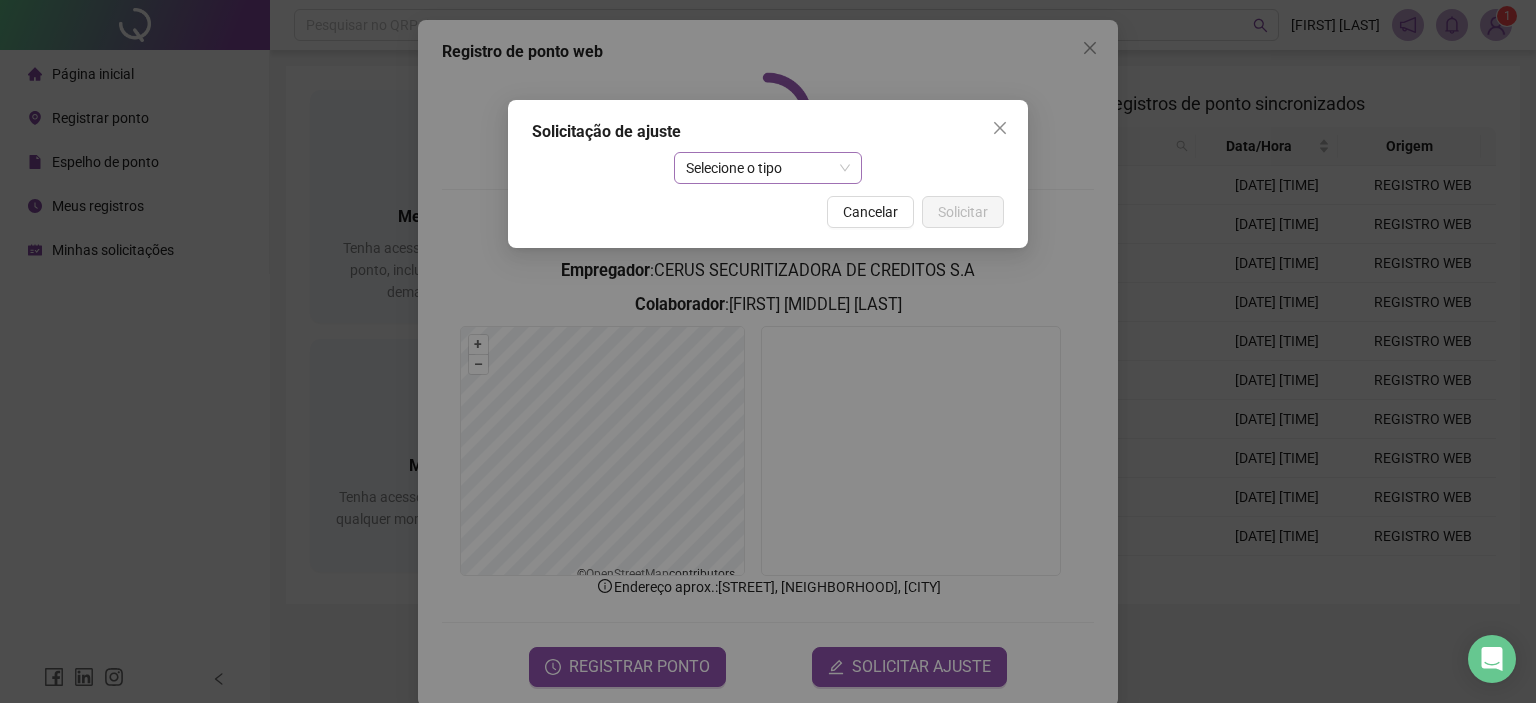 click on "Selecione o tipo" at bounding box center [768, 168] 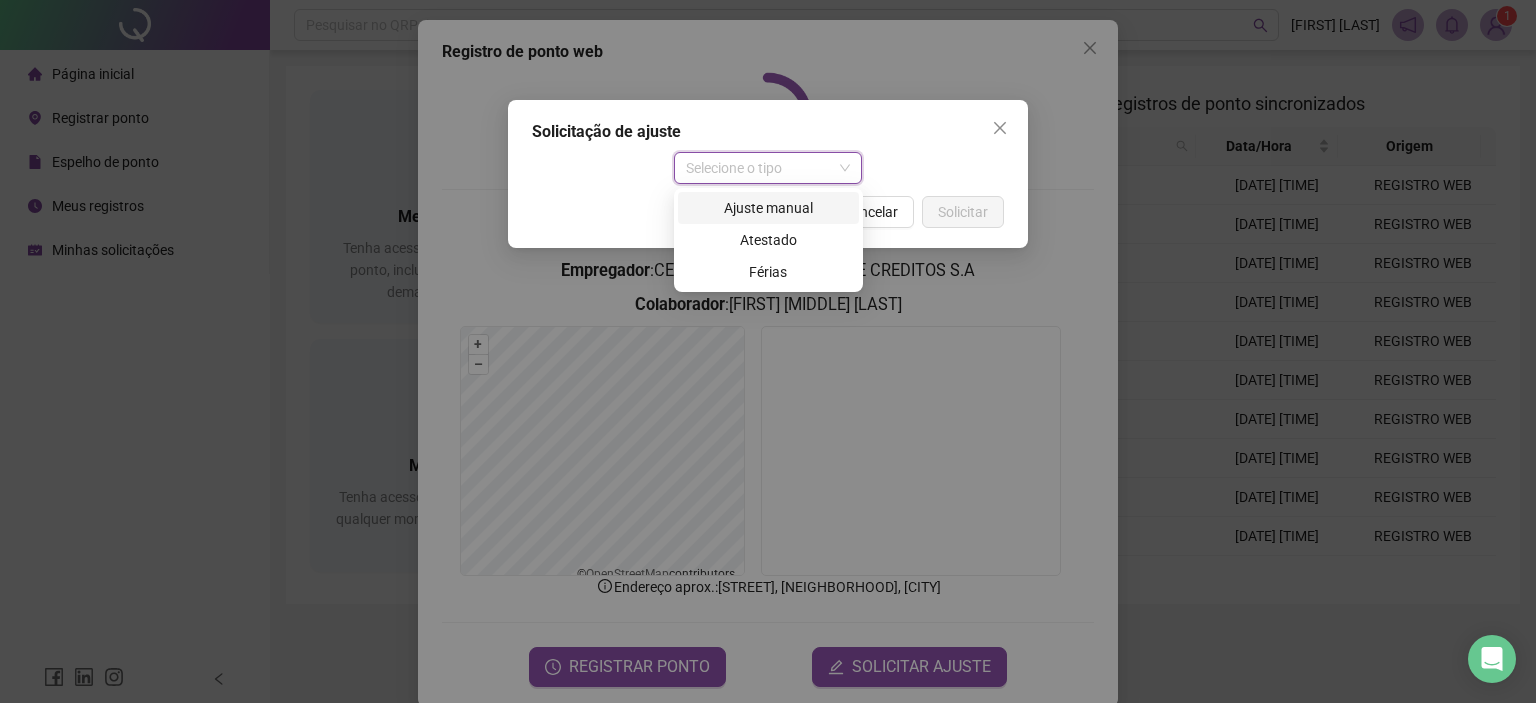 click on "Ajuste manual" at bounding box center [768, 208] 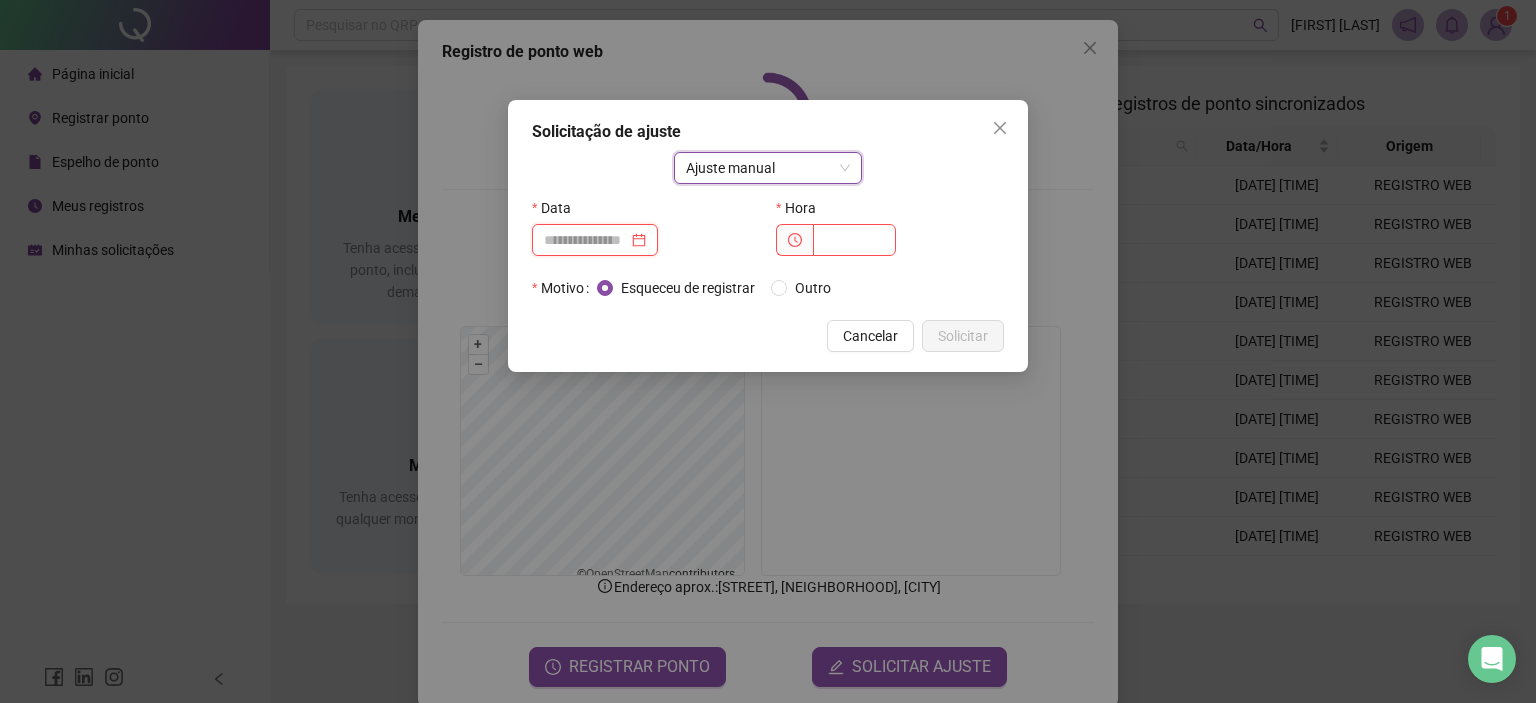 click at bounding box center (586, 240) 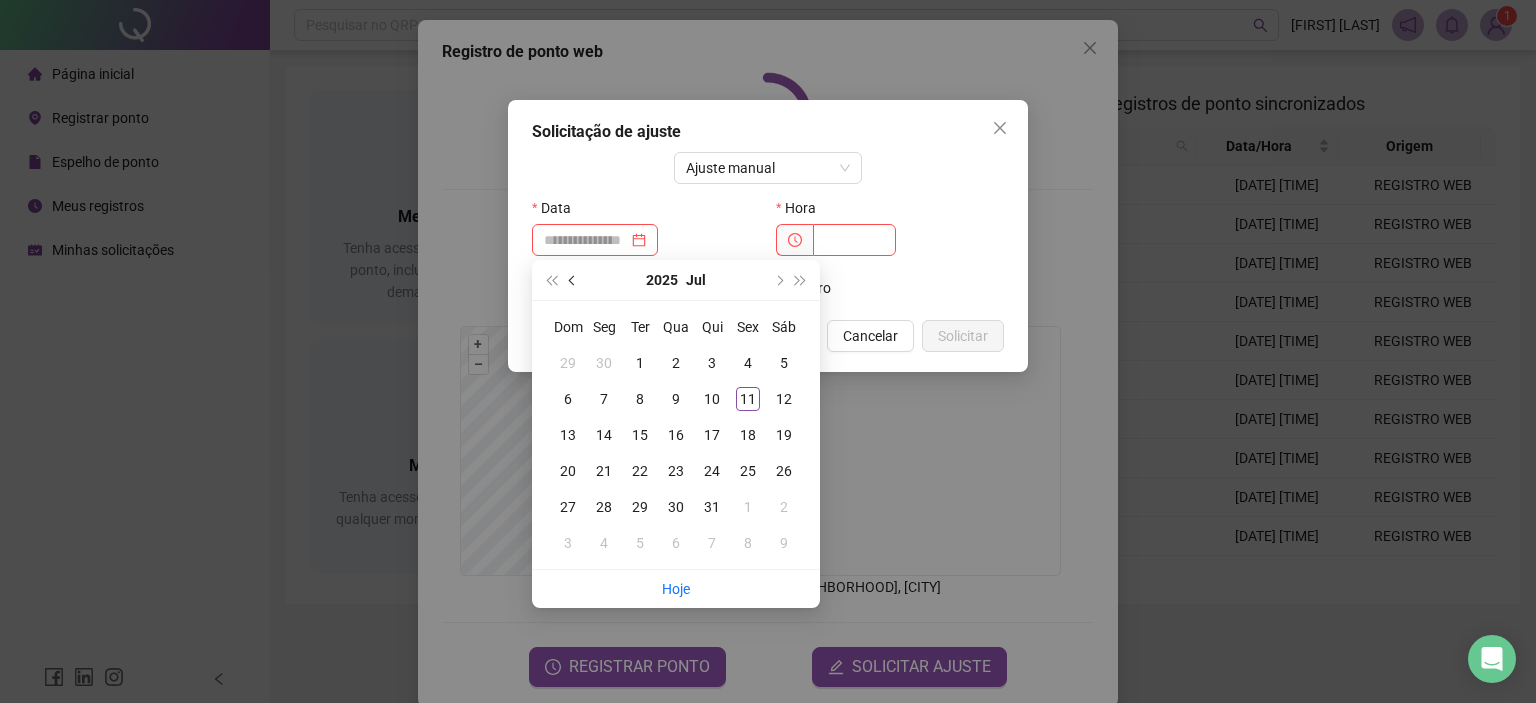 click at bounding box center [574, 280] 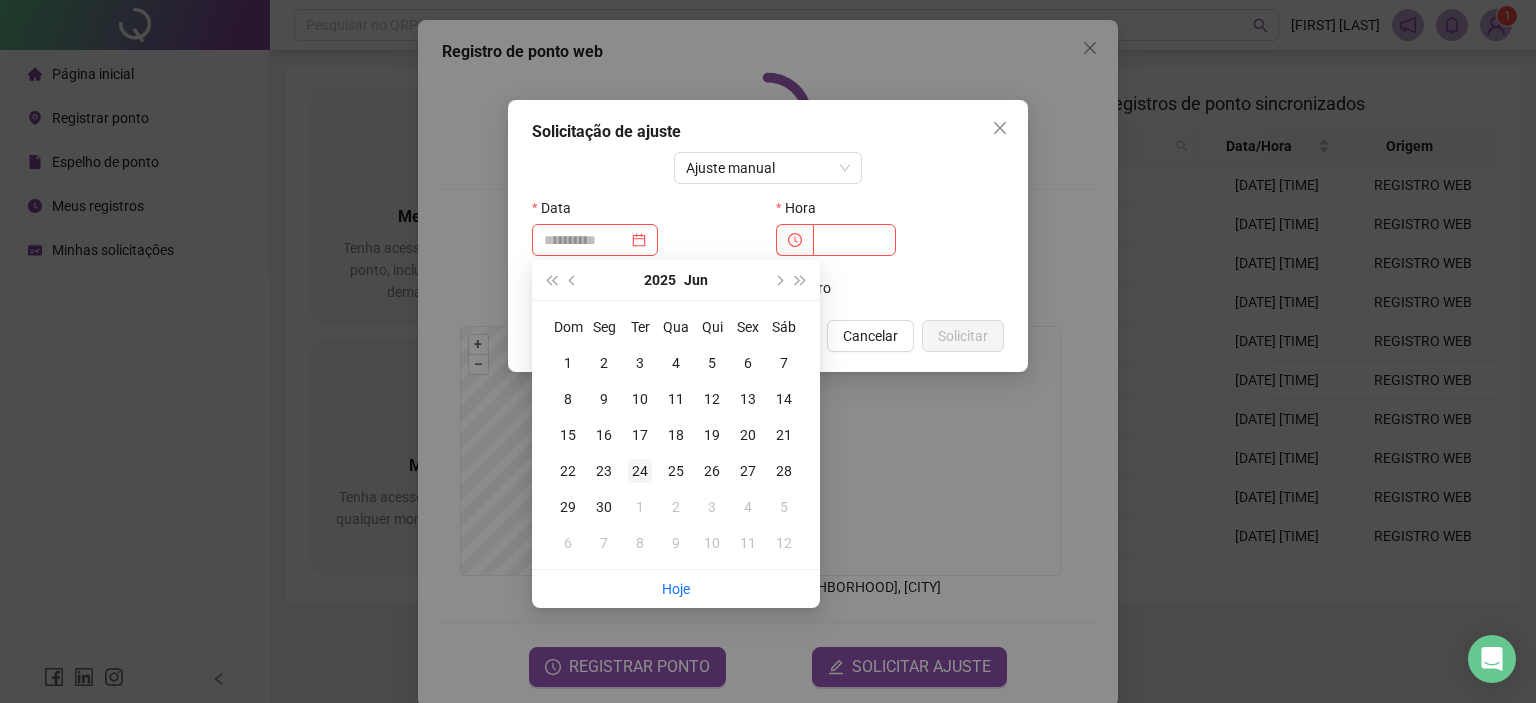 type on "**********" 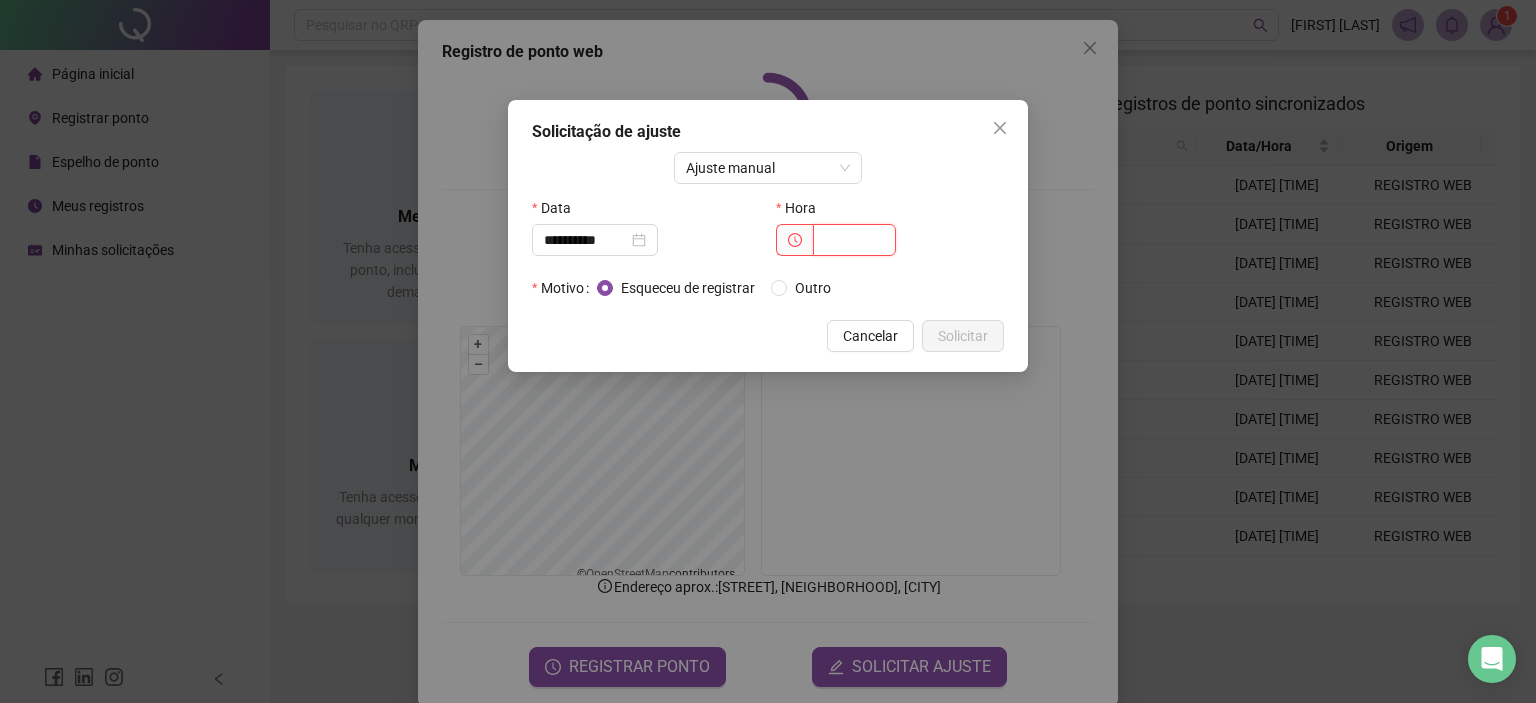 click at bounding box center [854, 240] 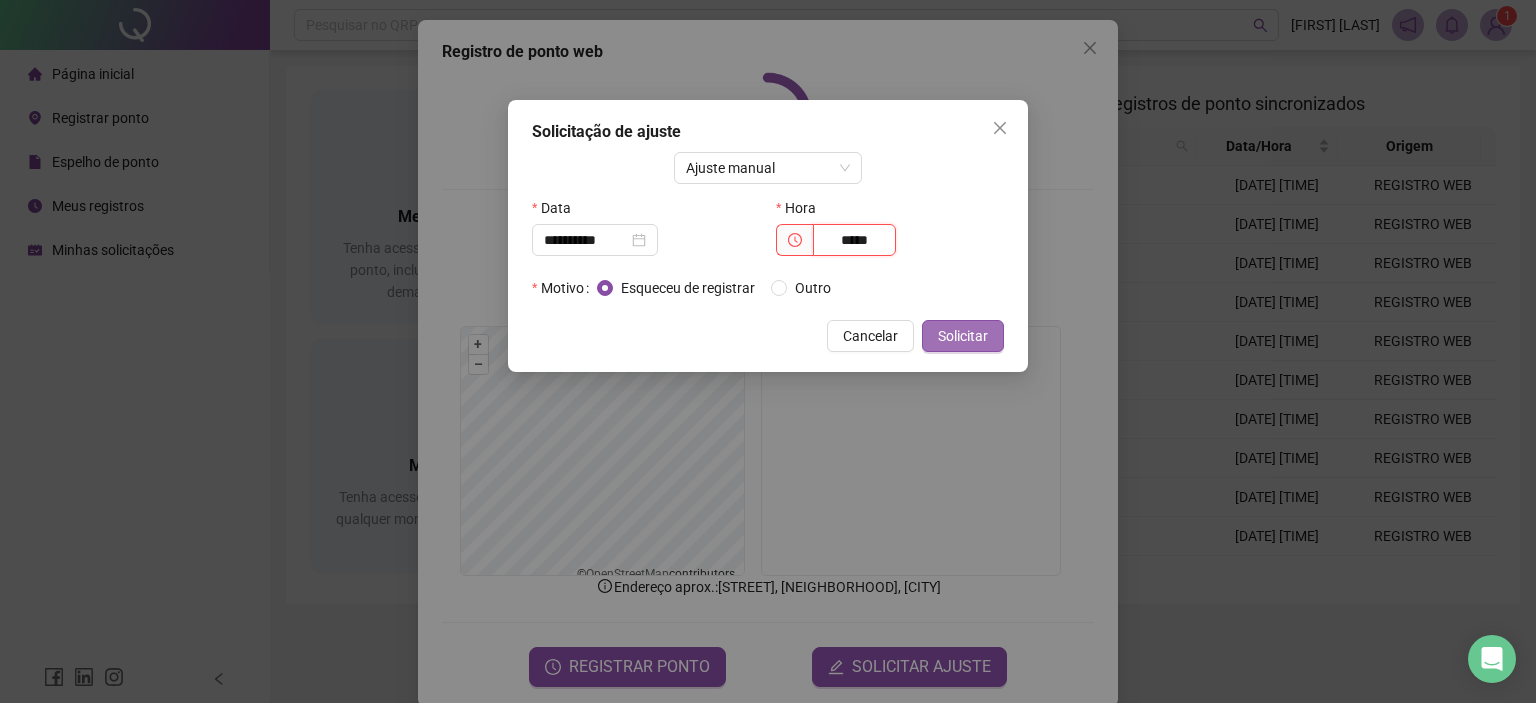 type on "*****" 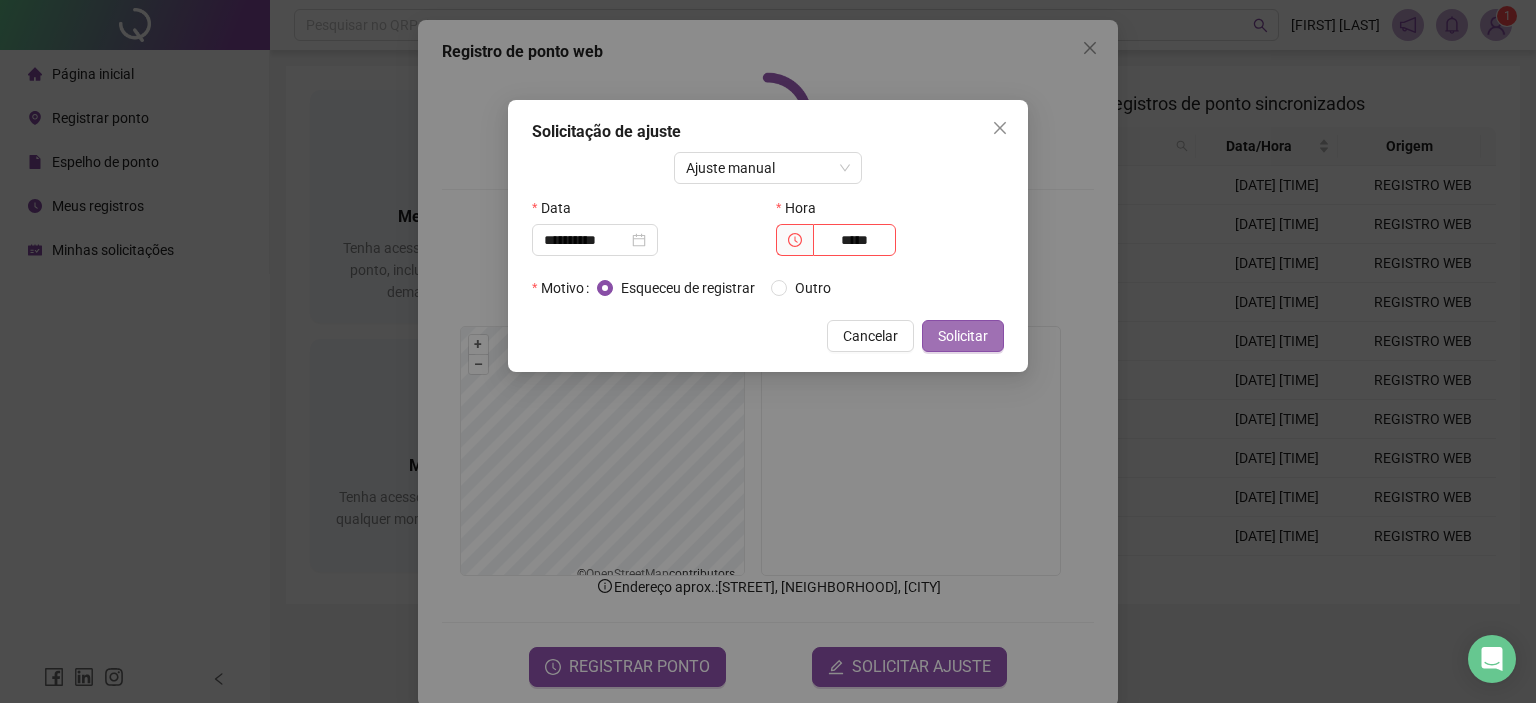 click on "Solicitar" at bounding box center [963, 336] 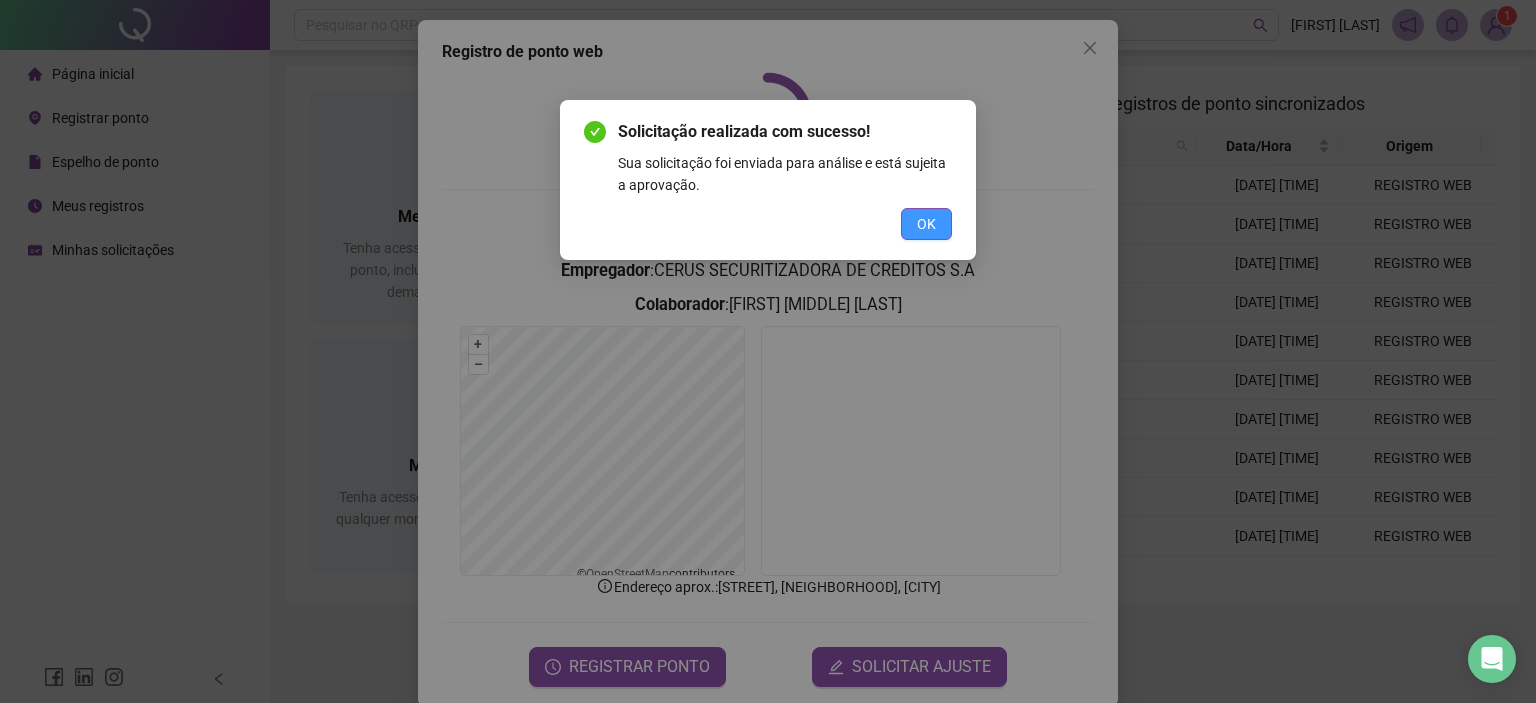 click on "OK" at bounding box center [926, 224] 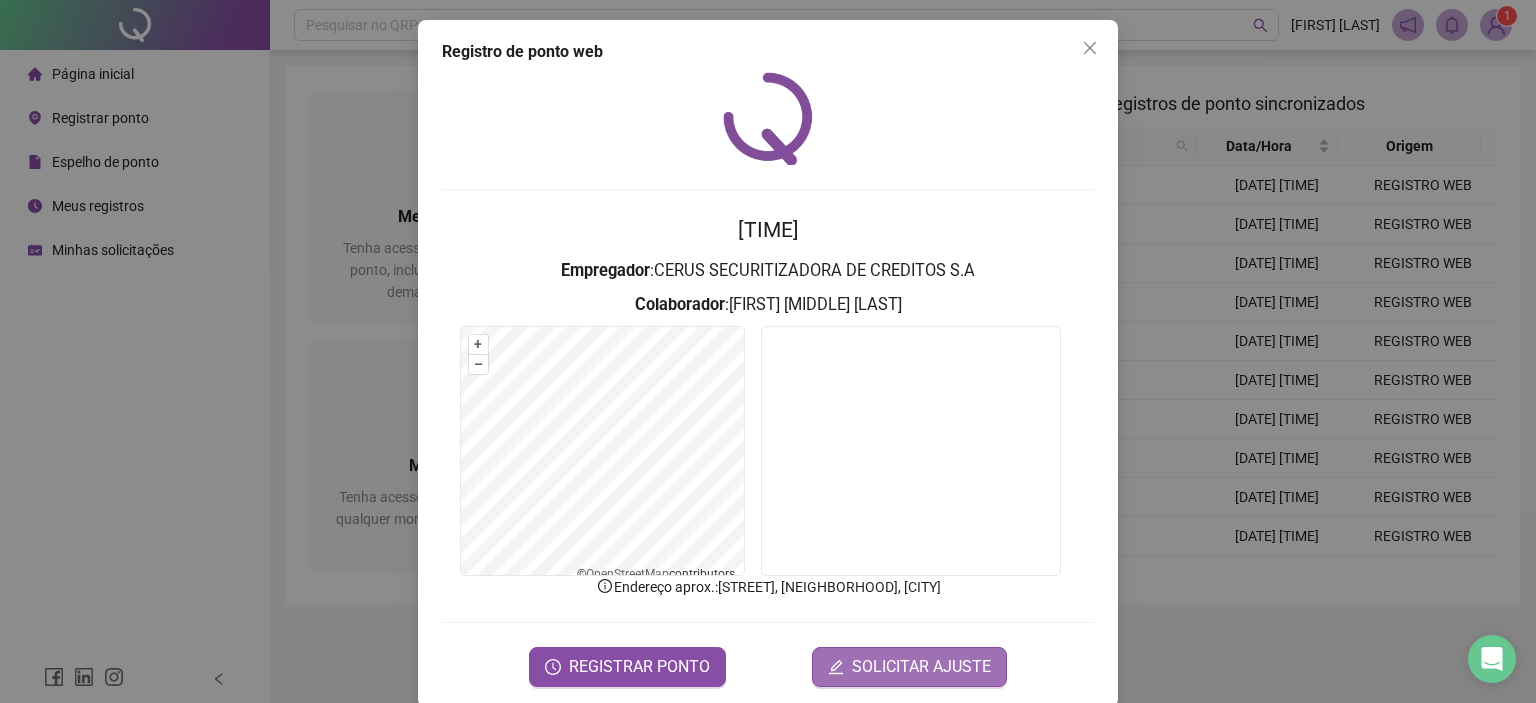 click on "SOLICITAR AJUSTE" at bounding box center (921, 667) 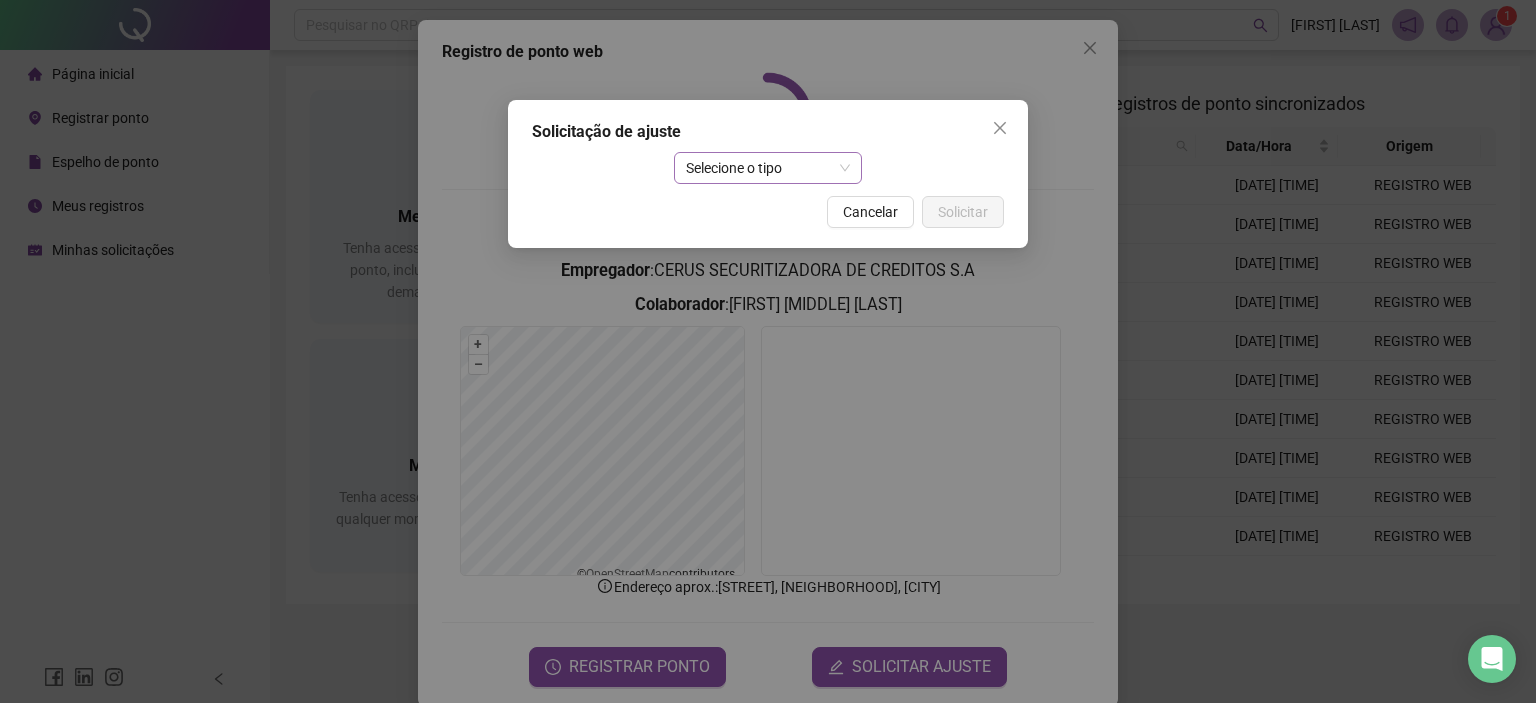 click on "Selecione o tipo" at bounding box center (768, 168) 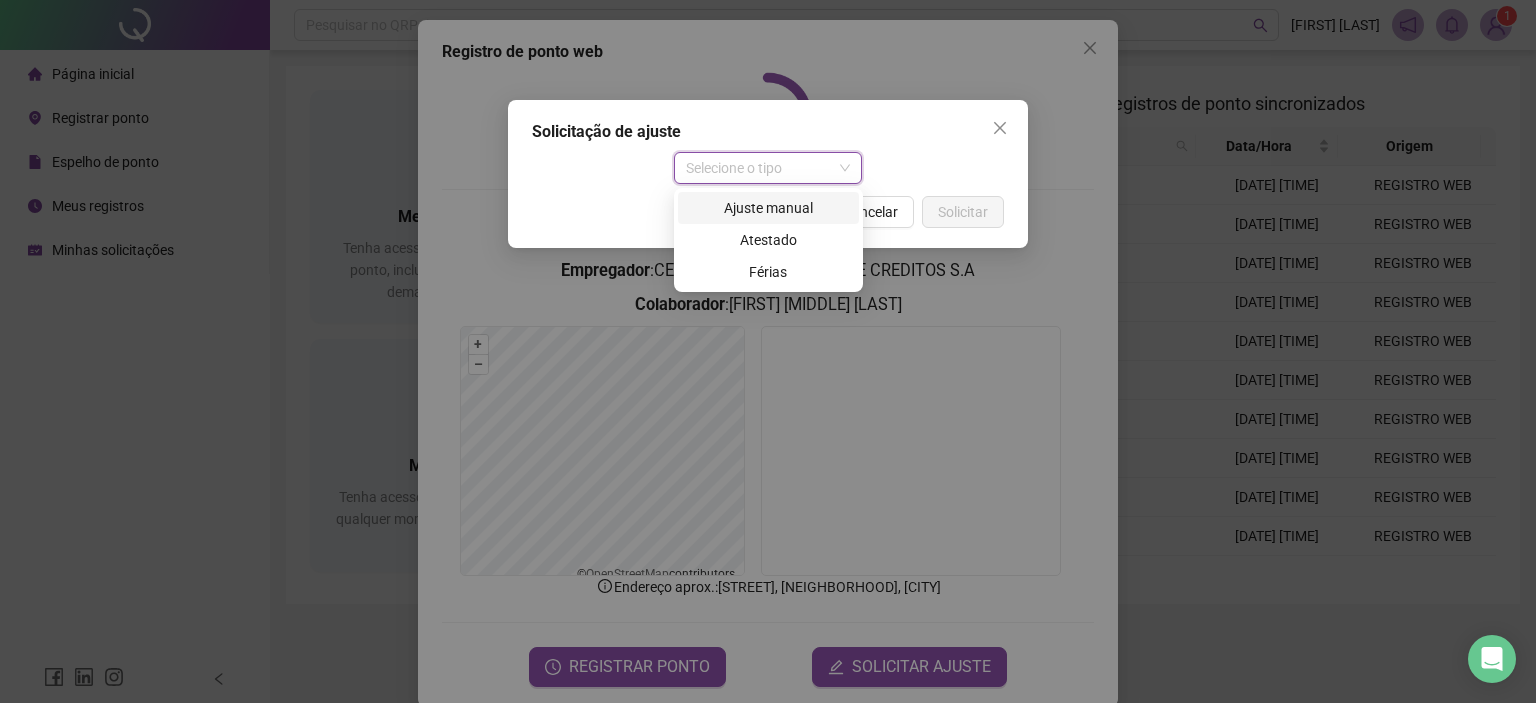 click on "Ajuste manual" at bounding box center (768, 208) 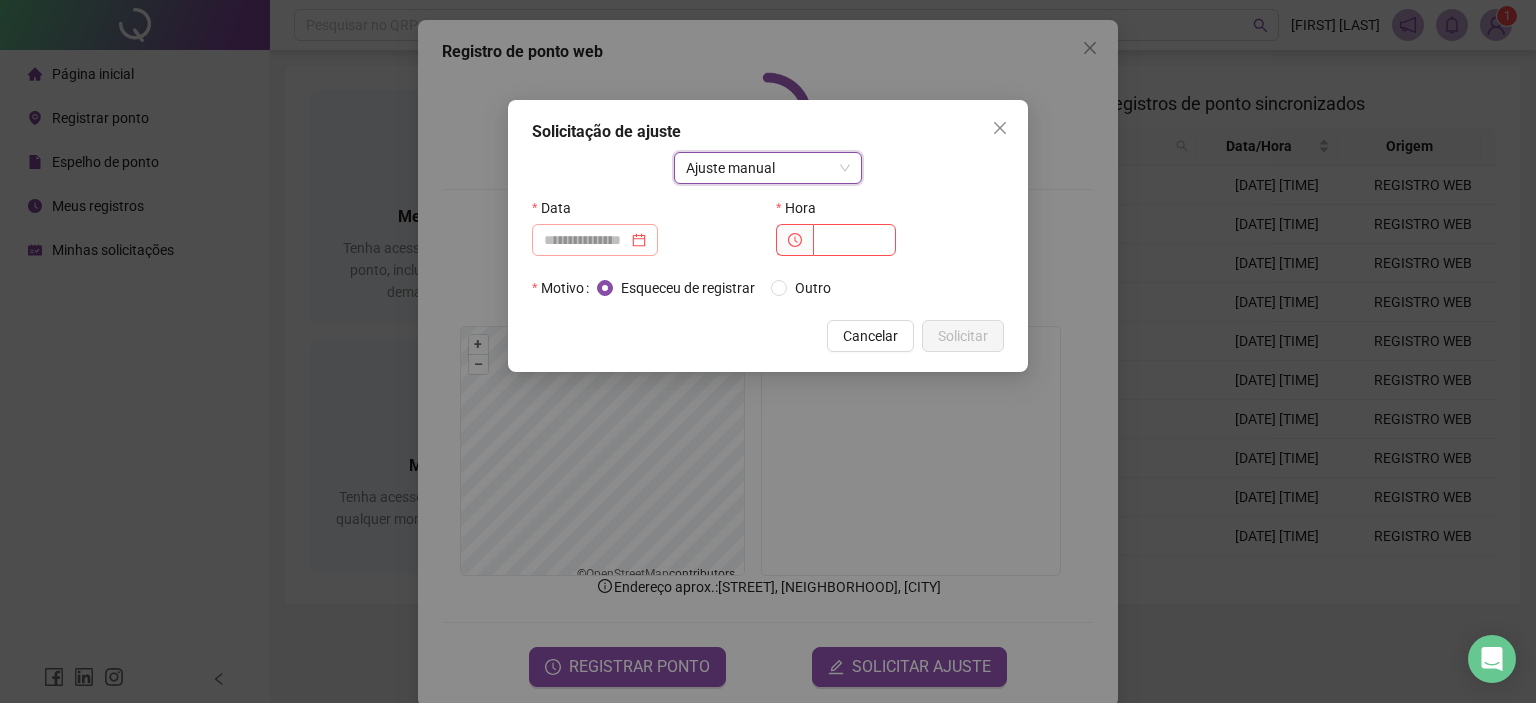 click at bounding box center [595, 240] 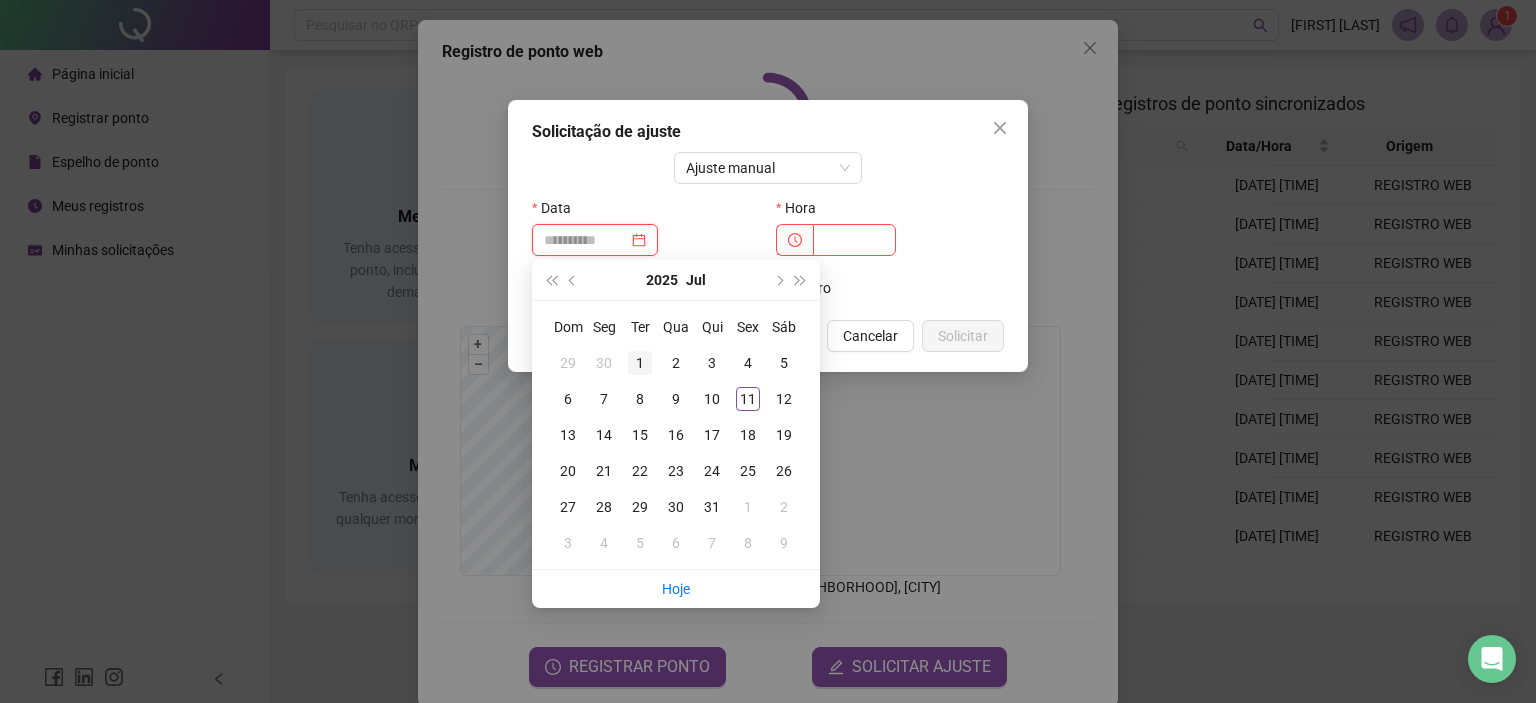 type on "**********" 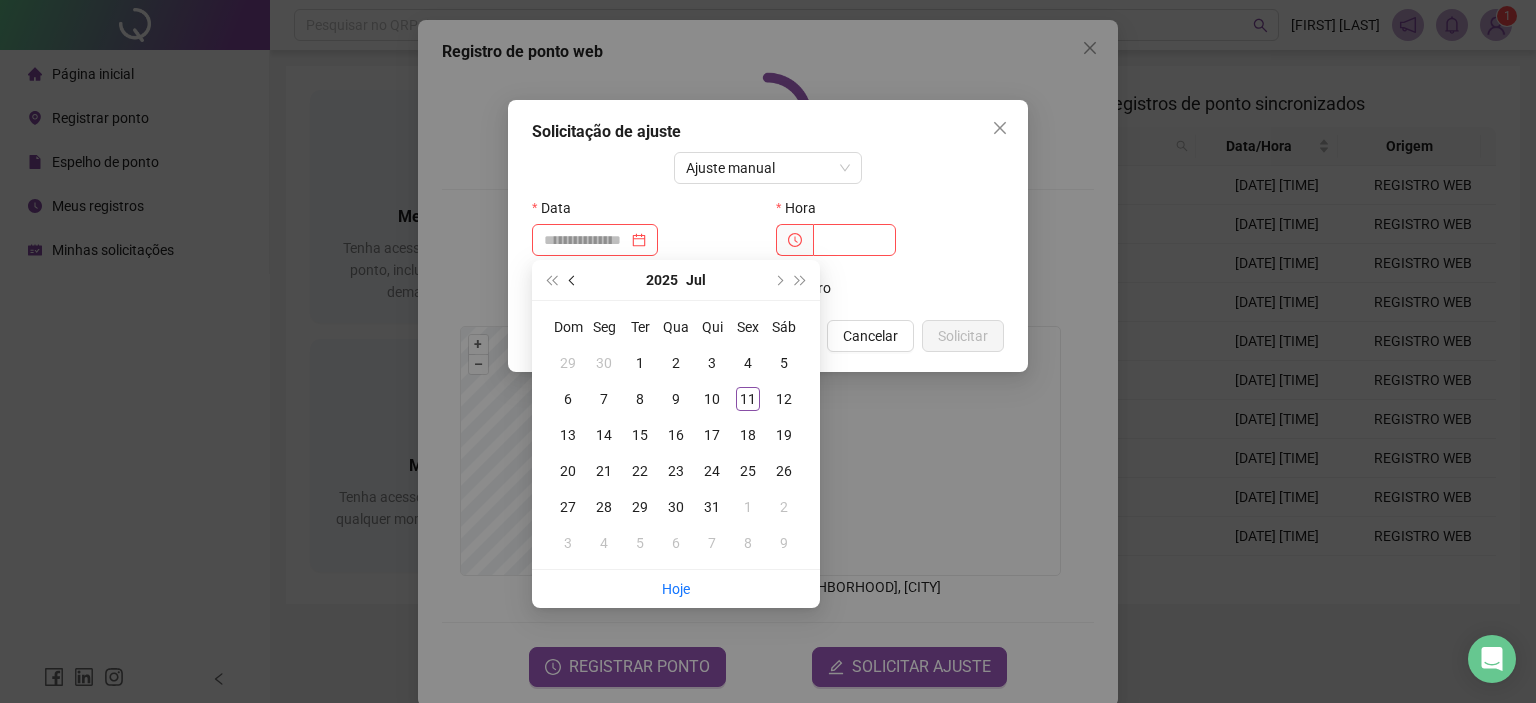 click at bounding box center (574, 280) 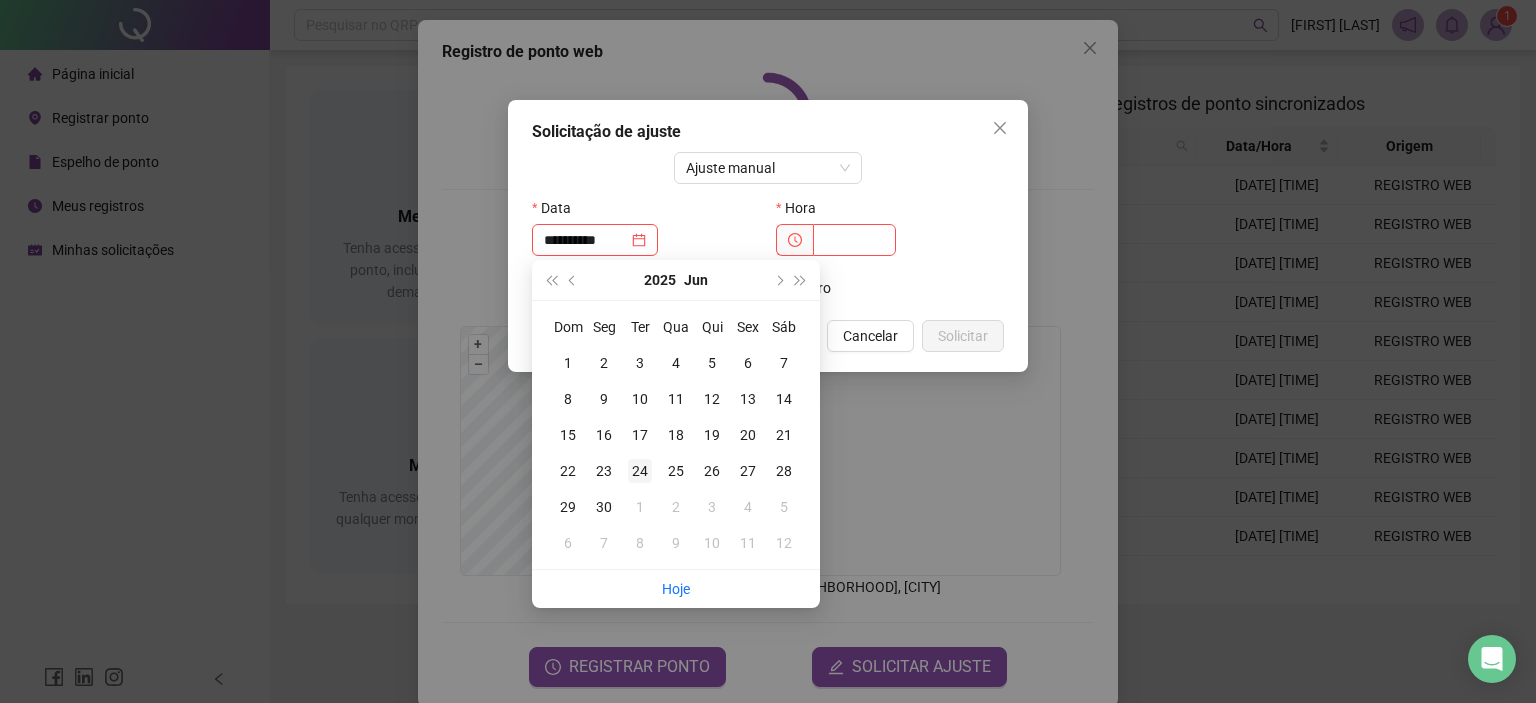 type on "**********" 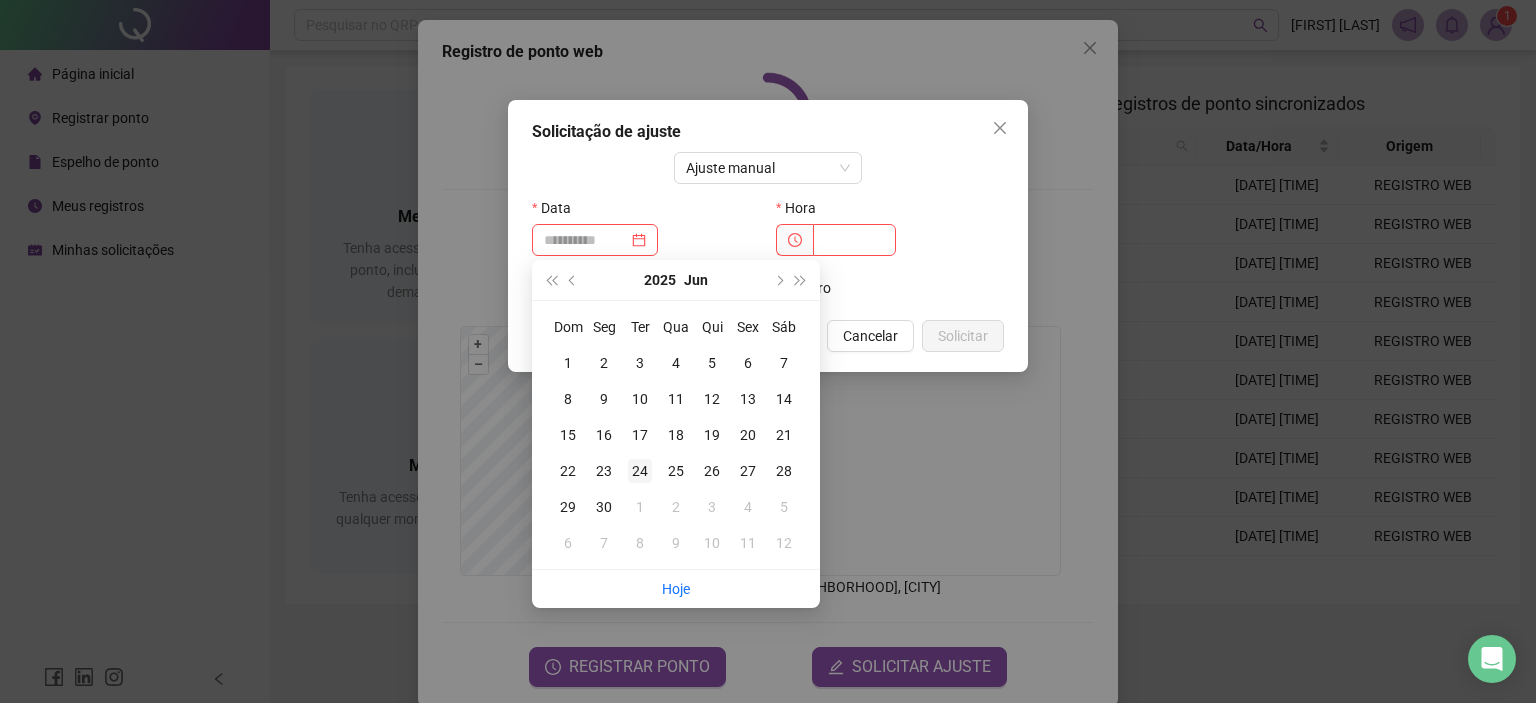 click on "24" at bounding box center (640, 471) 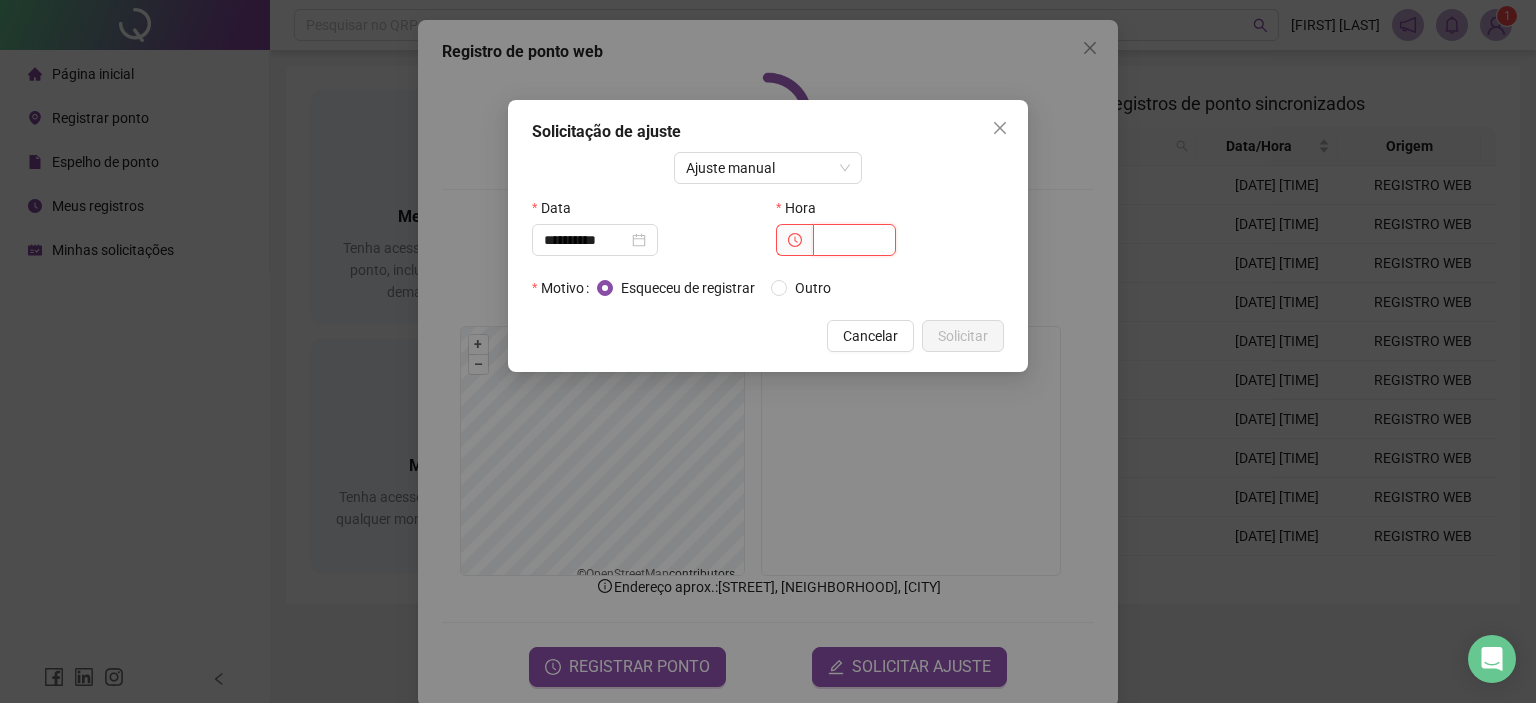 click at bounding box center (854, 240) 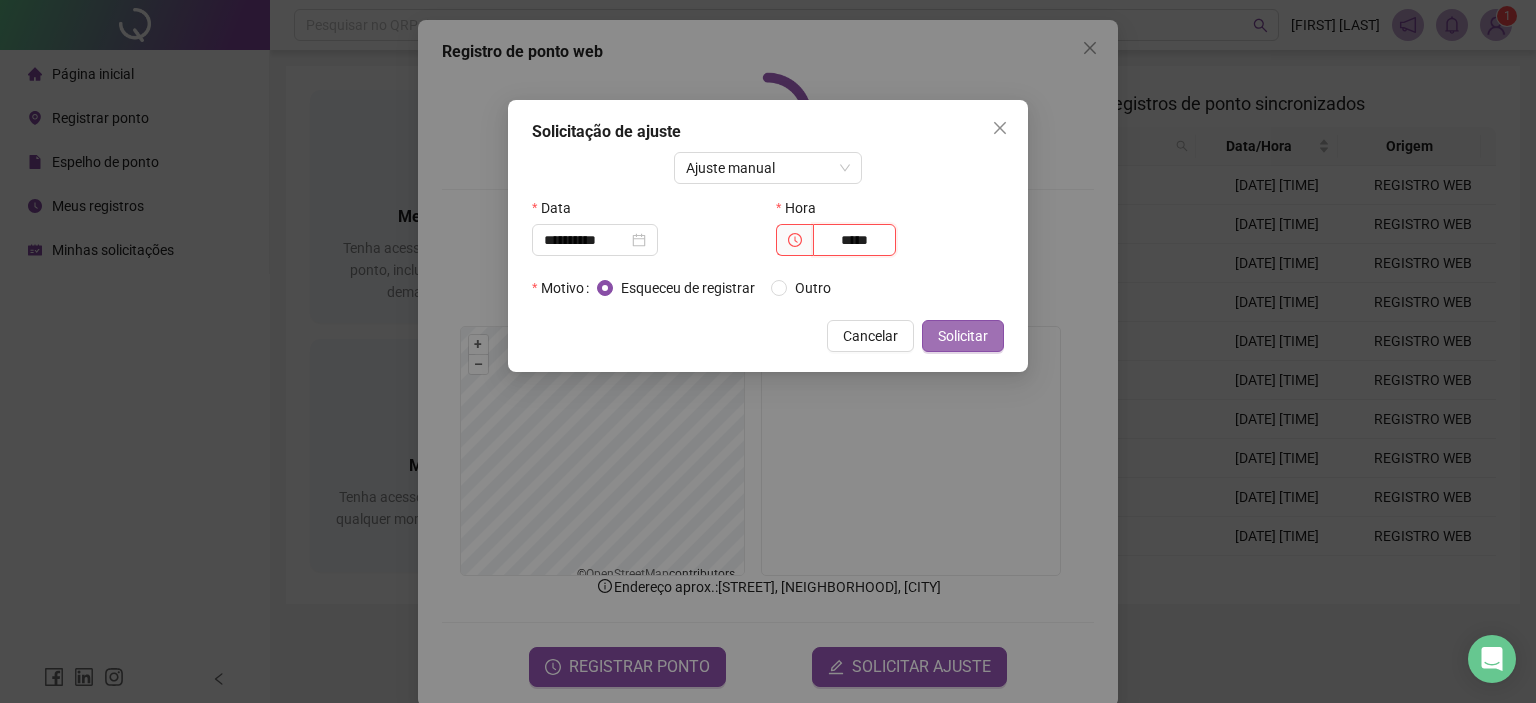 type on "*****" 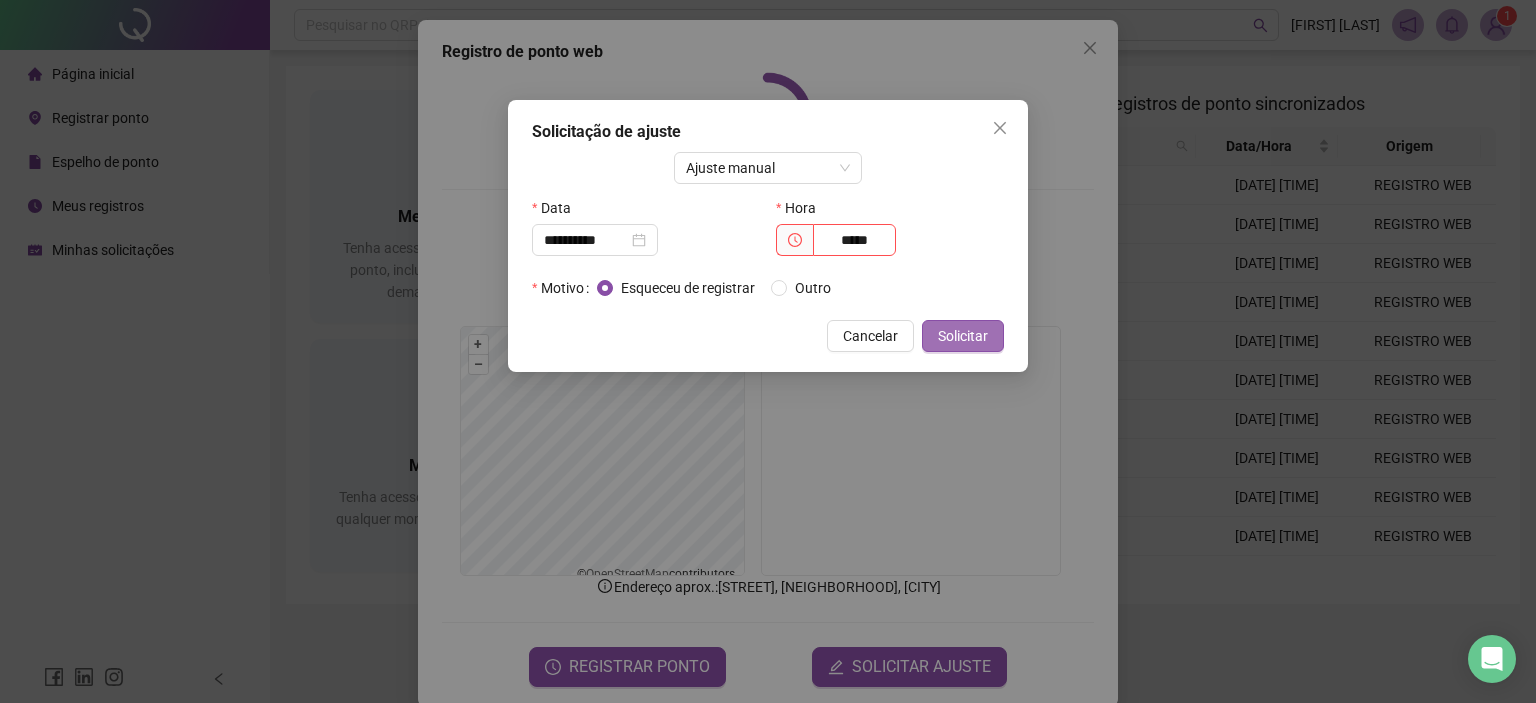 click on "Solicitar" at bounding box center (963, 336) 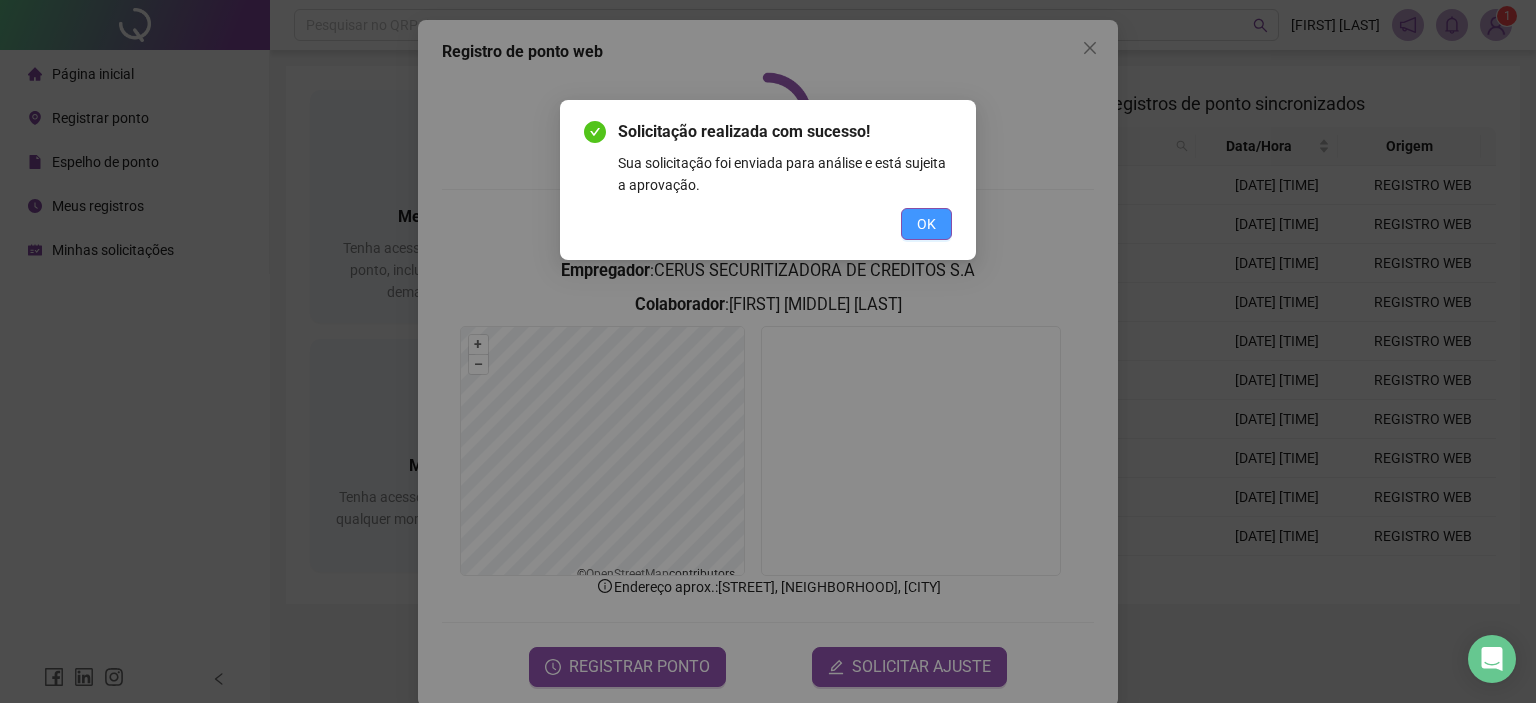 click on "OK" at bounding box center [926, 224] 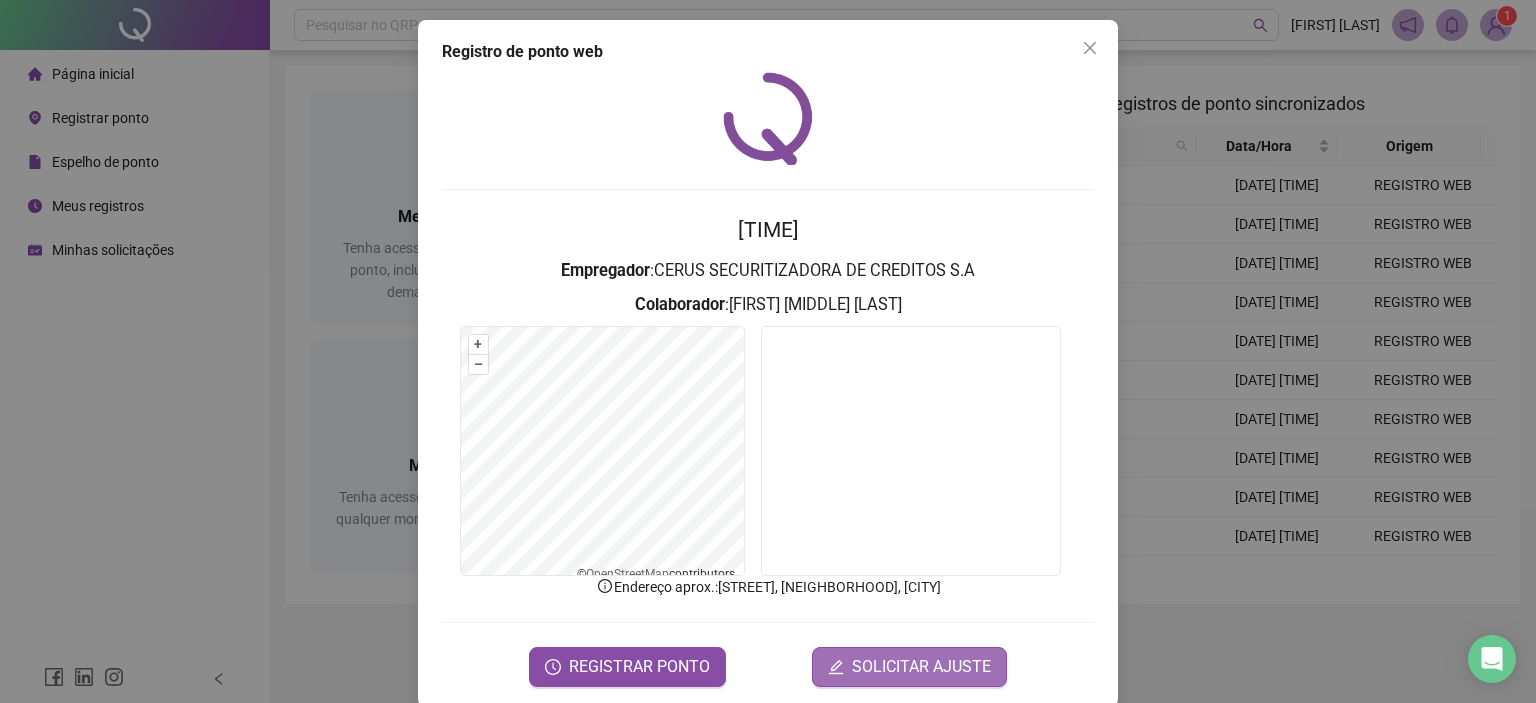 click on "SOLICITAR AJUSTE" at bounding box center [909, 667] 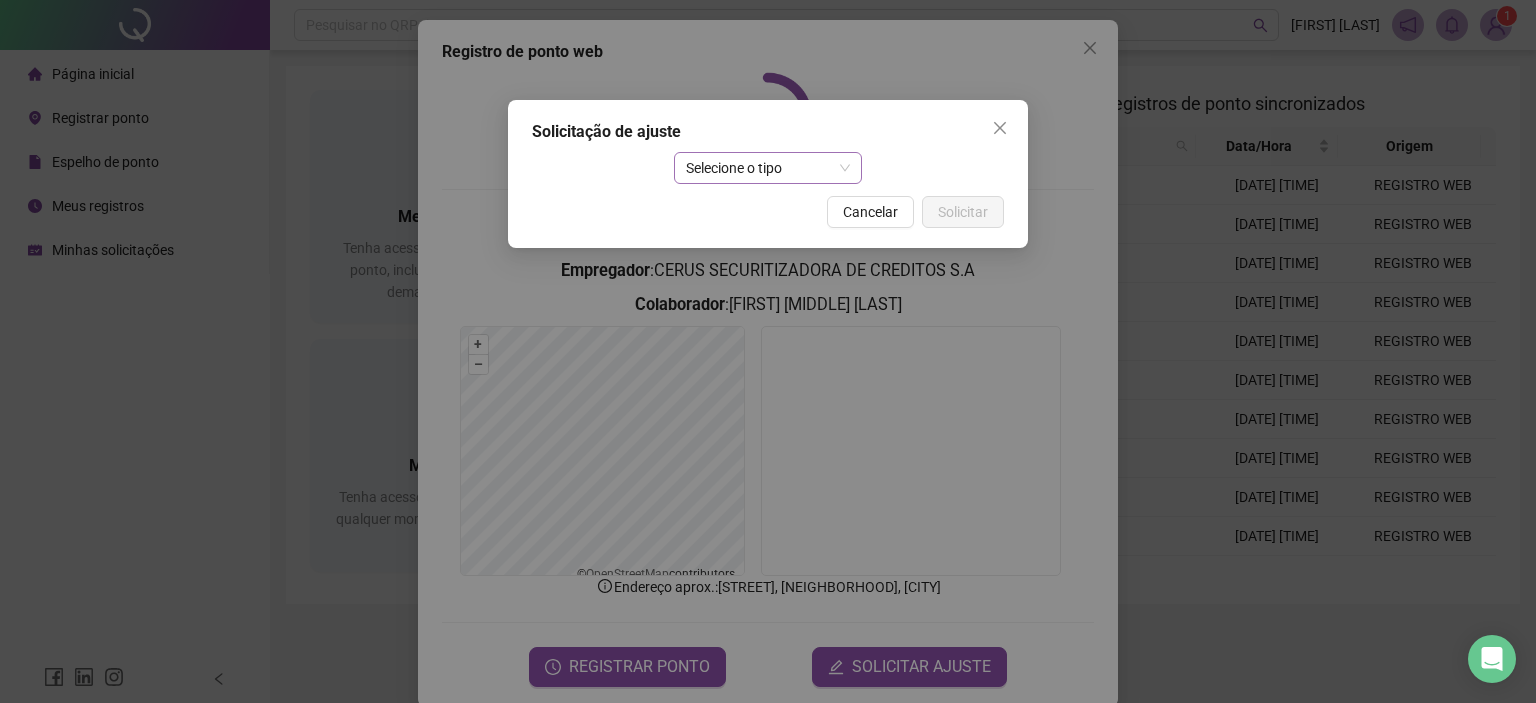 click on "Selecione o tipo" at bounding box center [768, 168] 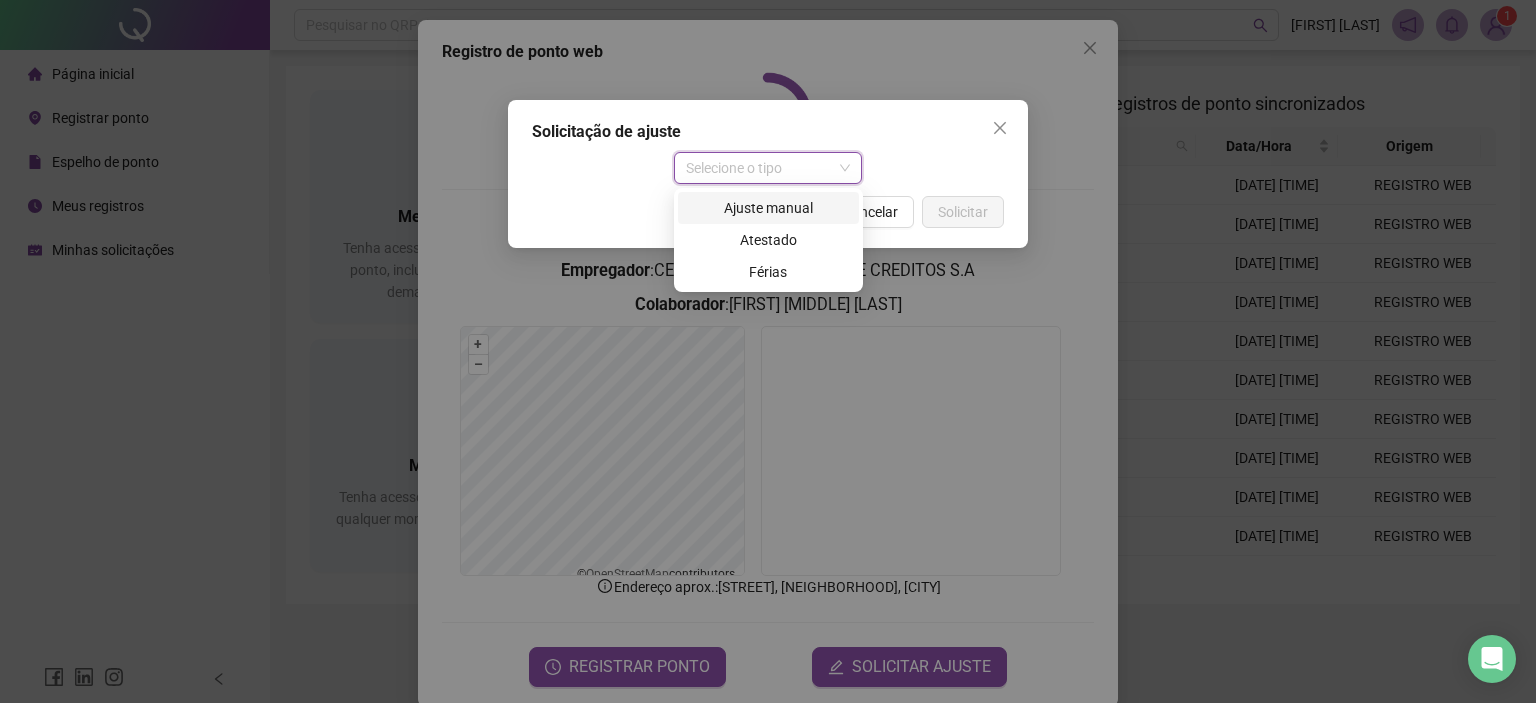 click on "Ajuste manual" at bounding box center (768, 208) 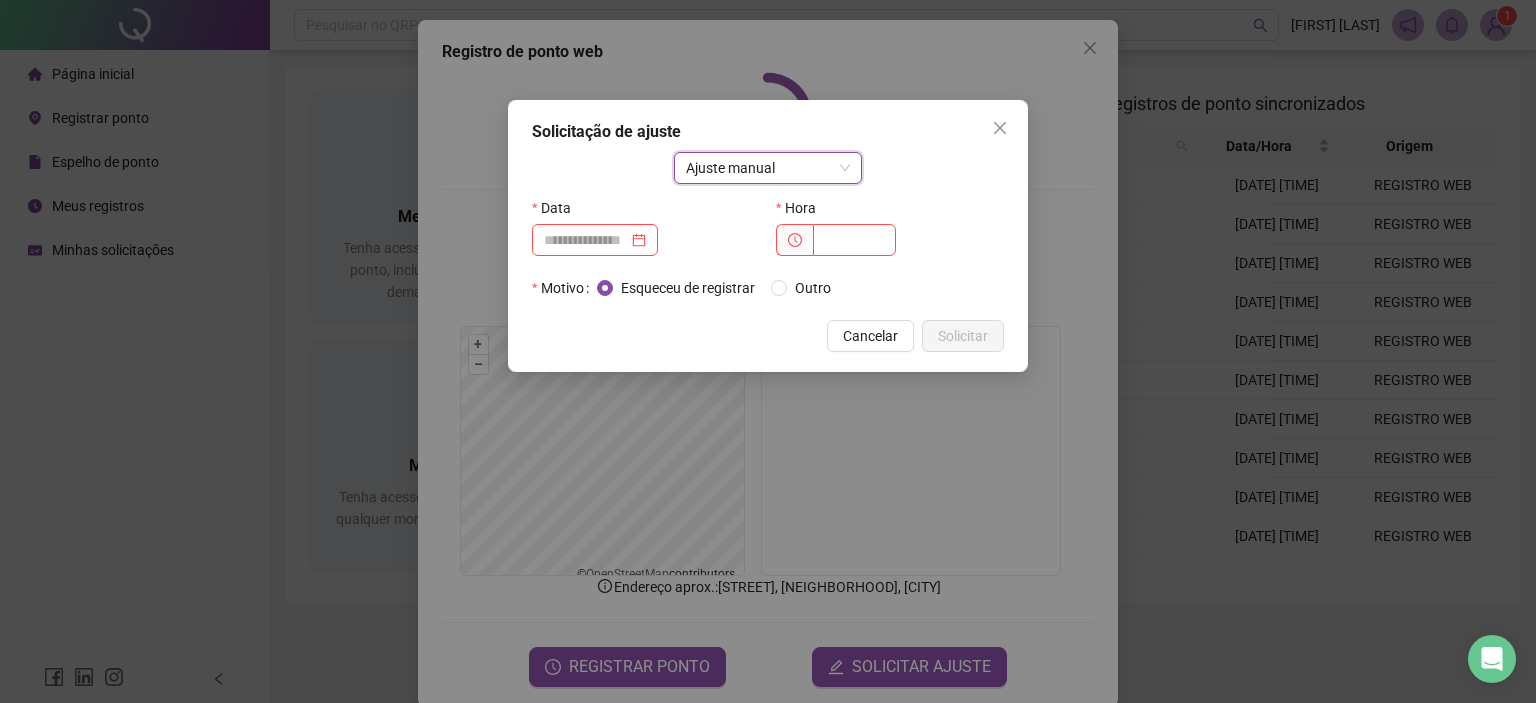 click on "Data" at bounding box center (646, 232) 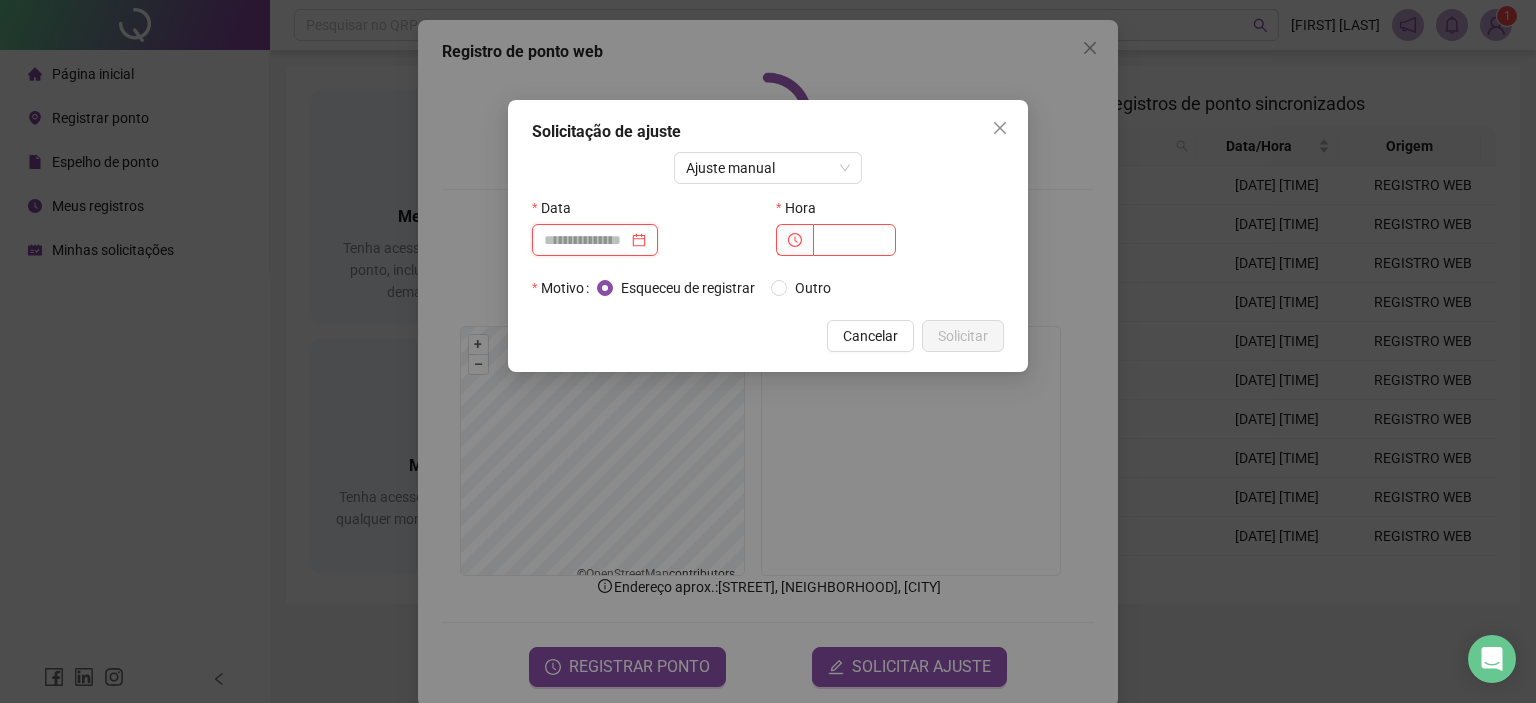 click at bounding box center [586, 240] 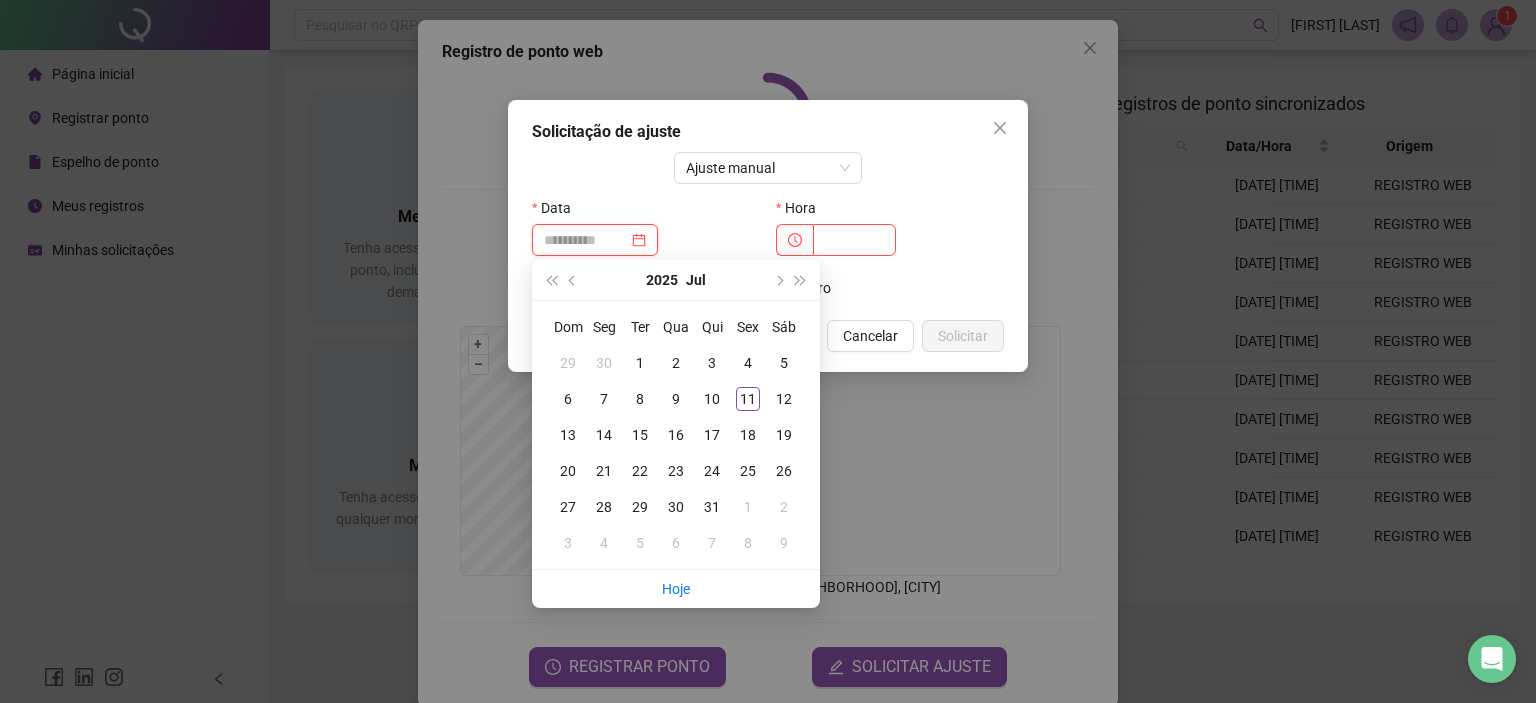 type on "**********" 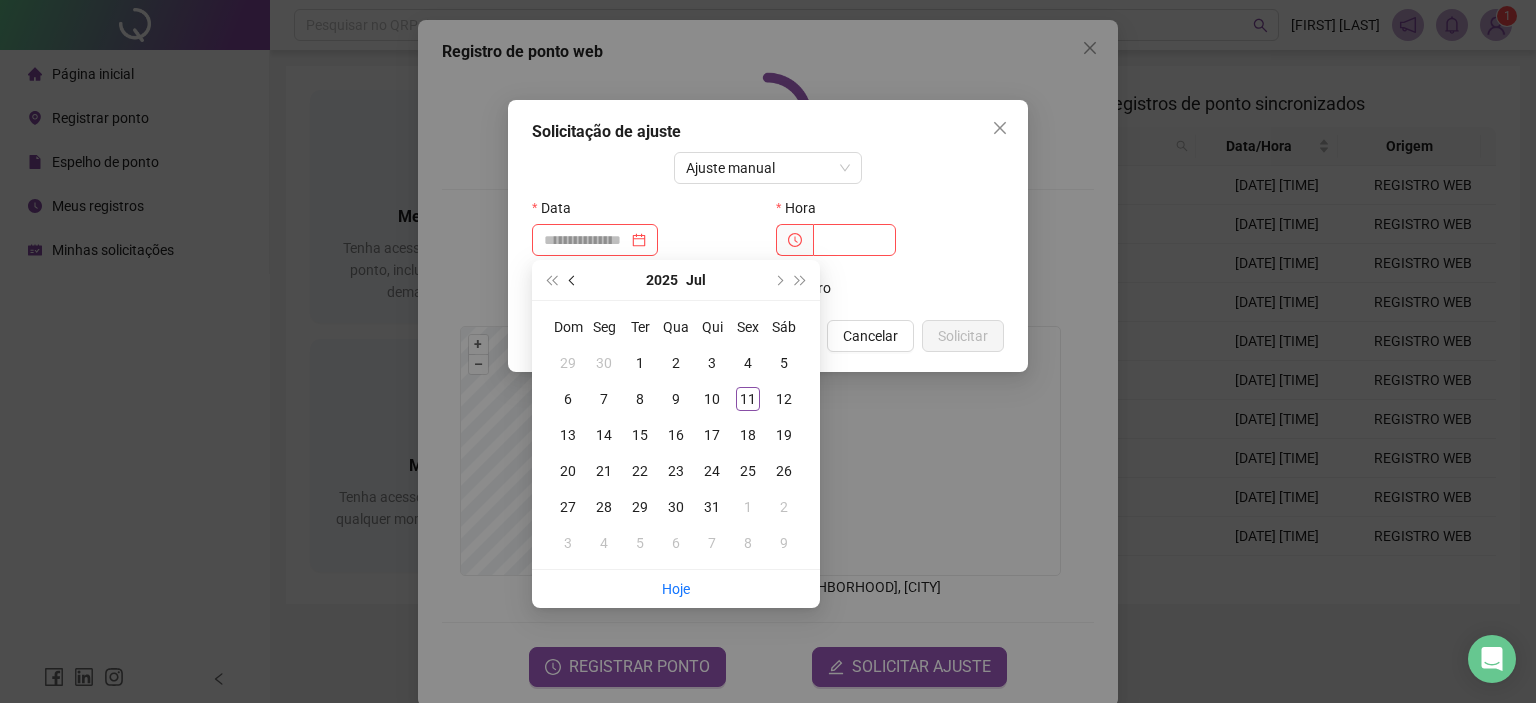 click at bounding box center (573, 280) 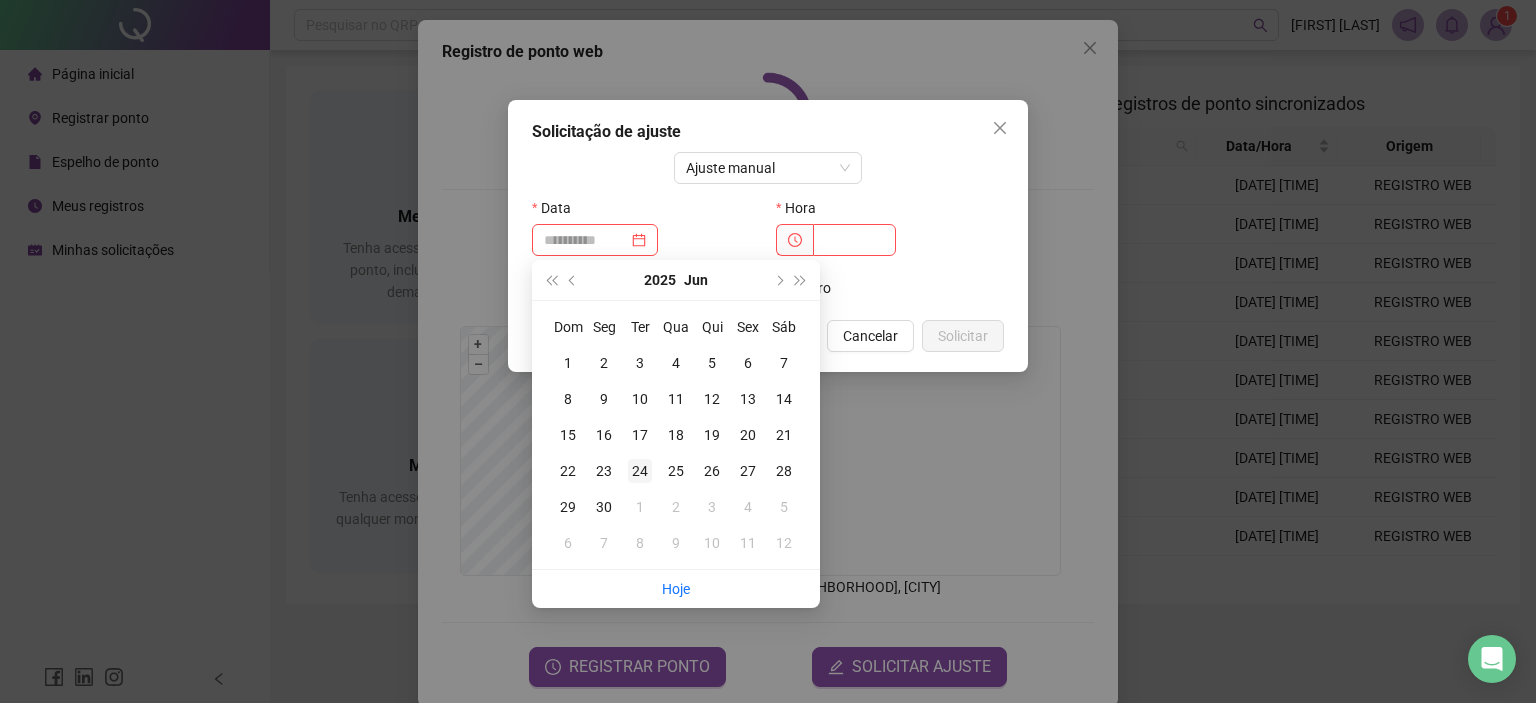 type on "**********" 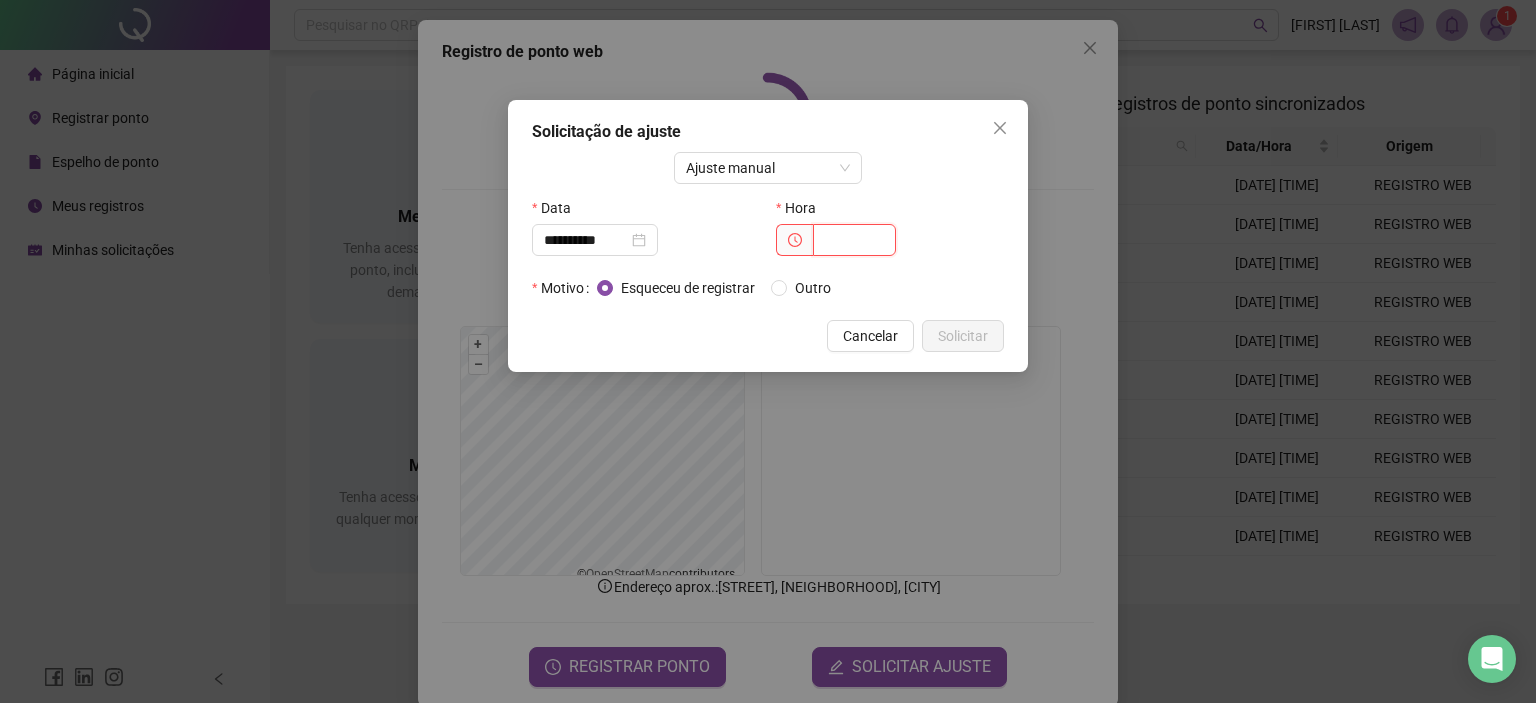 click at bounding box center (854, 240) 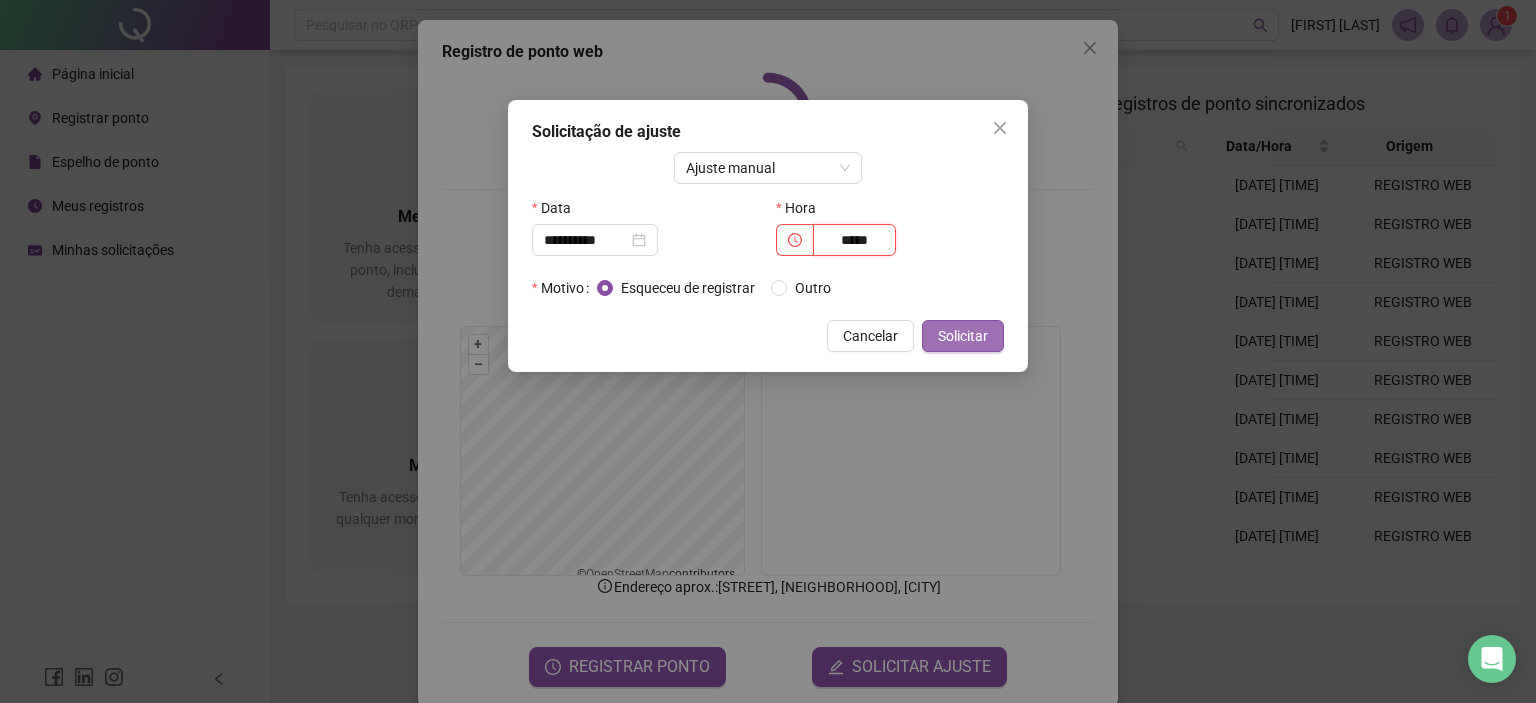type on "*****" 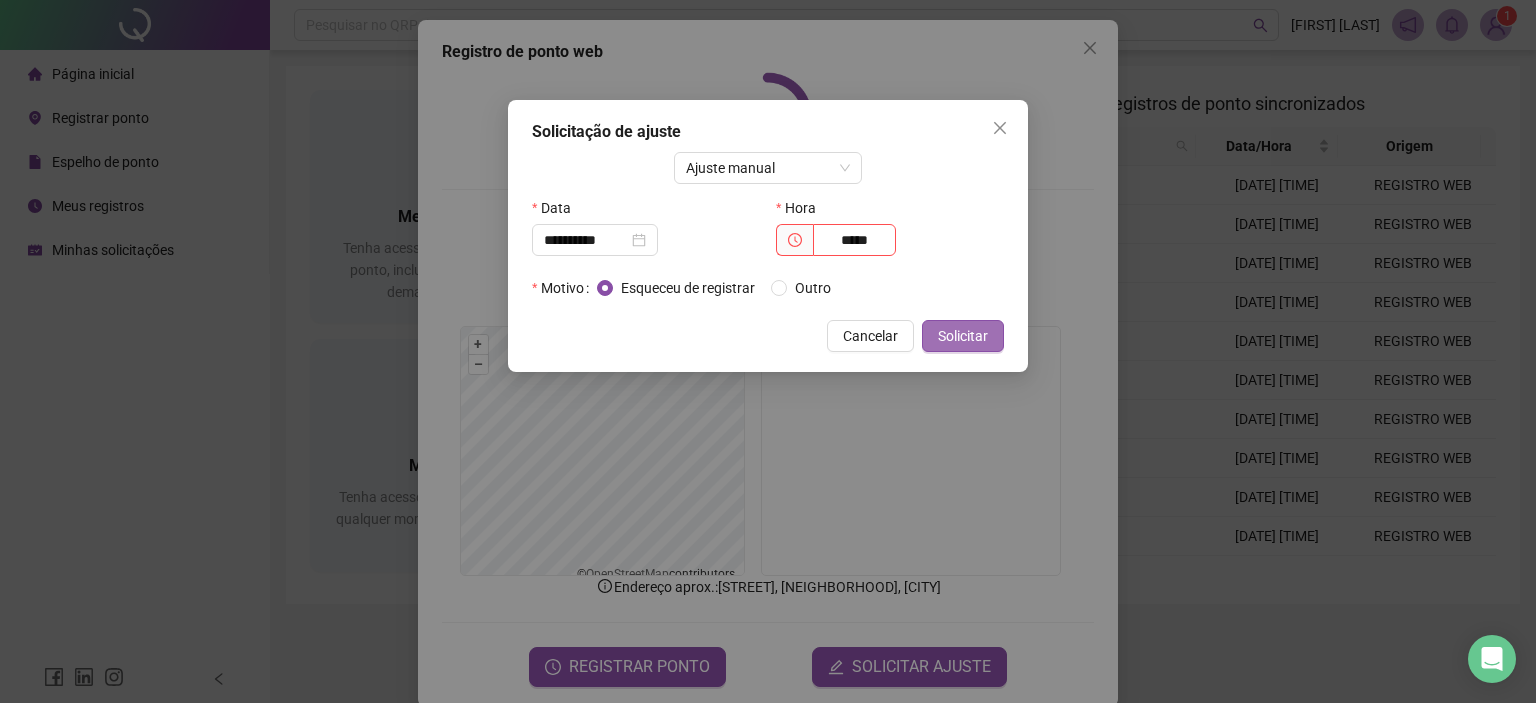 click on "Solicitar" at bounding box center [963, 336] 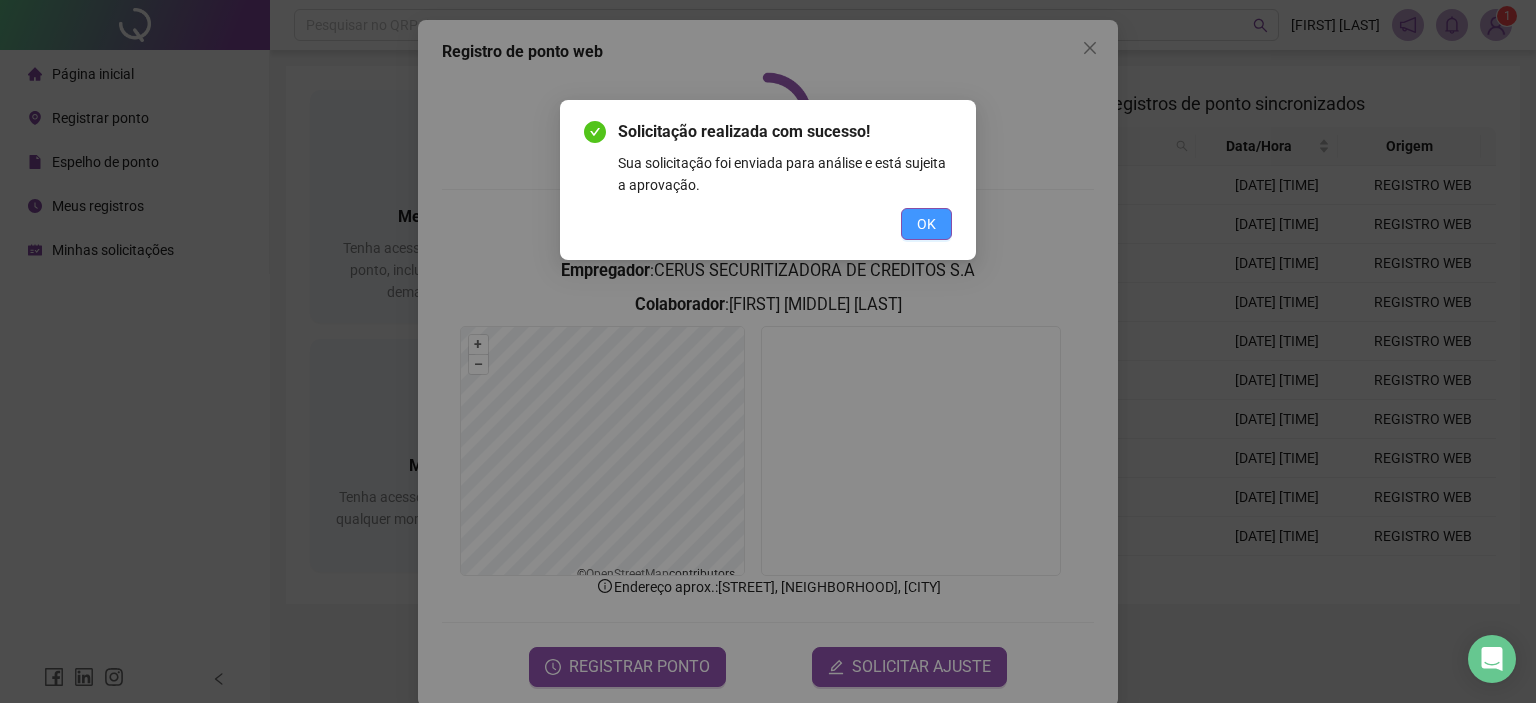 click on "OK" at bounding box center (926, 224) 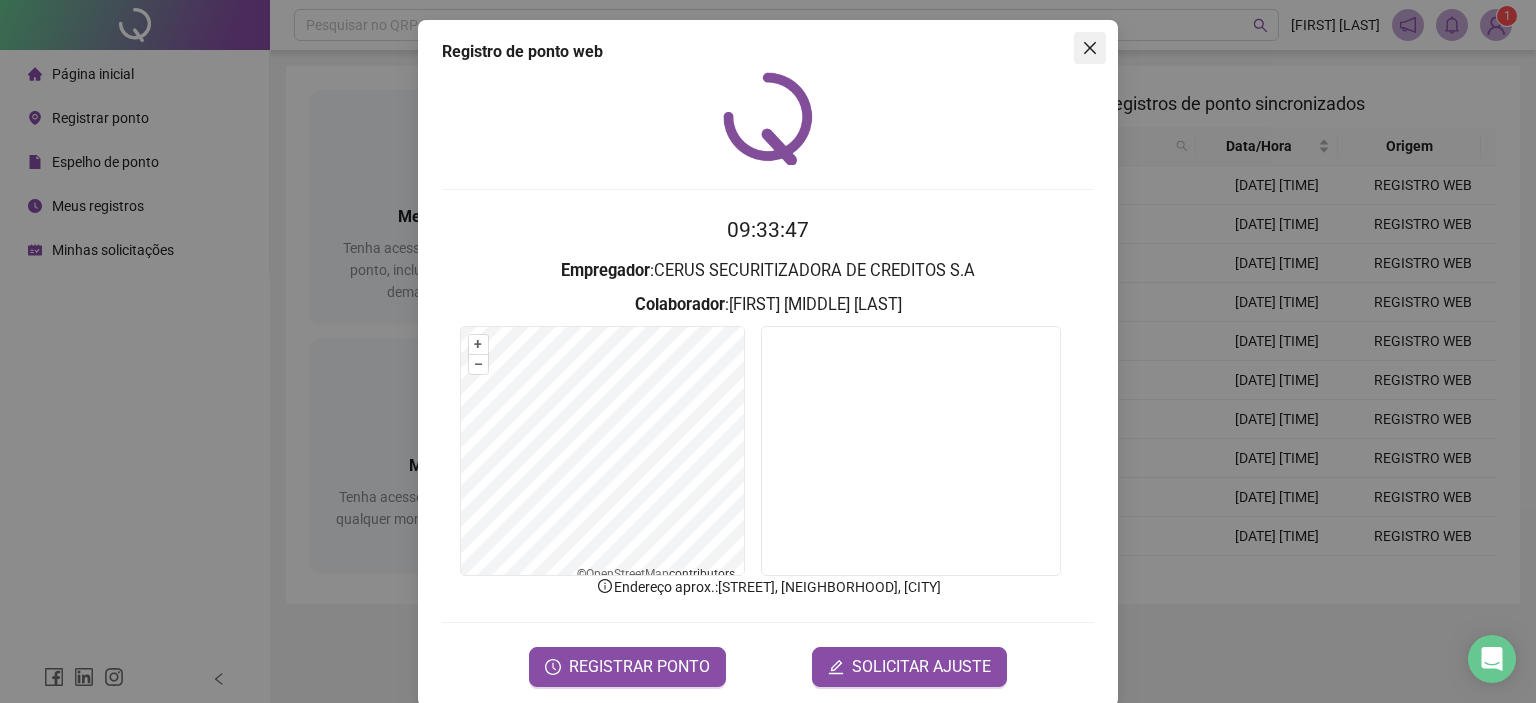 click 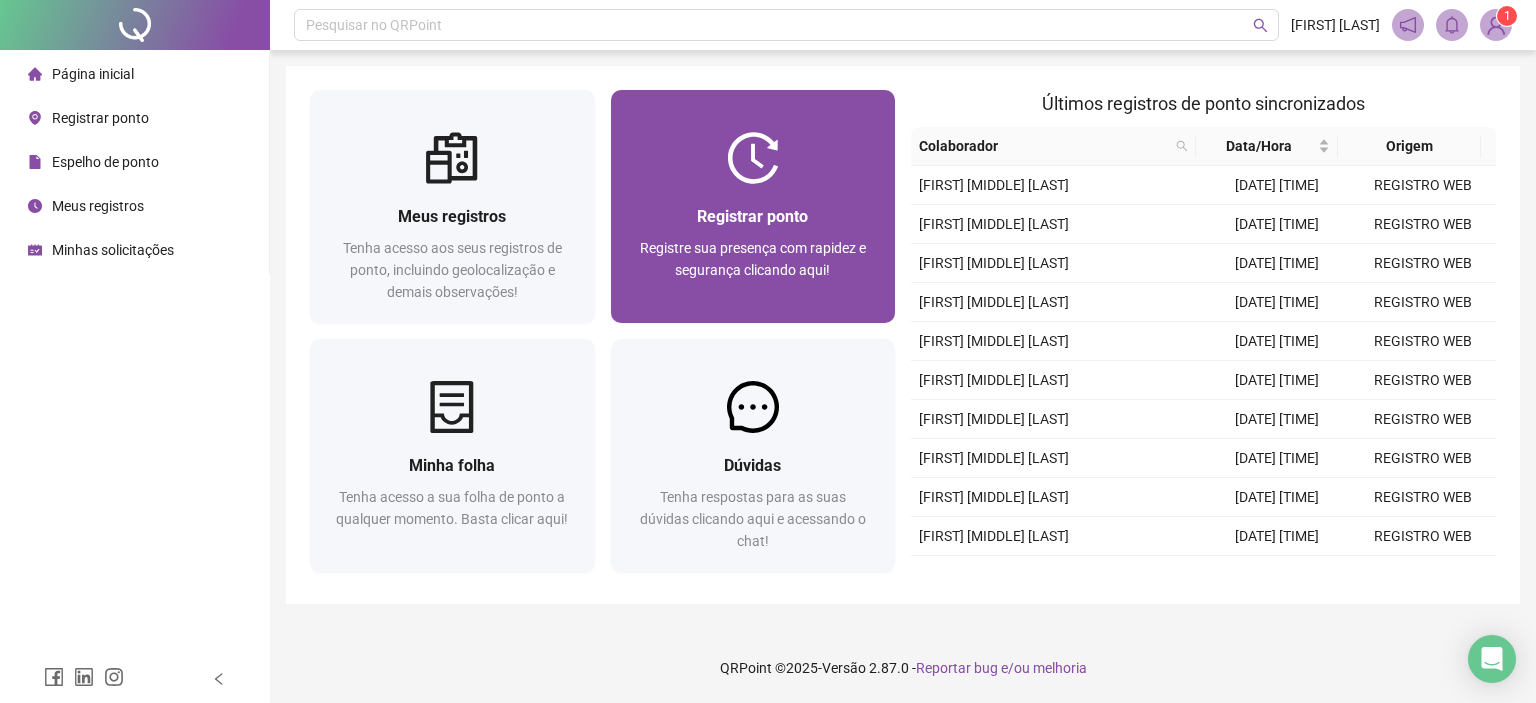 click on "Registrar ponto Registre sua presença com rapidez e segurança clicando aqui!" at bounding box center [753, 253] 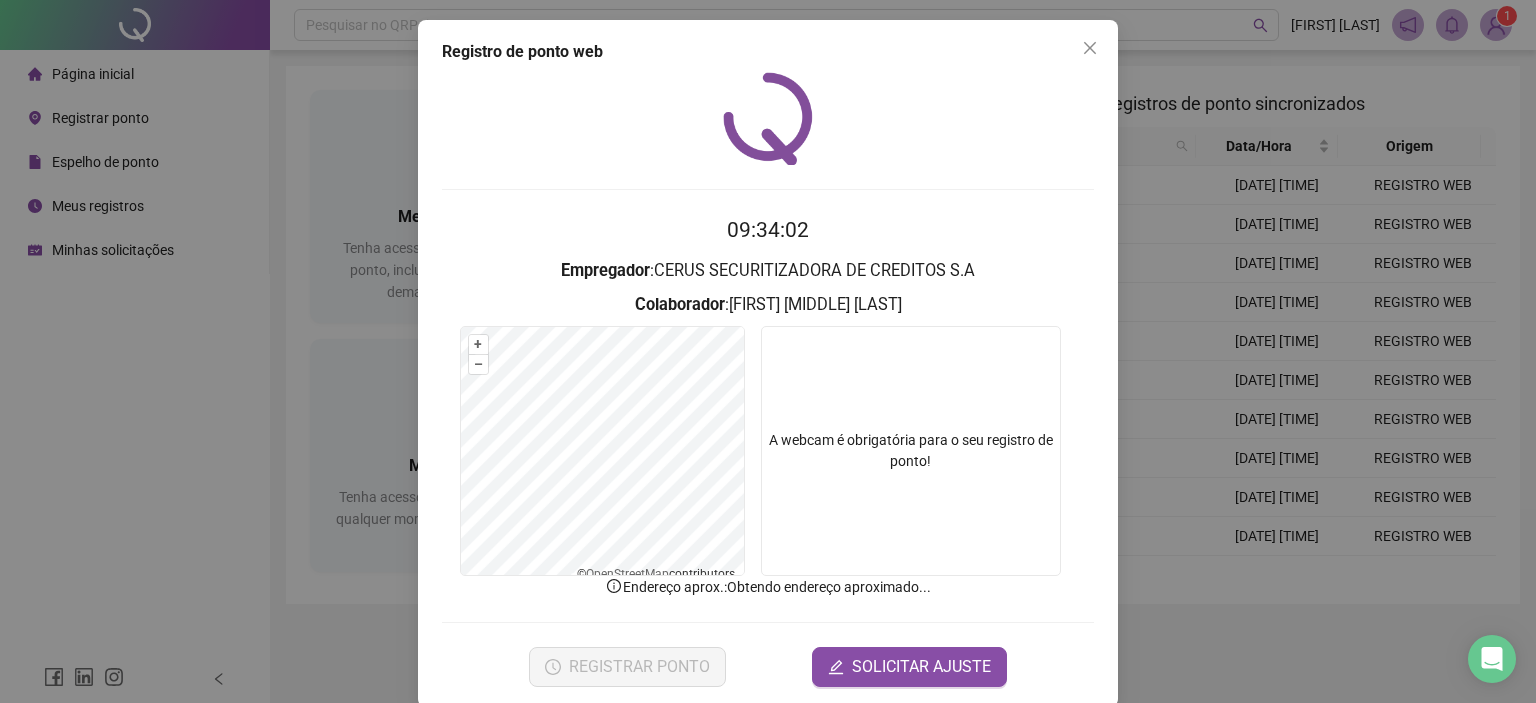 click at bounding box center (911, 451) 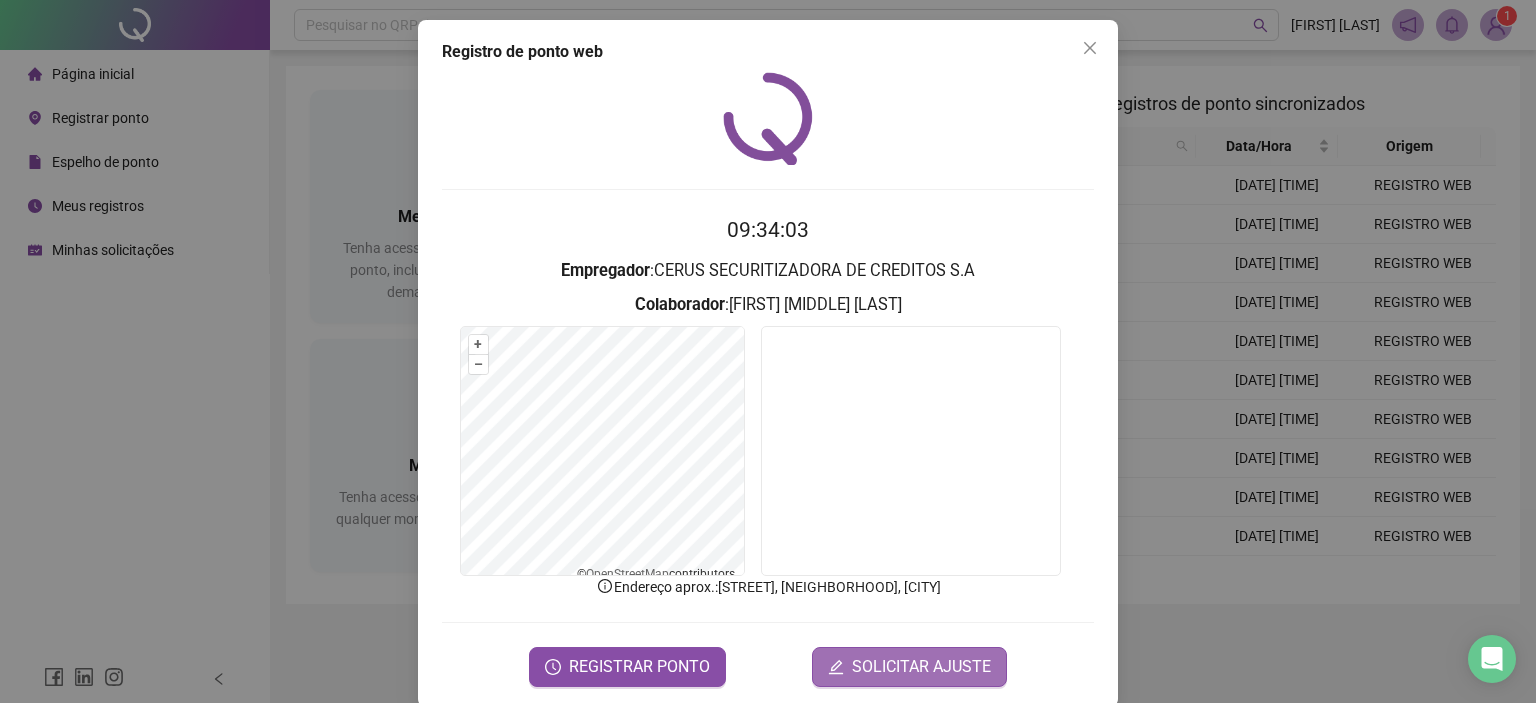 click on "SOLICITAR AJUSTE" at bounding box center (909, 667) 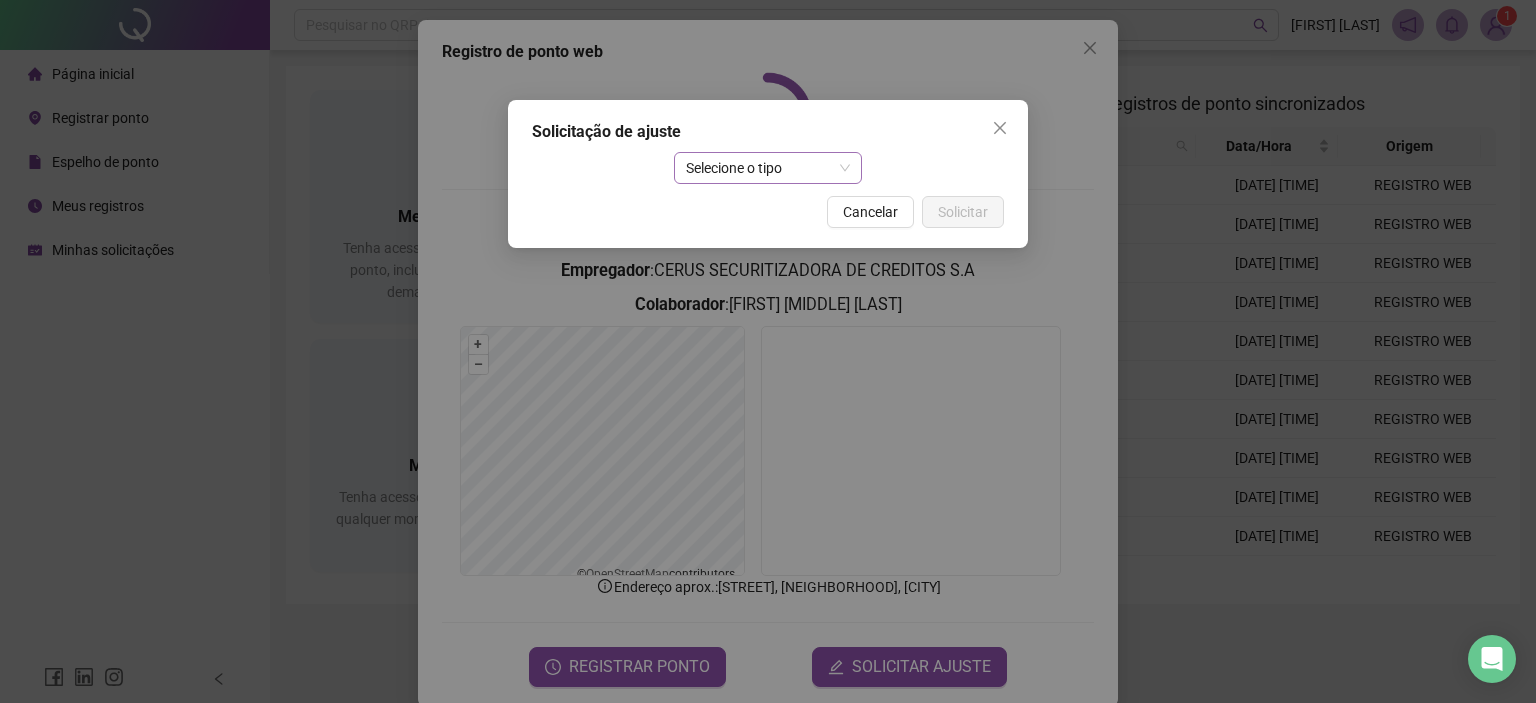 click on "Selecione o tipo" at bounding box center (768, 168) 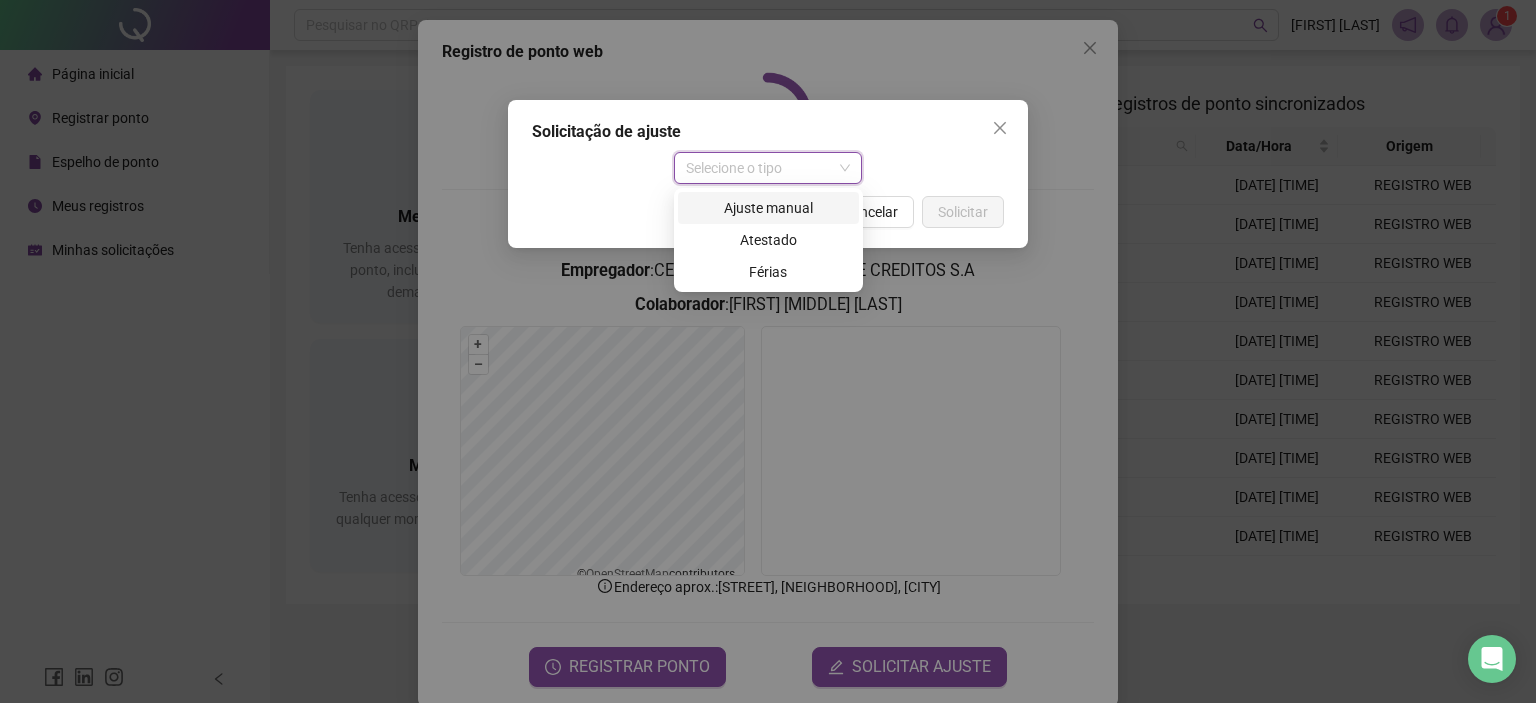click on "Ajuste manual" at bounding box center [768, 208] 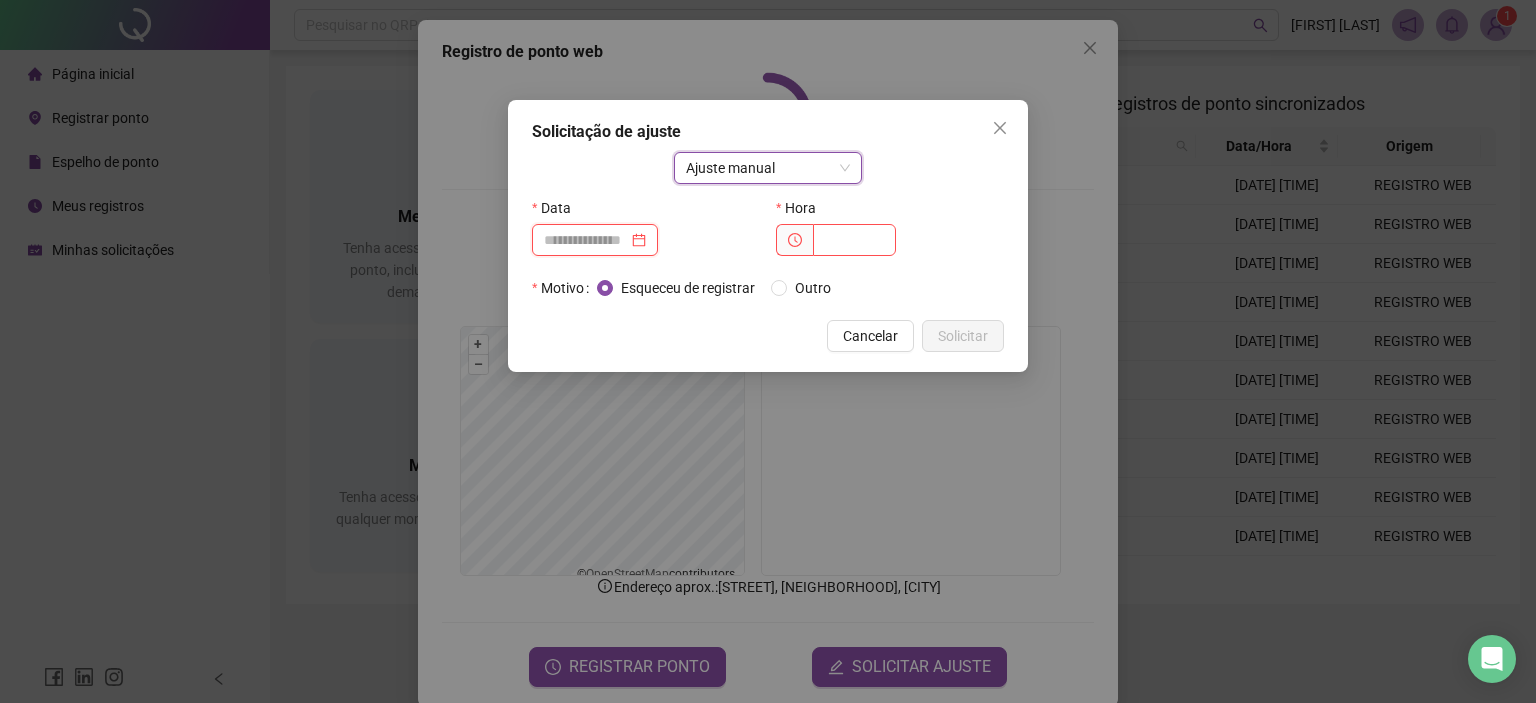 click at bounding box center [586, 240] 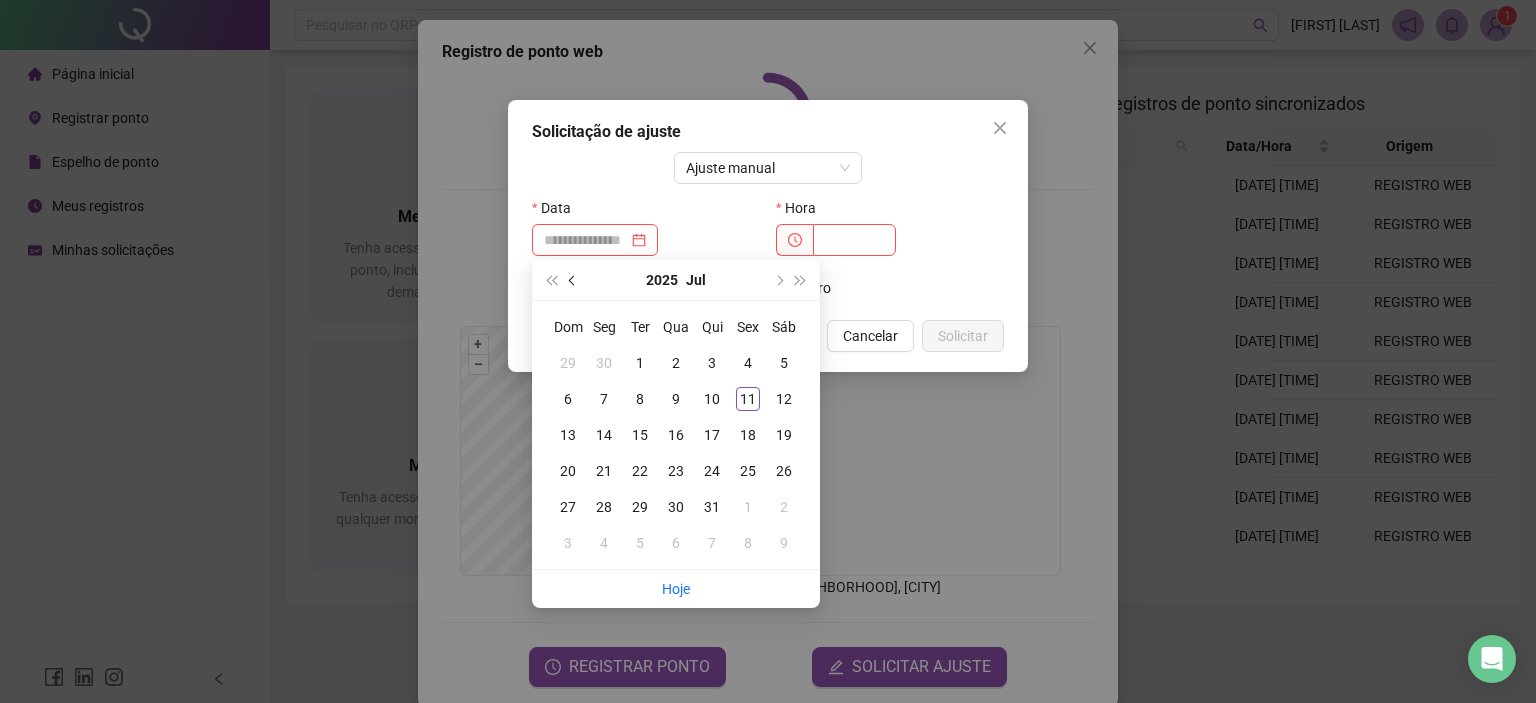 click at bounding box center (574, 280) 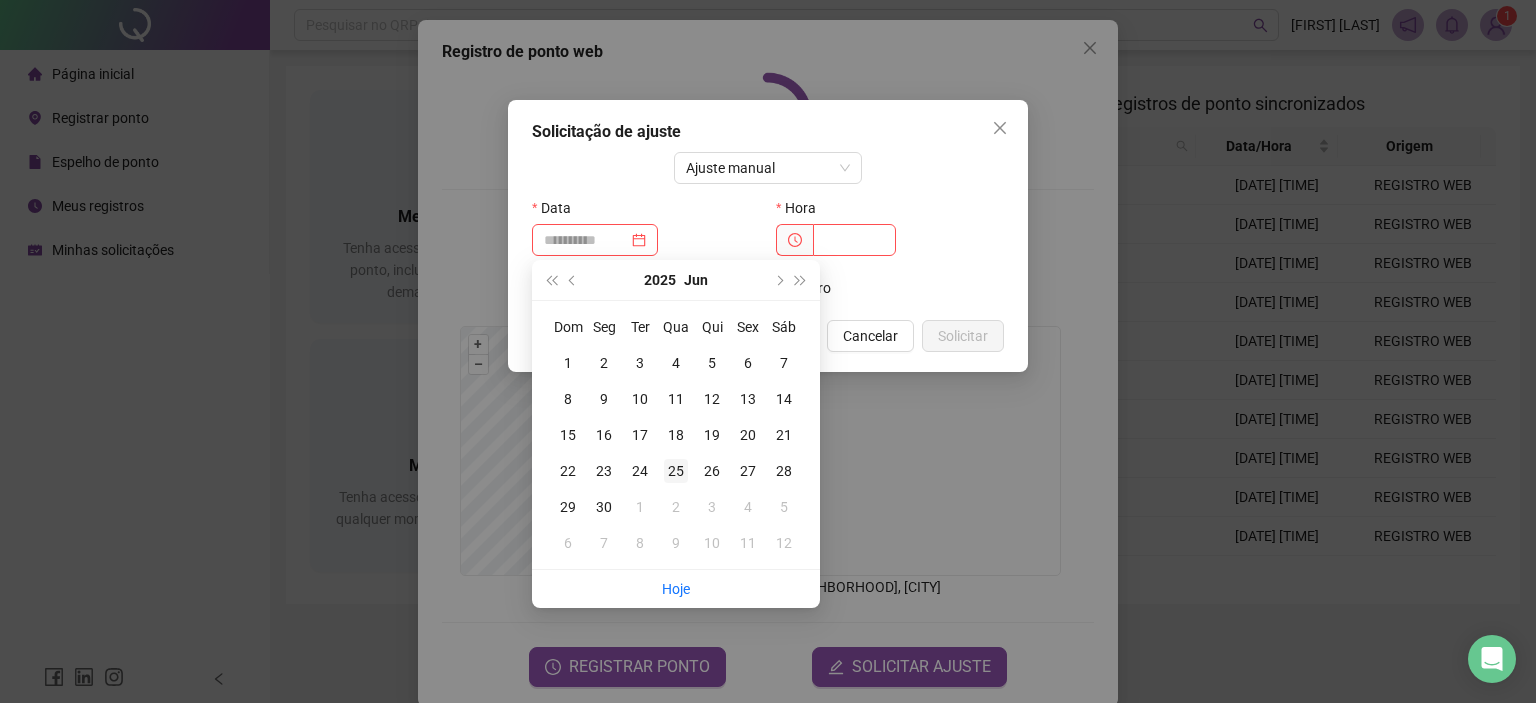 type on "**********" 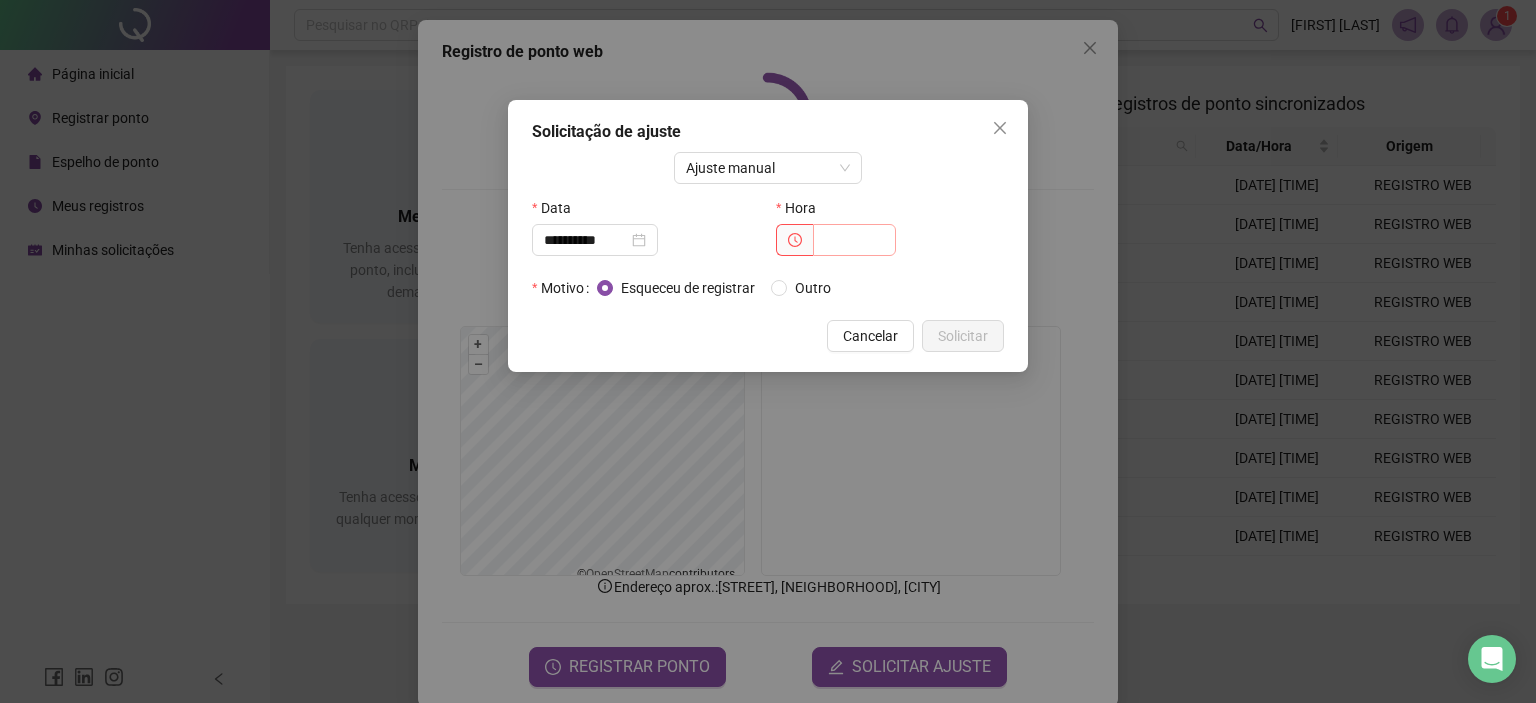 click at bounding box center (794, 240) 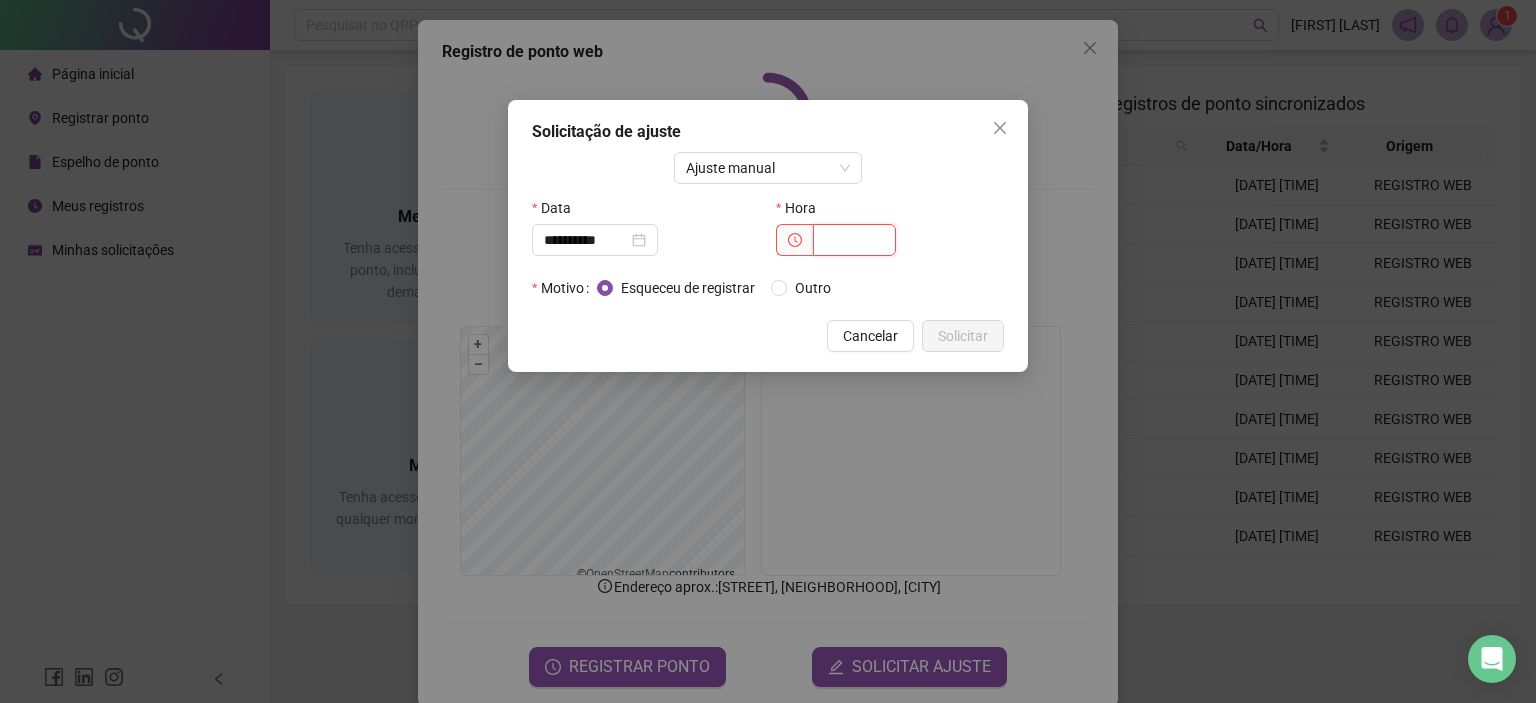 click at bounding box center [854, 240] 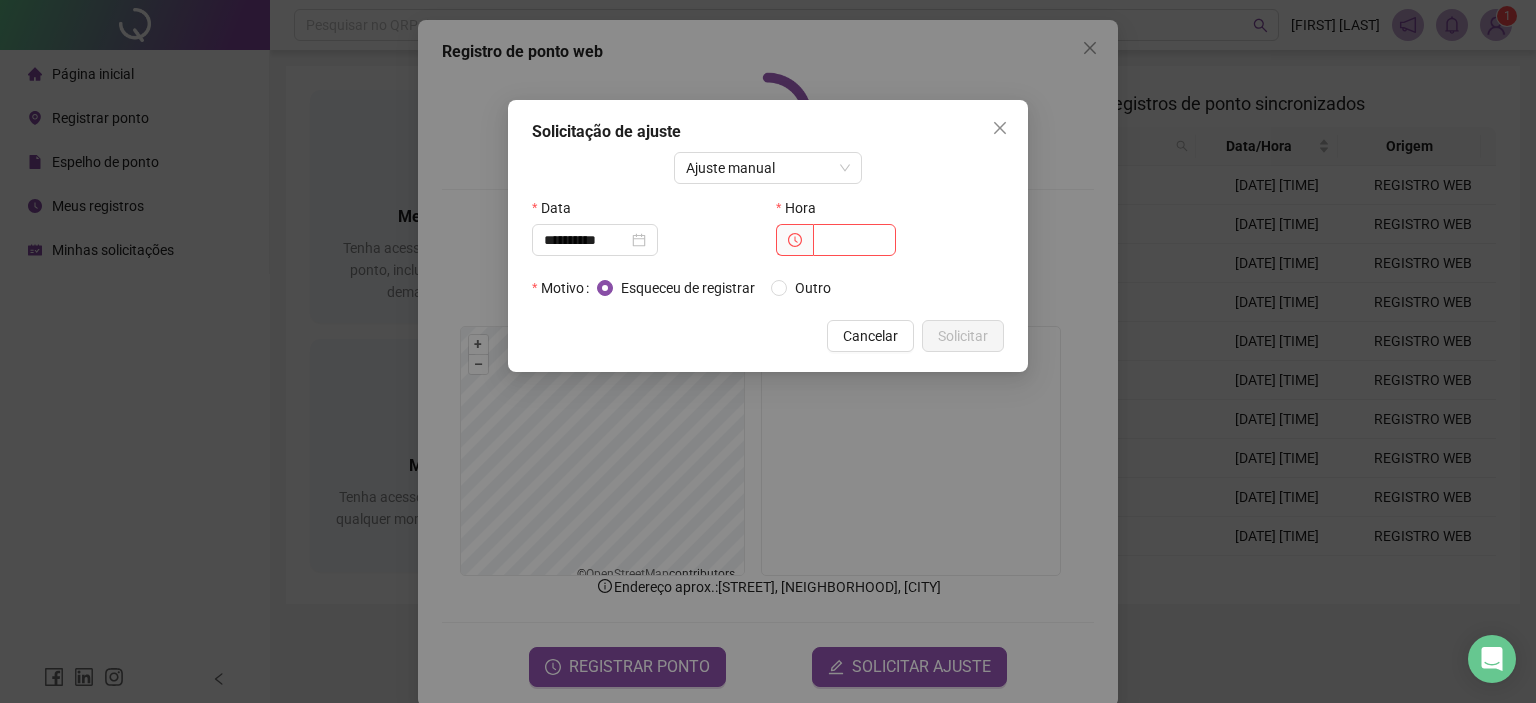 click at bounding box center (794, 240) 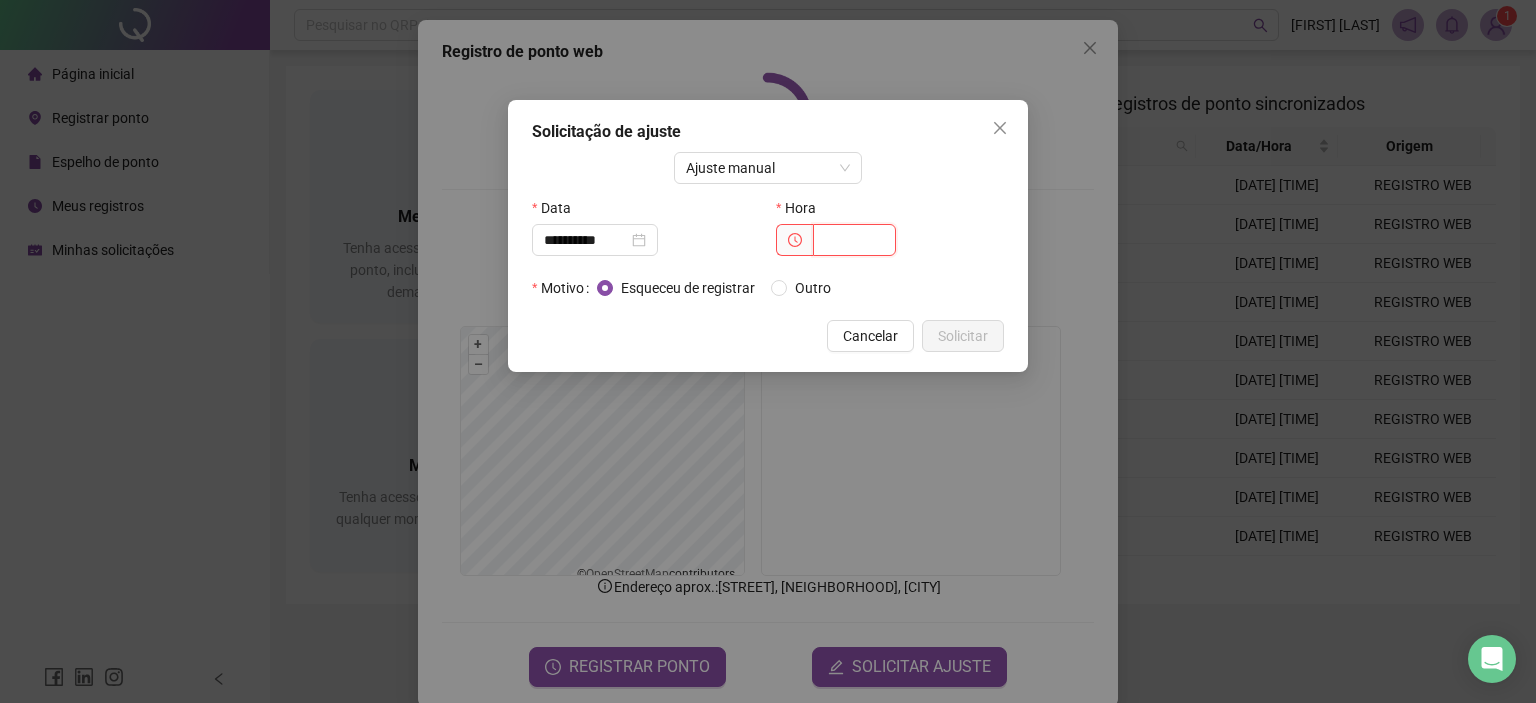 click at bounding box center [854, 240] 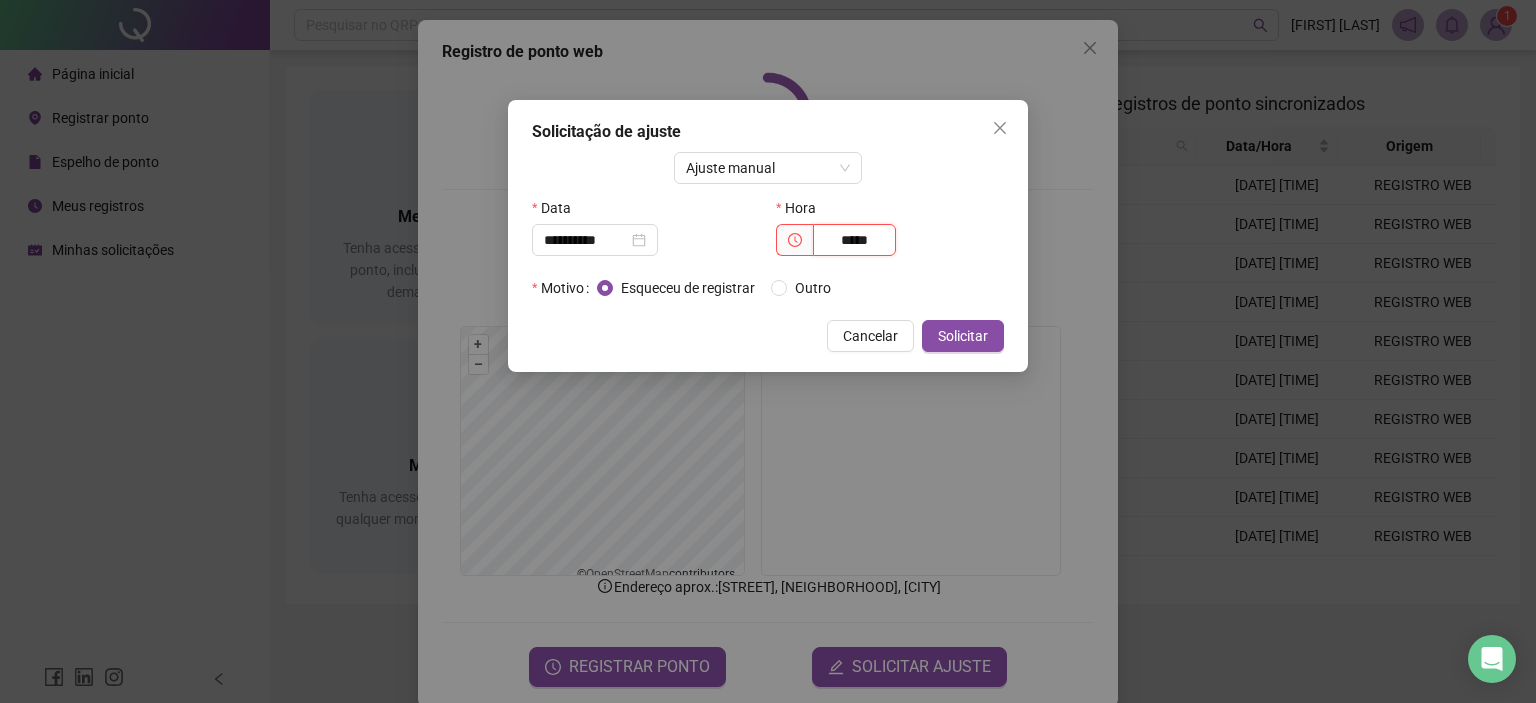 type on "*****" 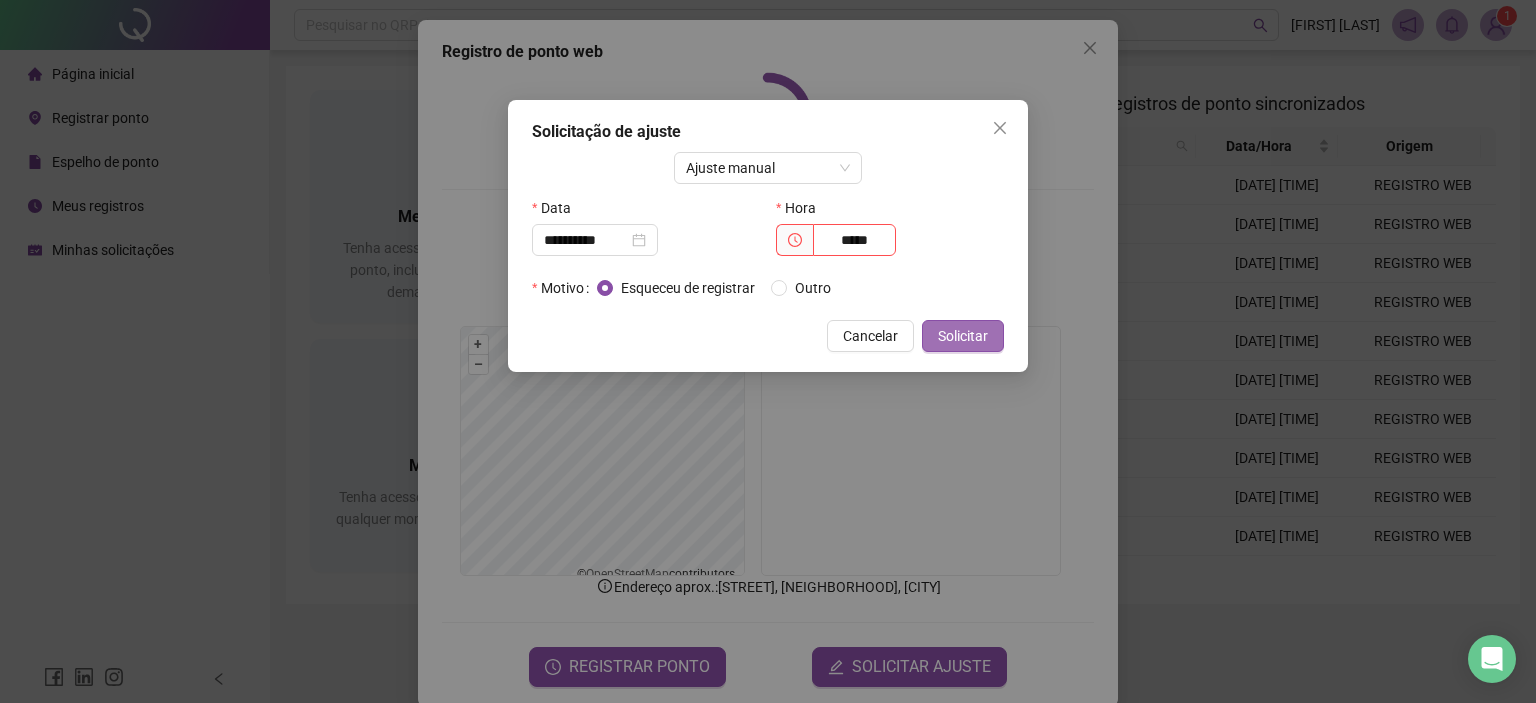 click on "Solicitar" at bounding box center (963, 336) 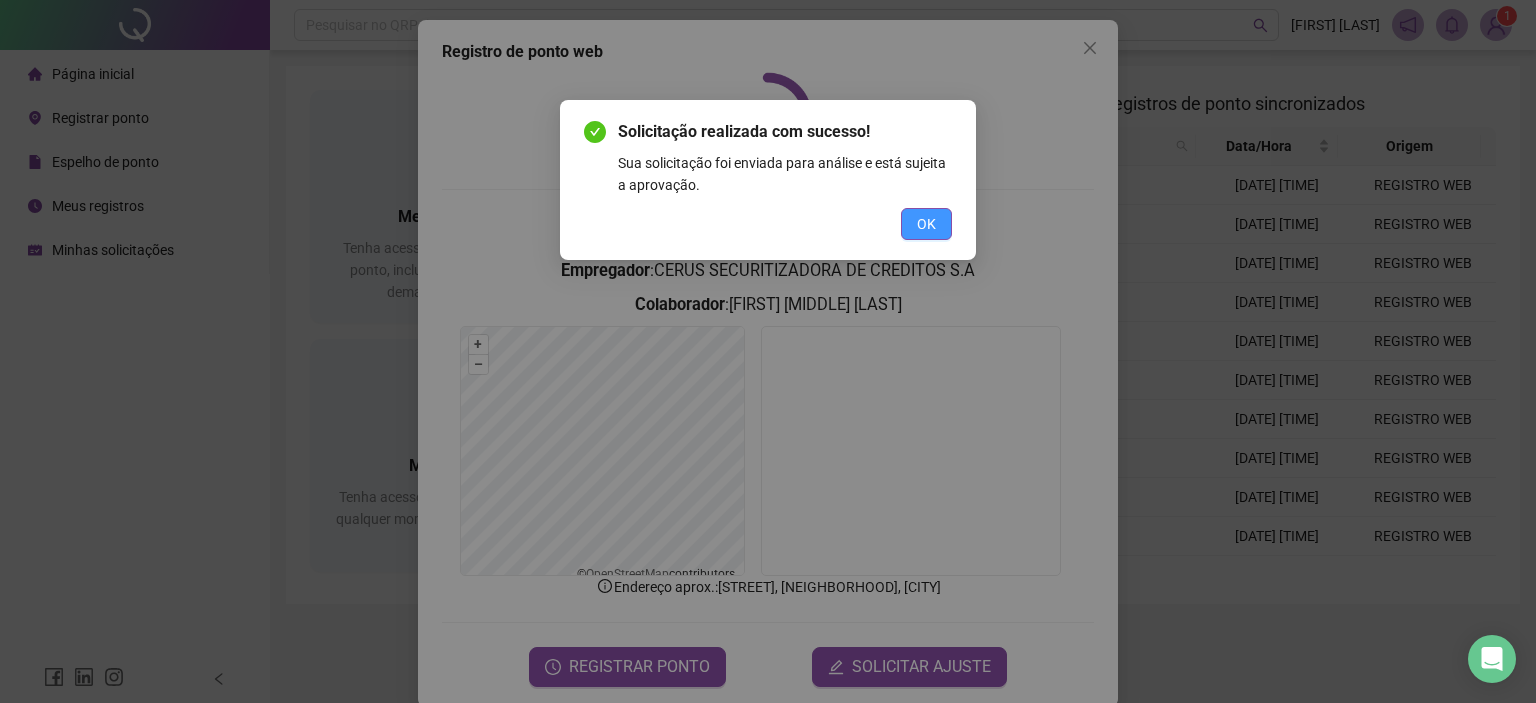 click on "OK" at bounding box center (926, 224) 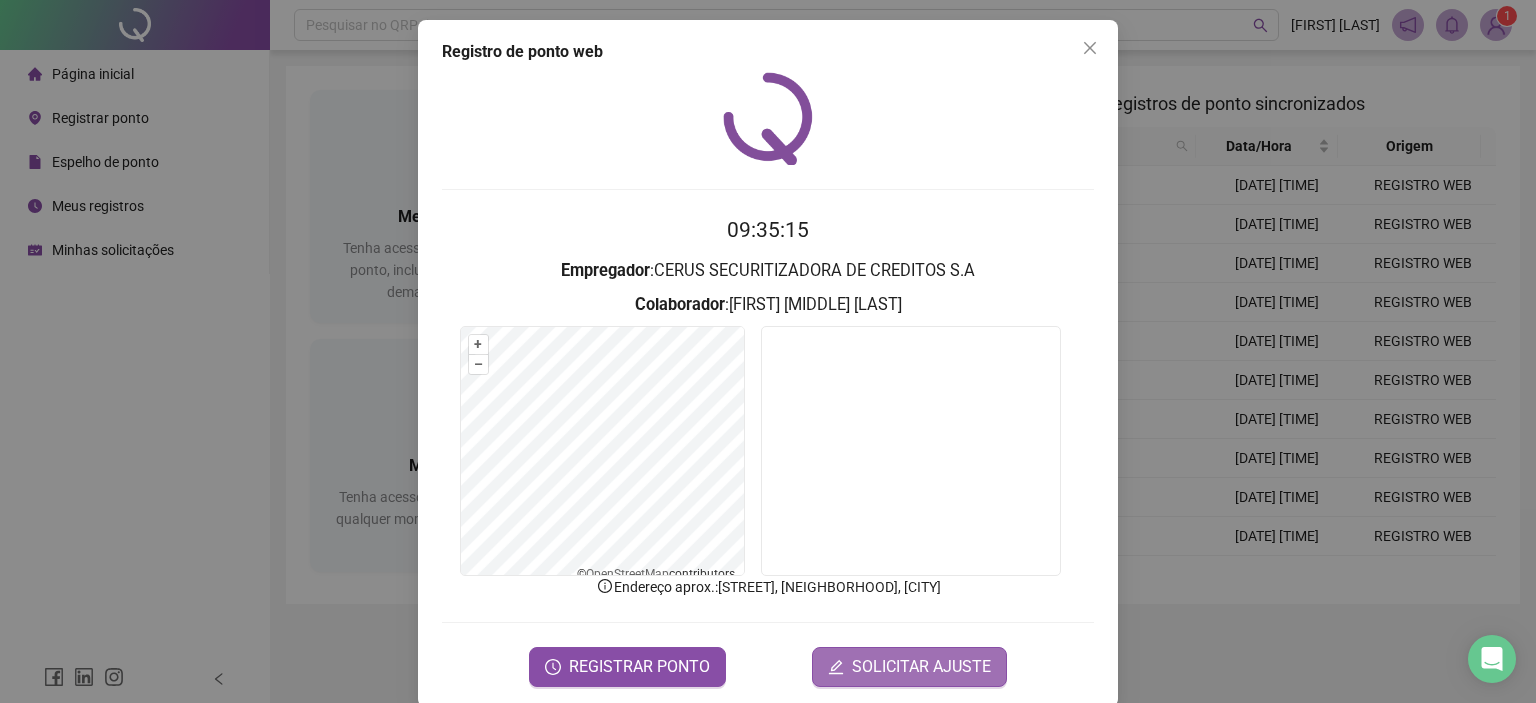 click on "SOLICITAR AJUSTE" at bounding box center (921, 667) 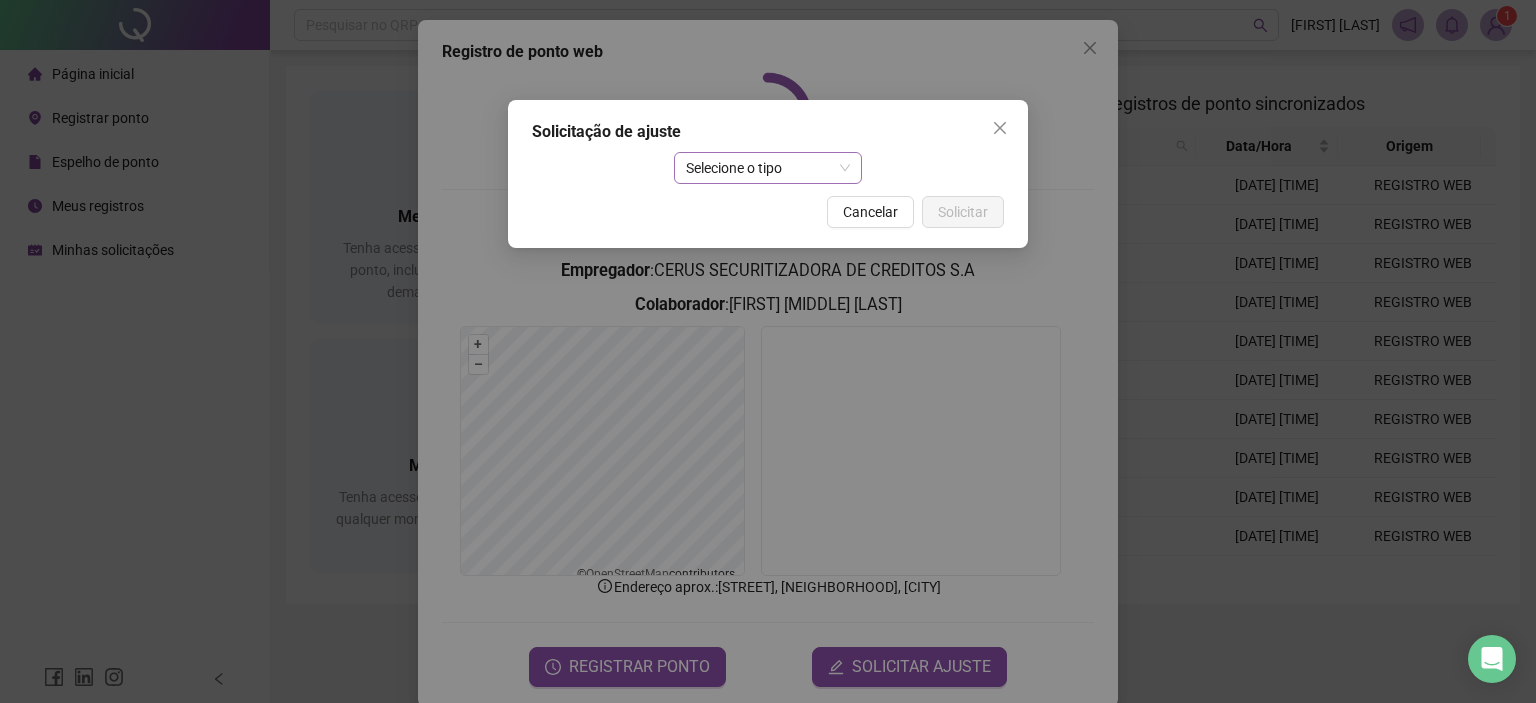 click on "Selecione o tipo" at bounding box center [768, 168] 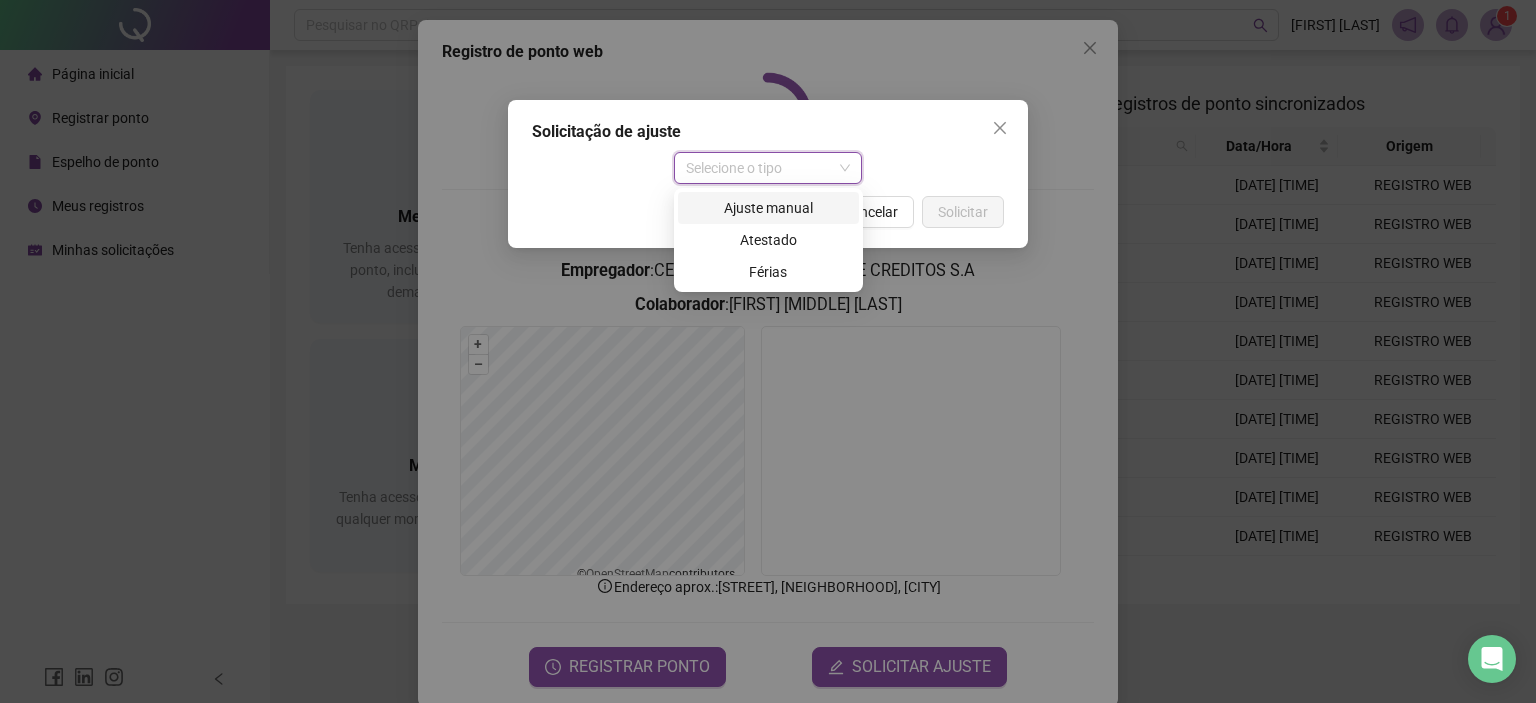 click on "Ajuste manual" at bounding box center (768, 208) 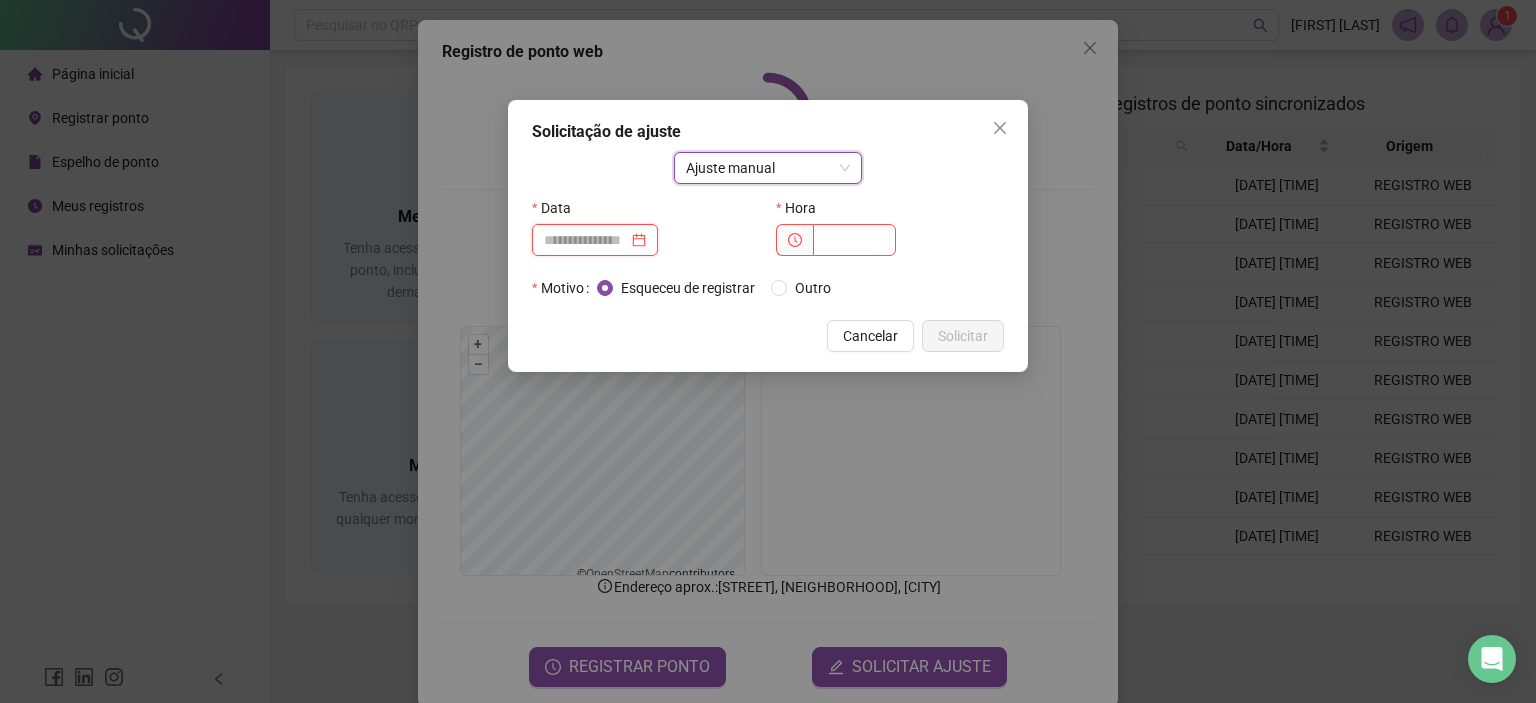 click at bounding box center (586, 240) 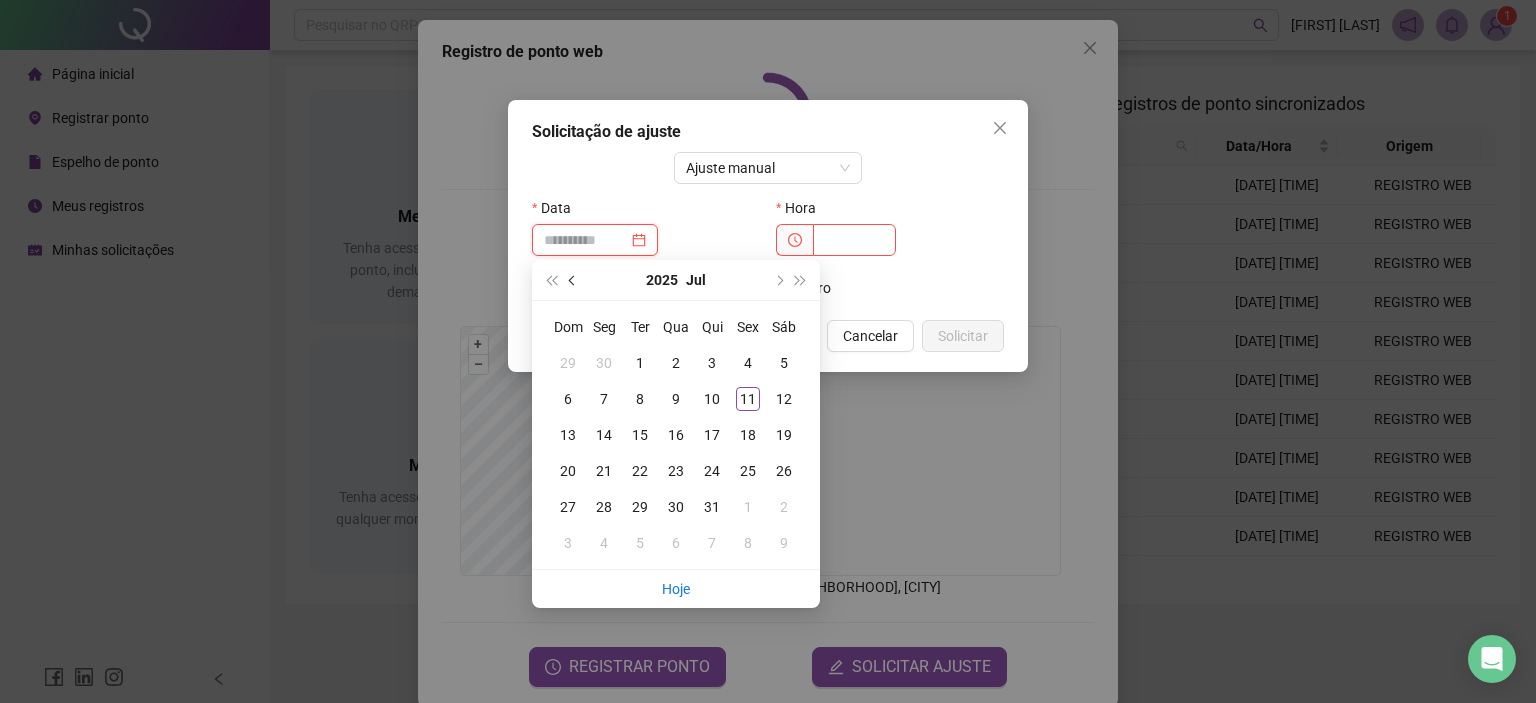 type on "**********" 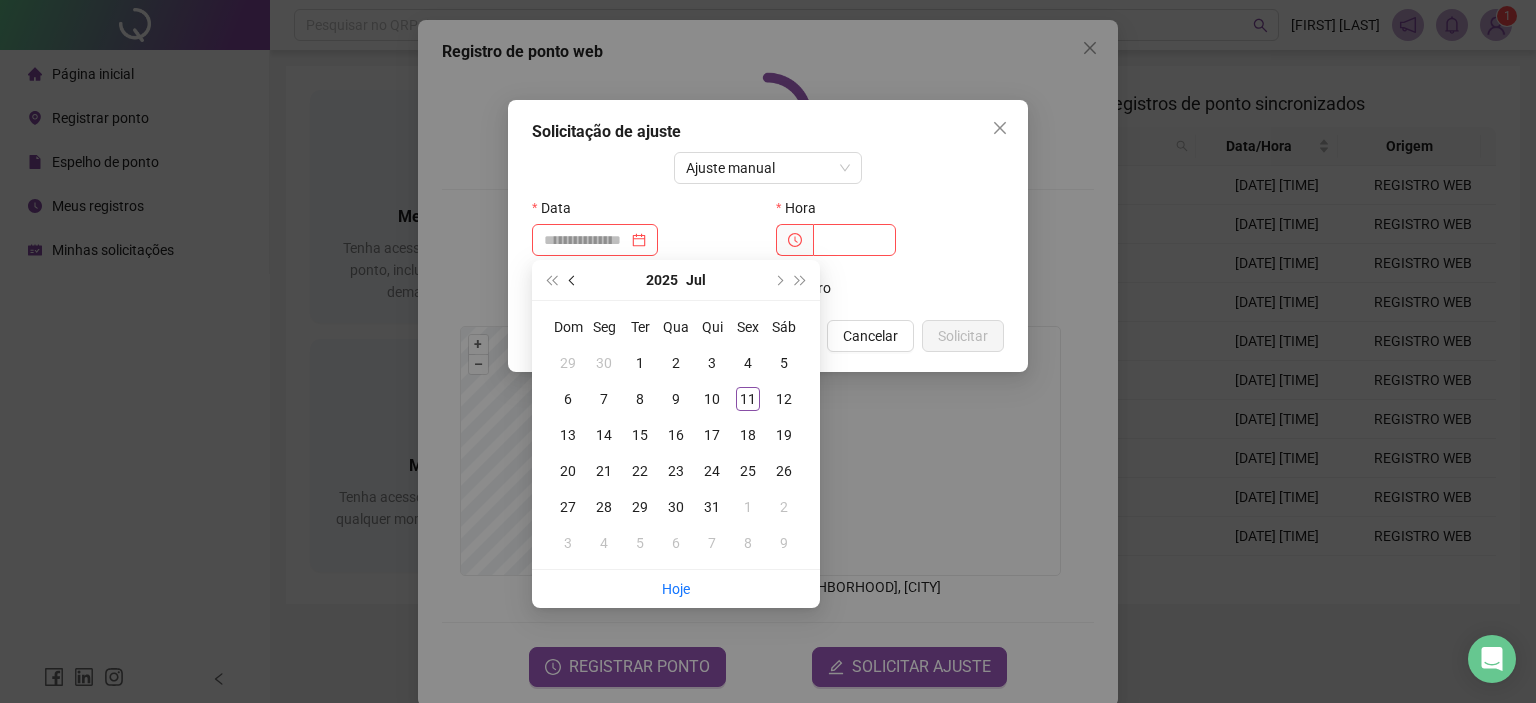 click at bounding box center [573, 280] 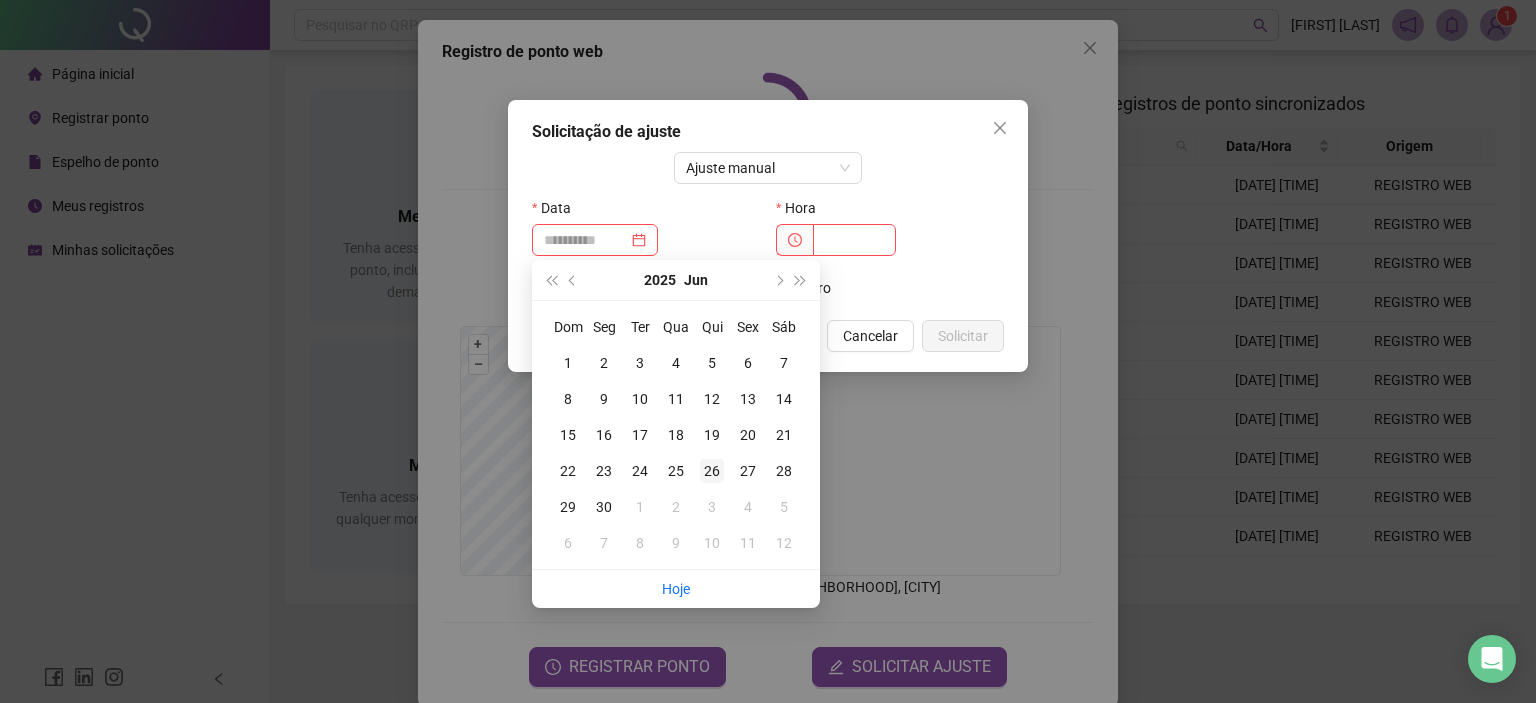 type on "**********" 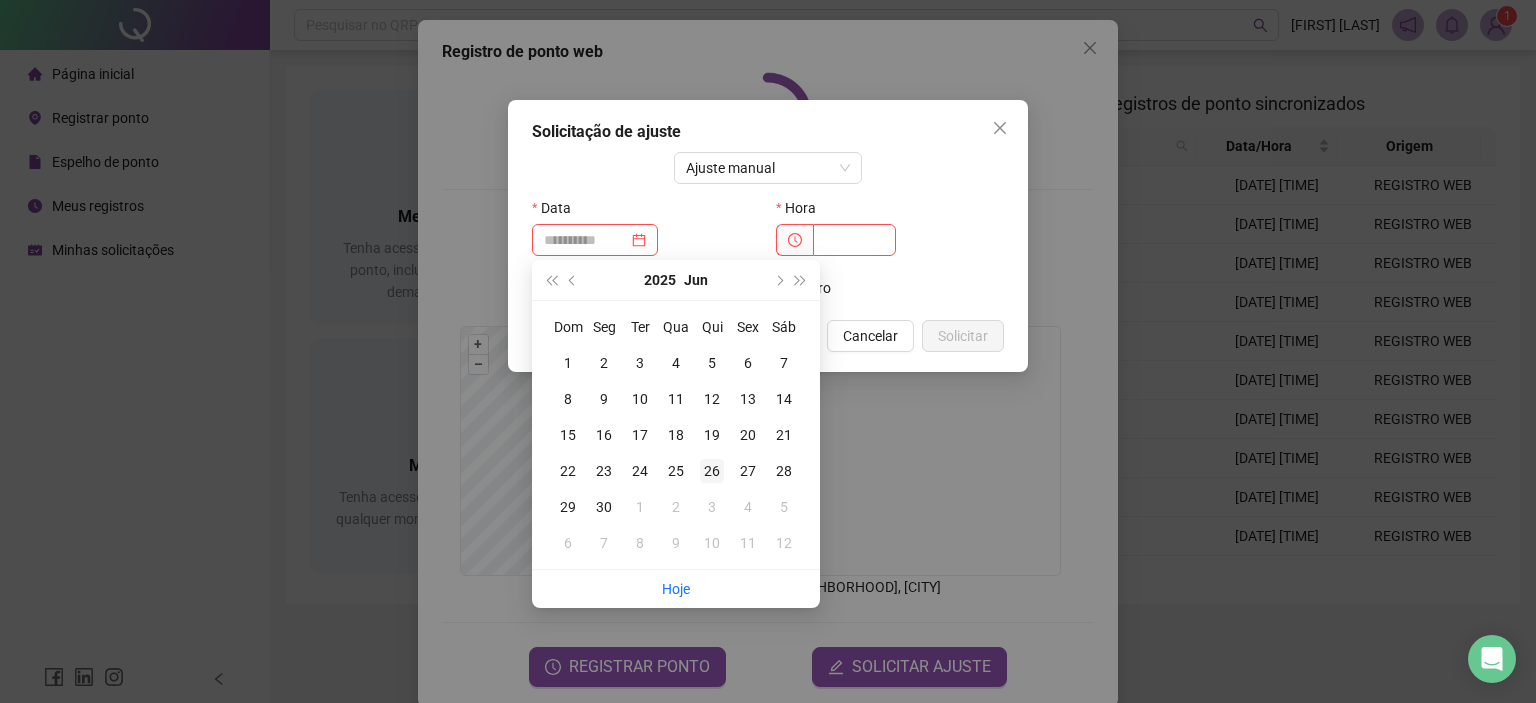 click on "26" at bounding box center (712, 471) 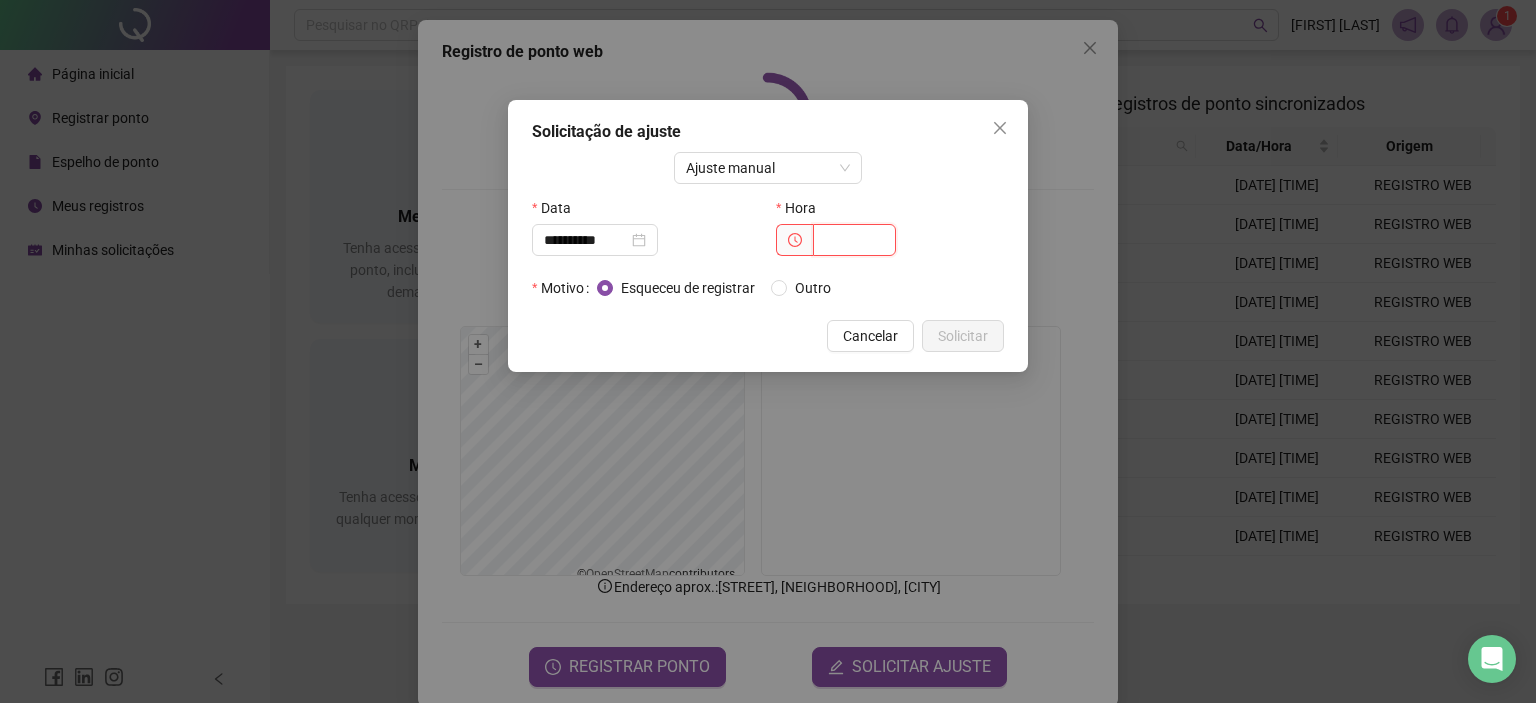 click at bounding box center [854, 240] 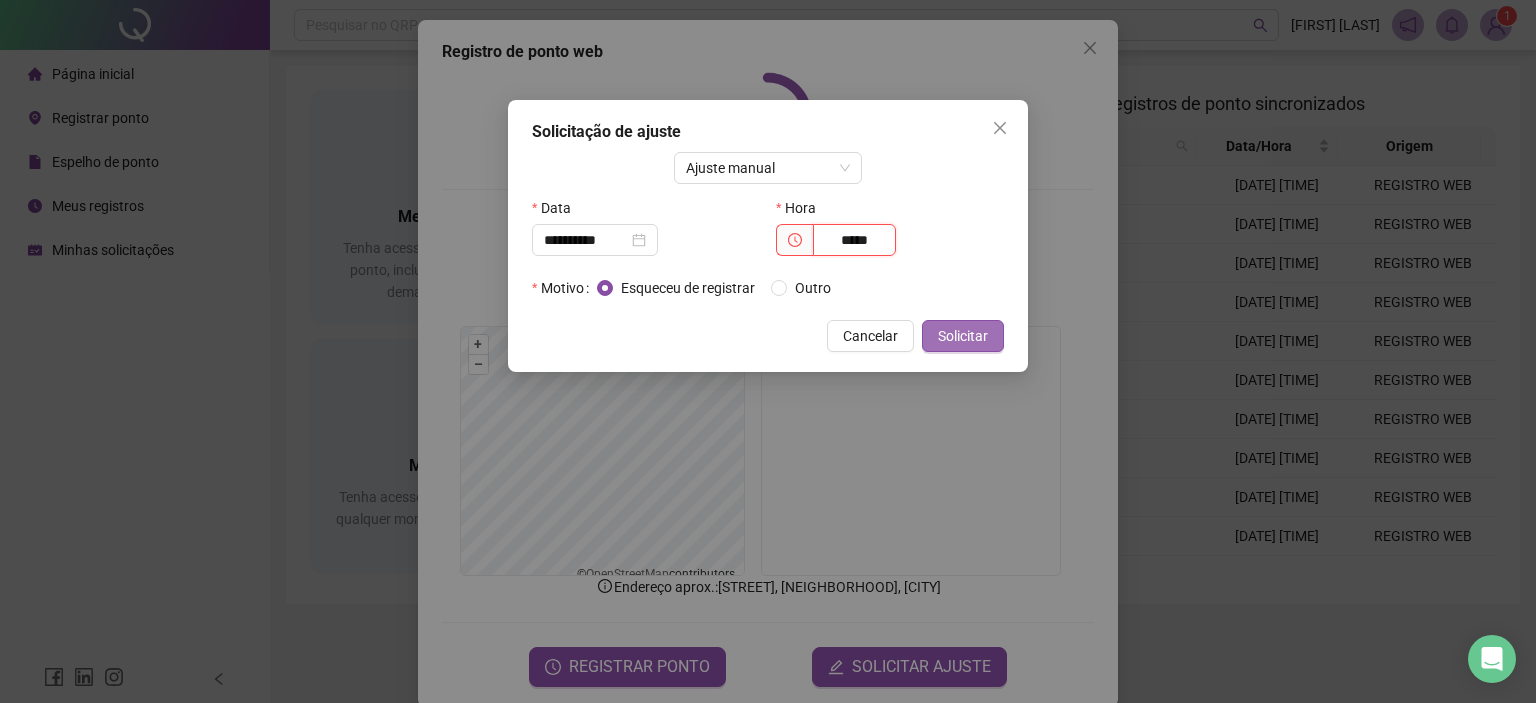 type on "*****" 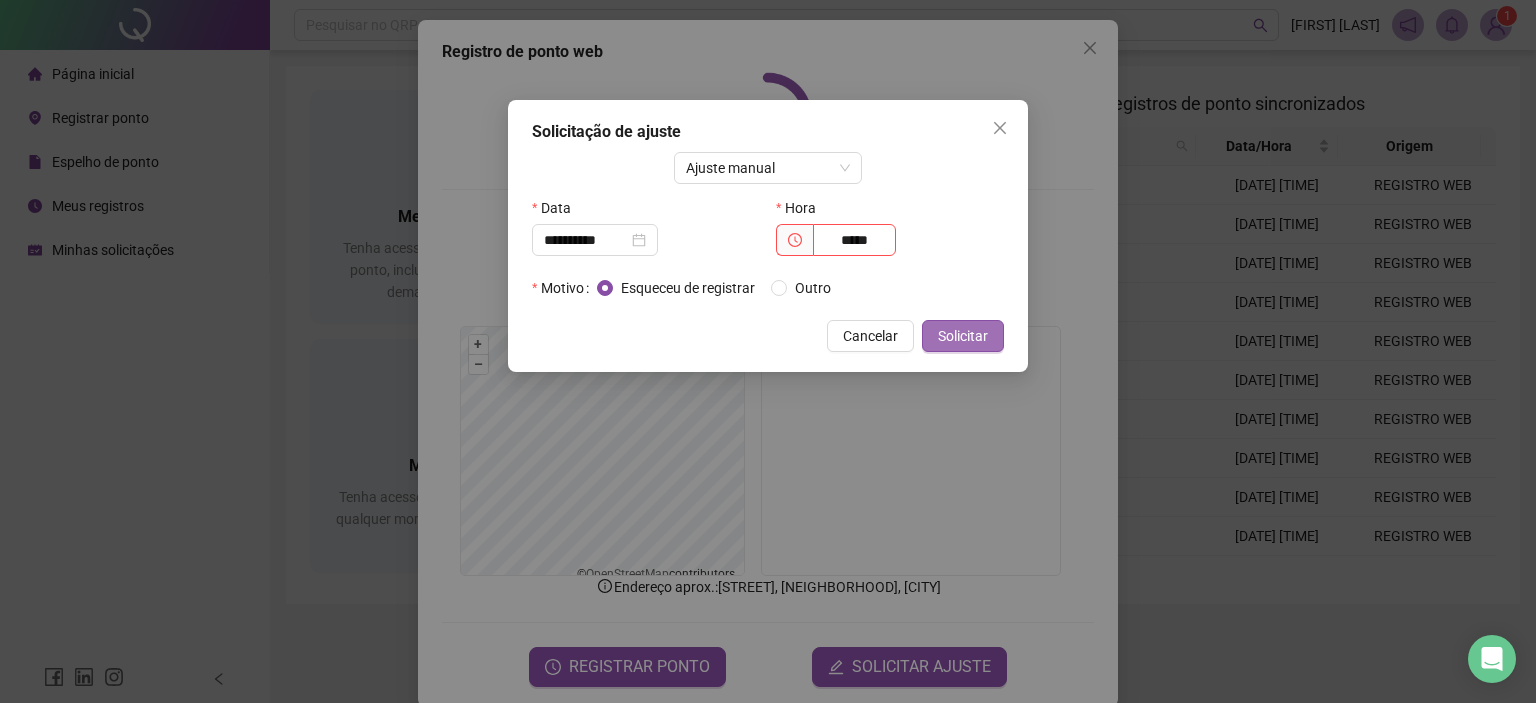 click on "Solicitar" at bounding box center (963, 336) 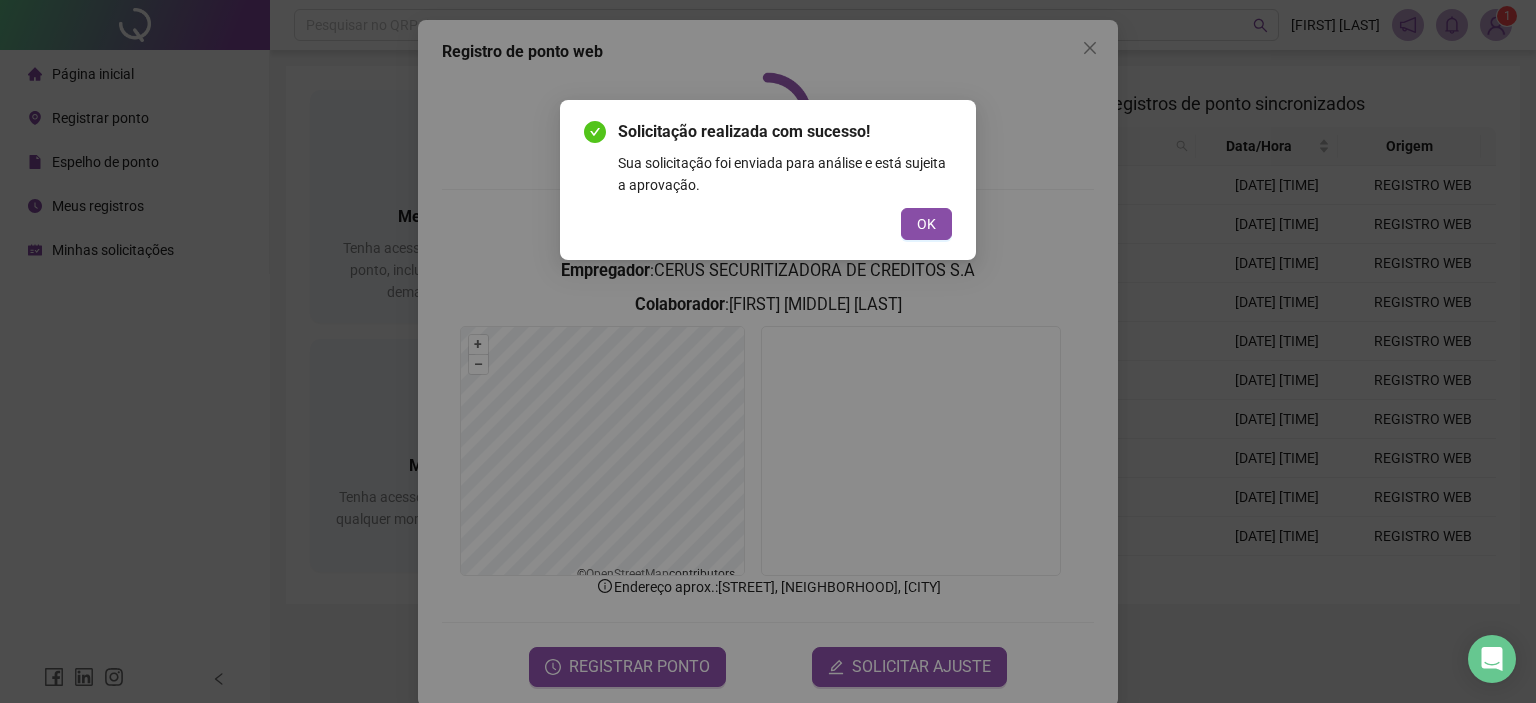 click on "Solicitação realizada com sucesso! Sua solicitação foi enviada para análise e está sujeita a aprovação. OK" at bounding box center (768, 180) 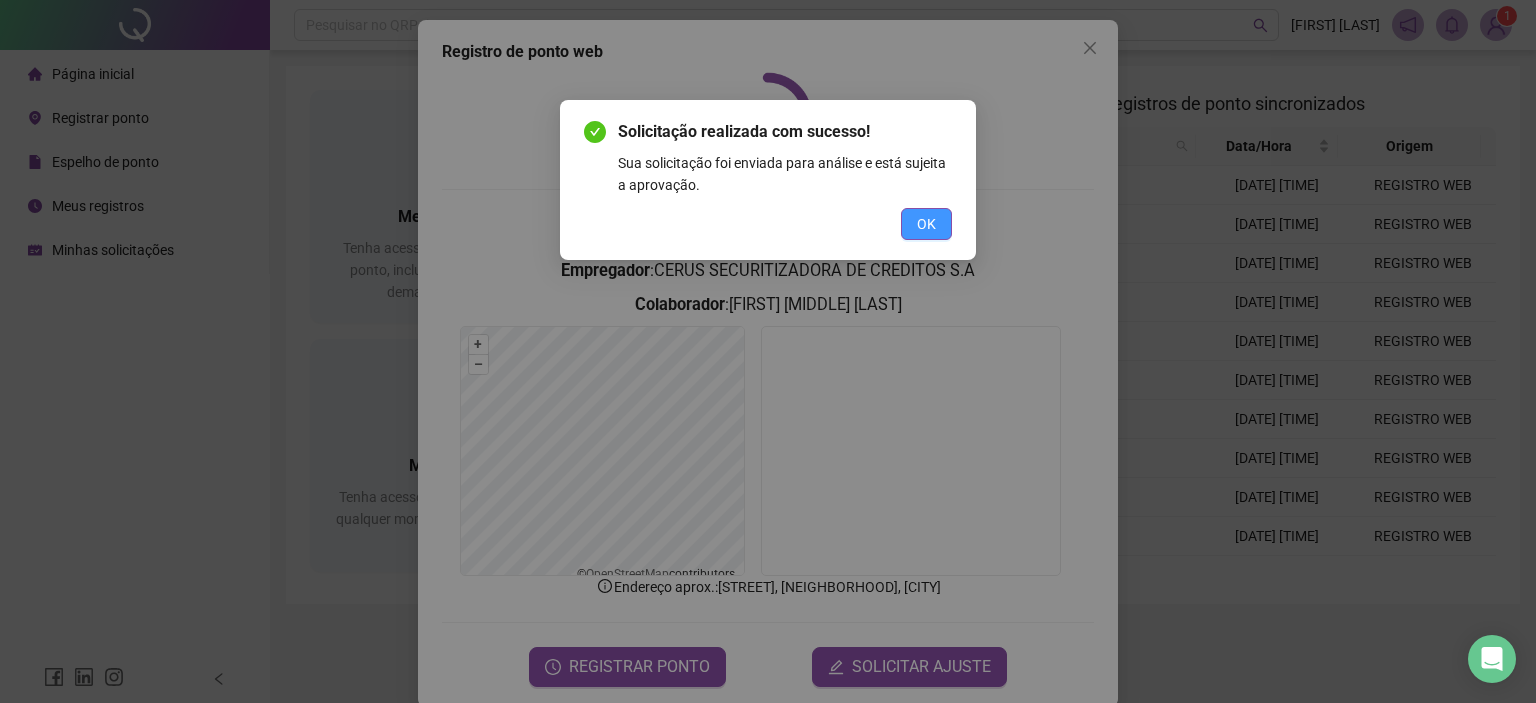 click on "OK" at bounding box center (926, 224) 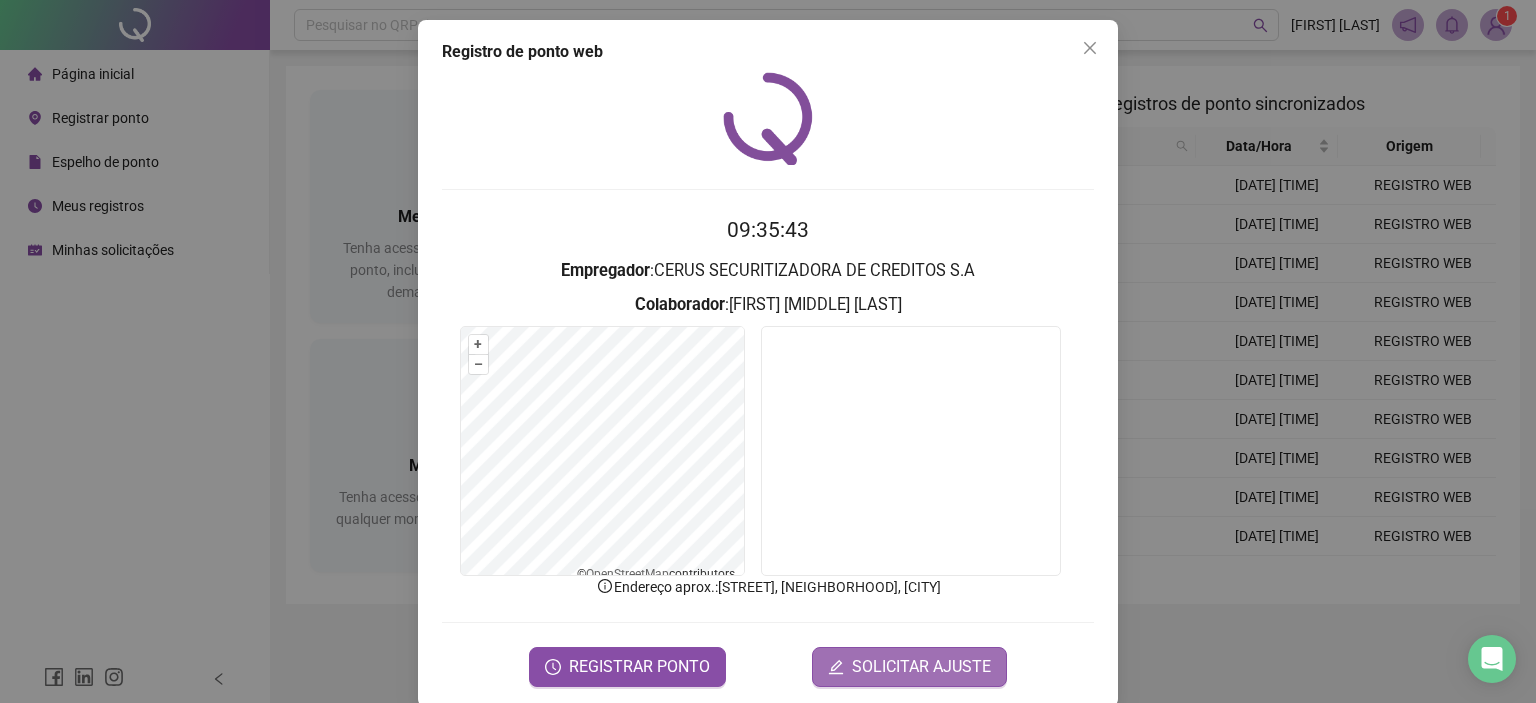 click on "SOLICITAR AJUSTE" at bounding box center [909, 667] 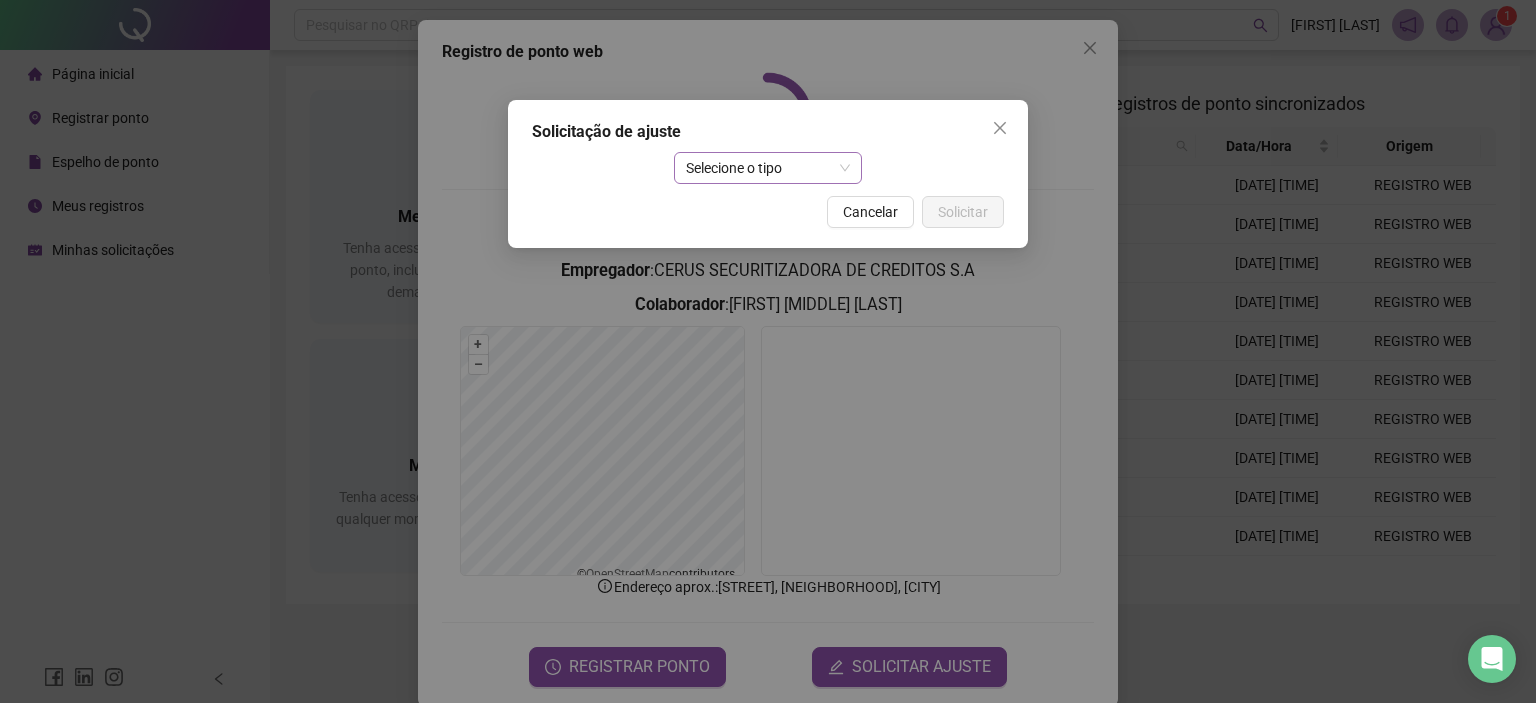 click on "Selecione o tipo" at bounding box center [768, 168] 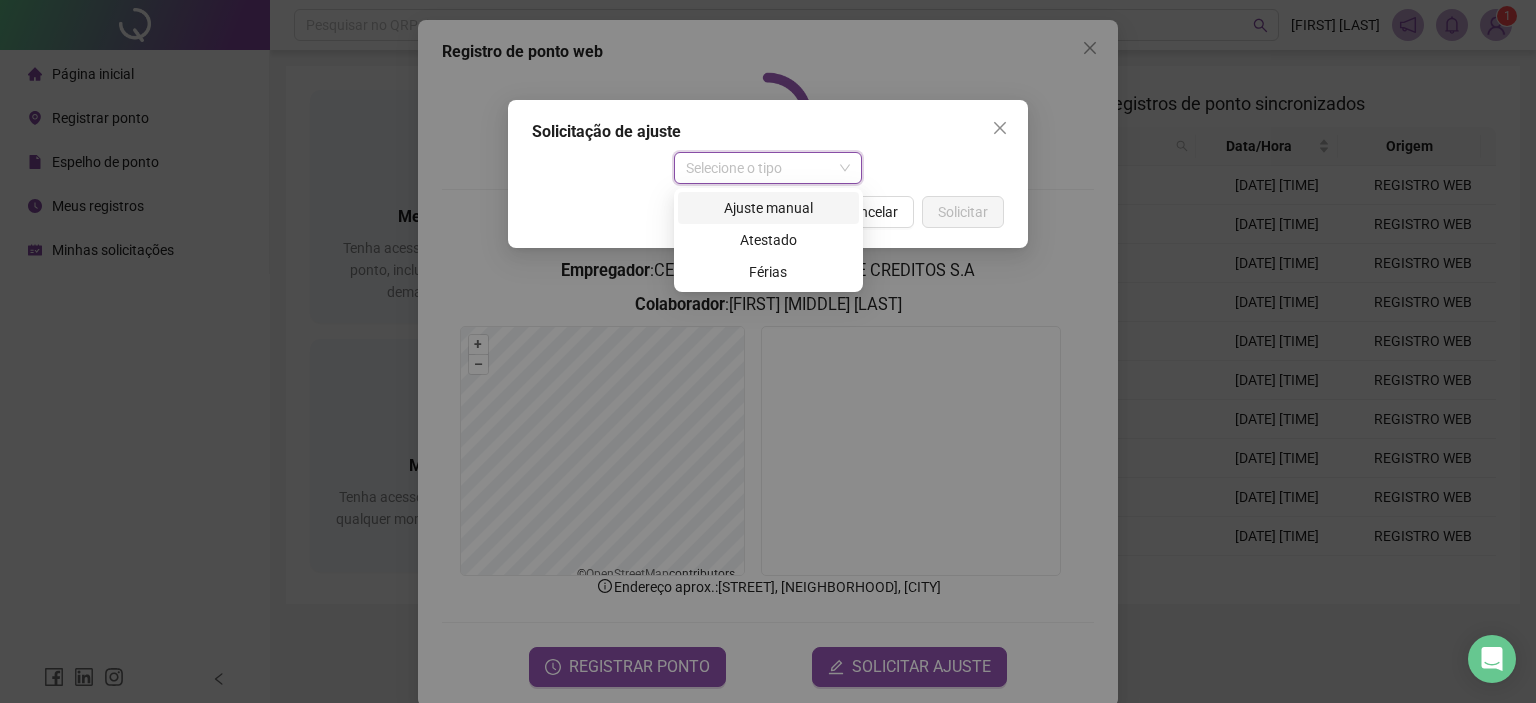 click on "Ajuste manual" at bounding box center [768, 208] 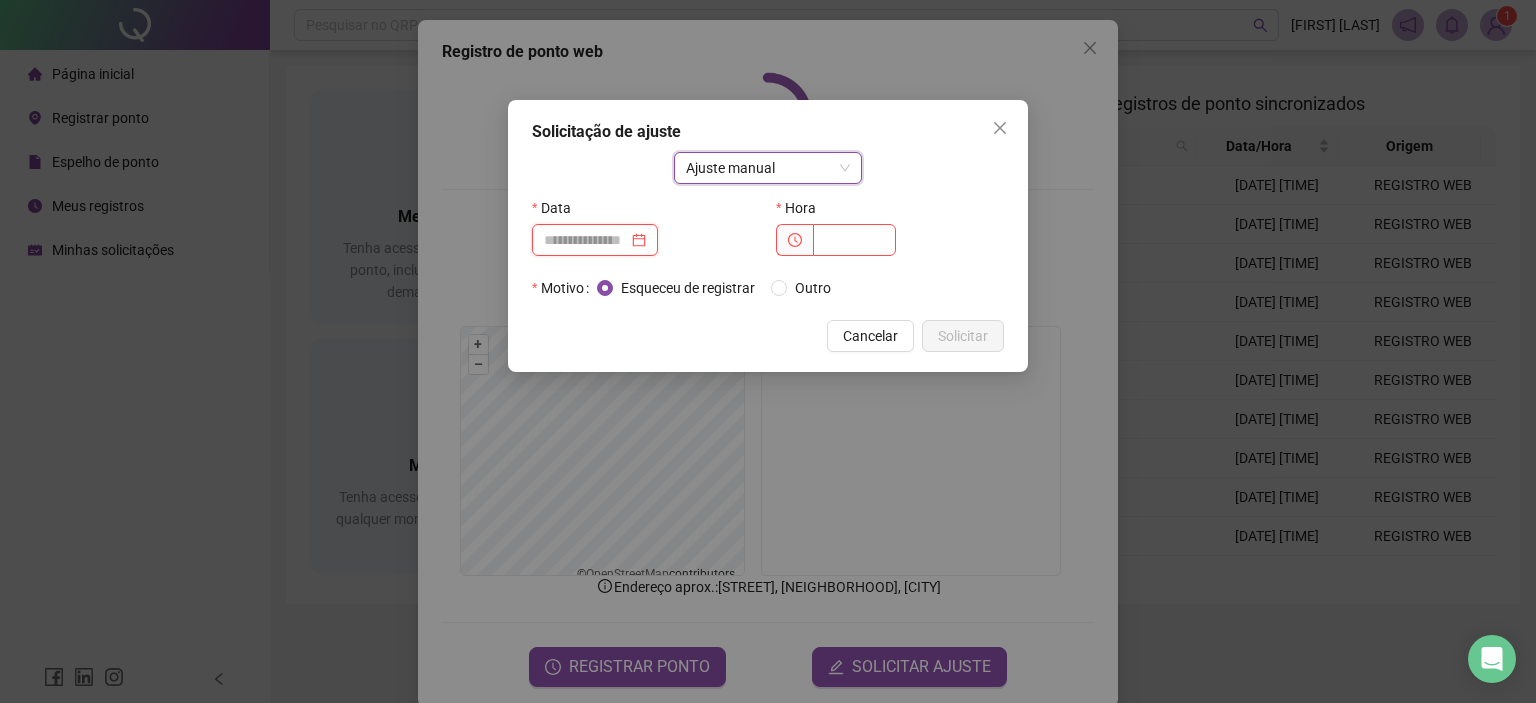 click at bounding box center [586, 240] 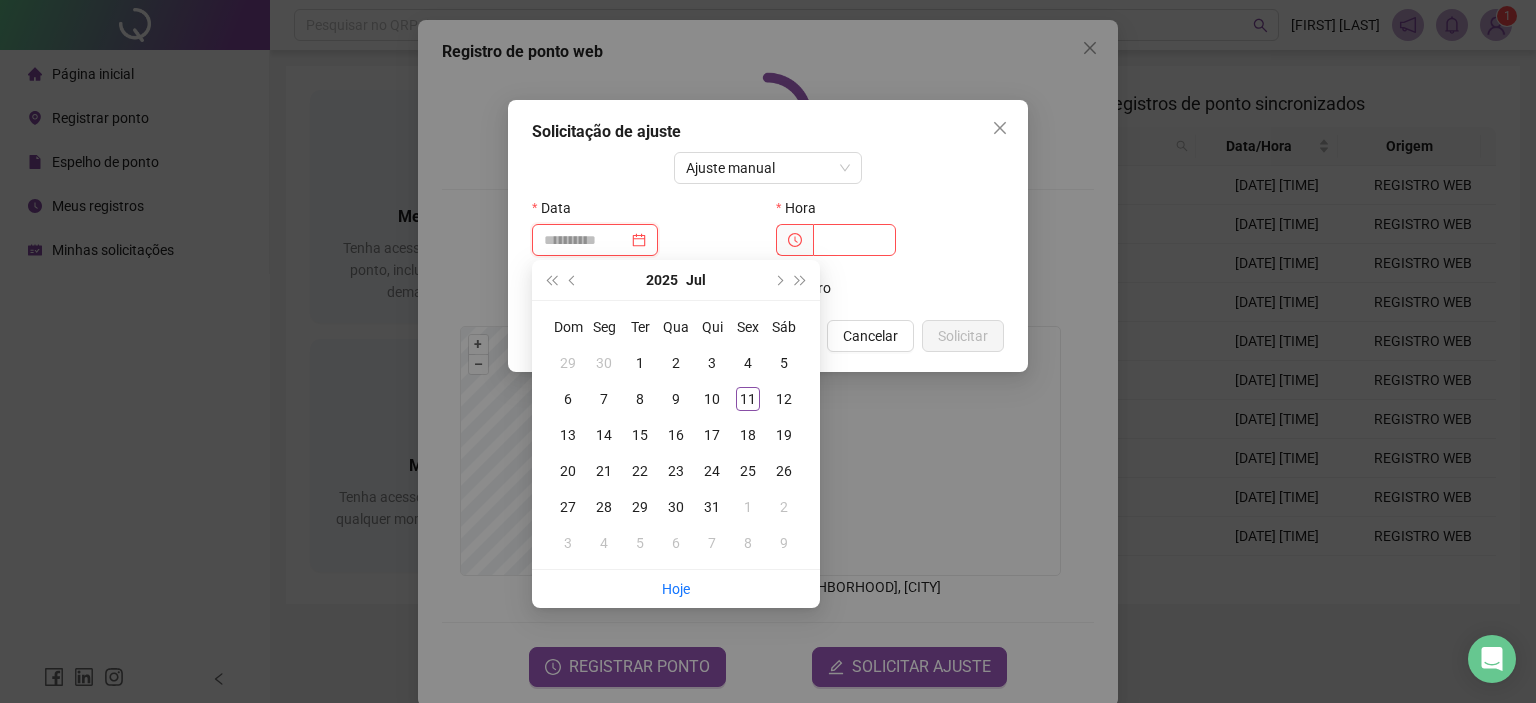 type on "**********" 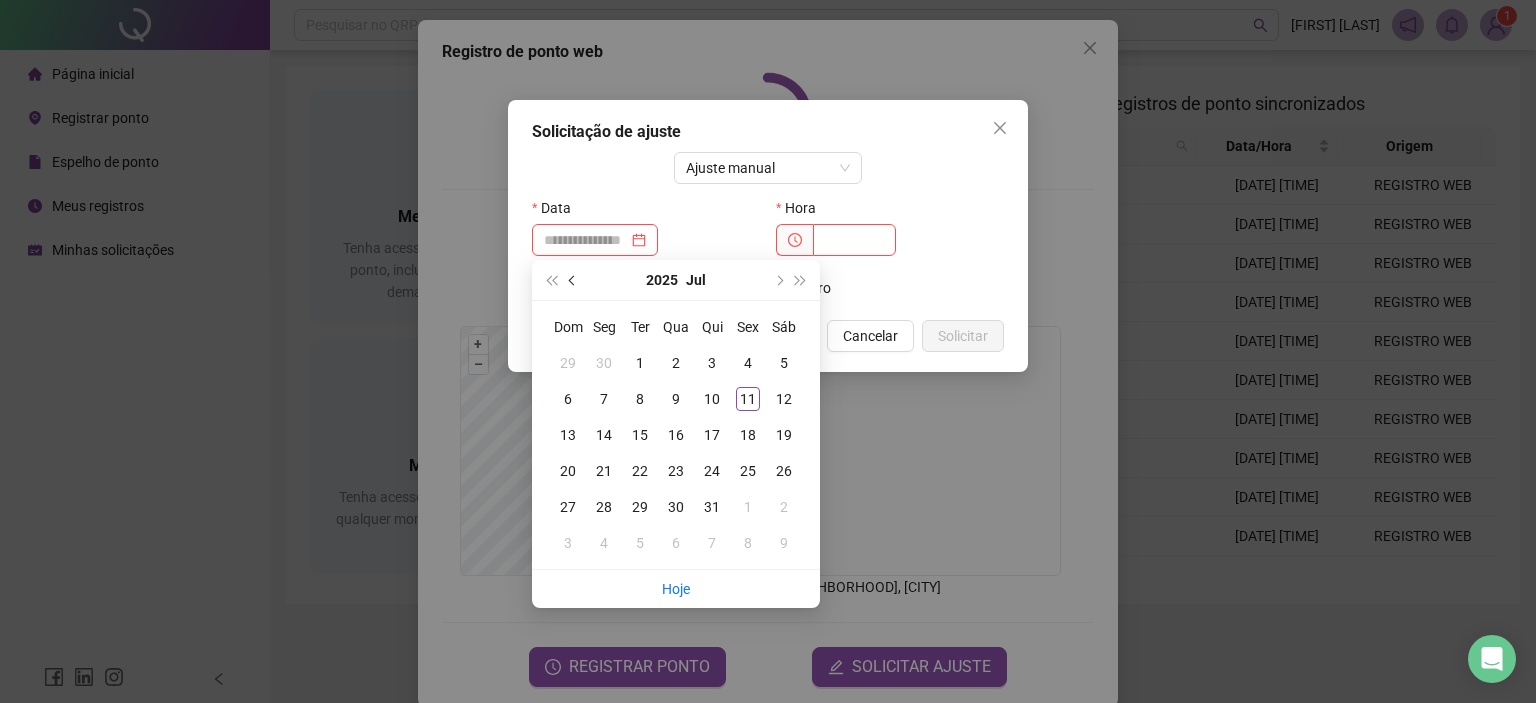 click at bounding box center [573, 280] 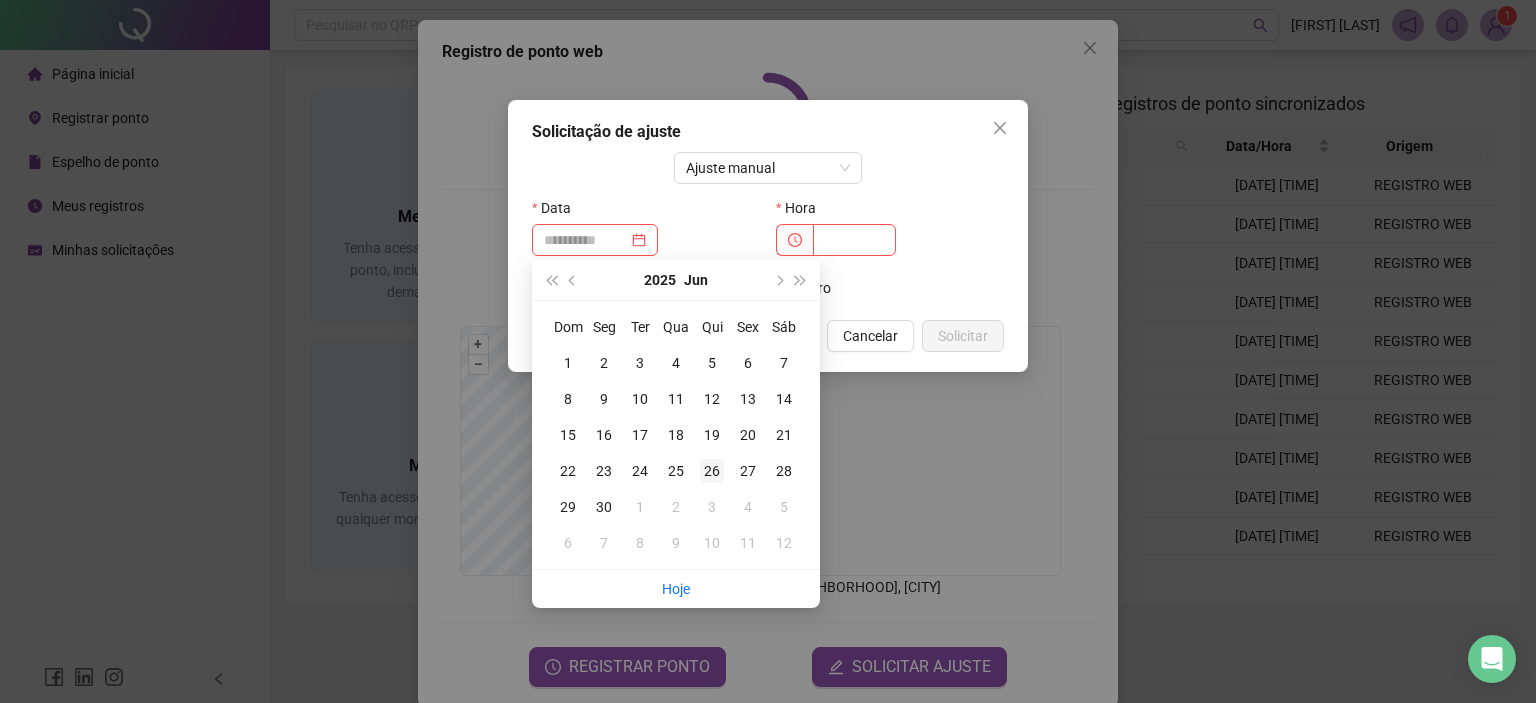 type on "**********" 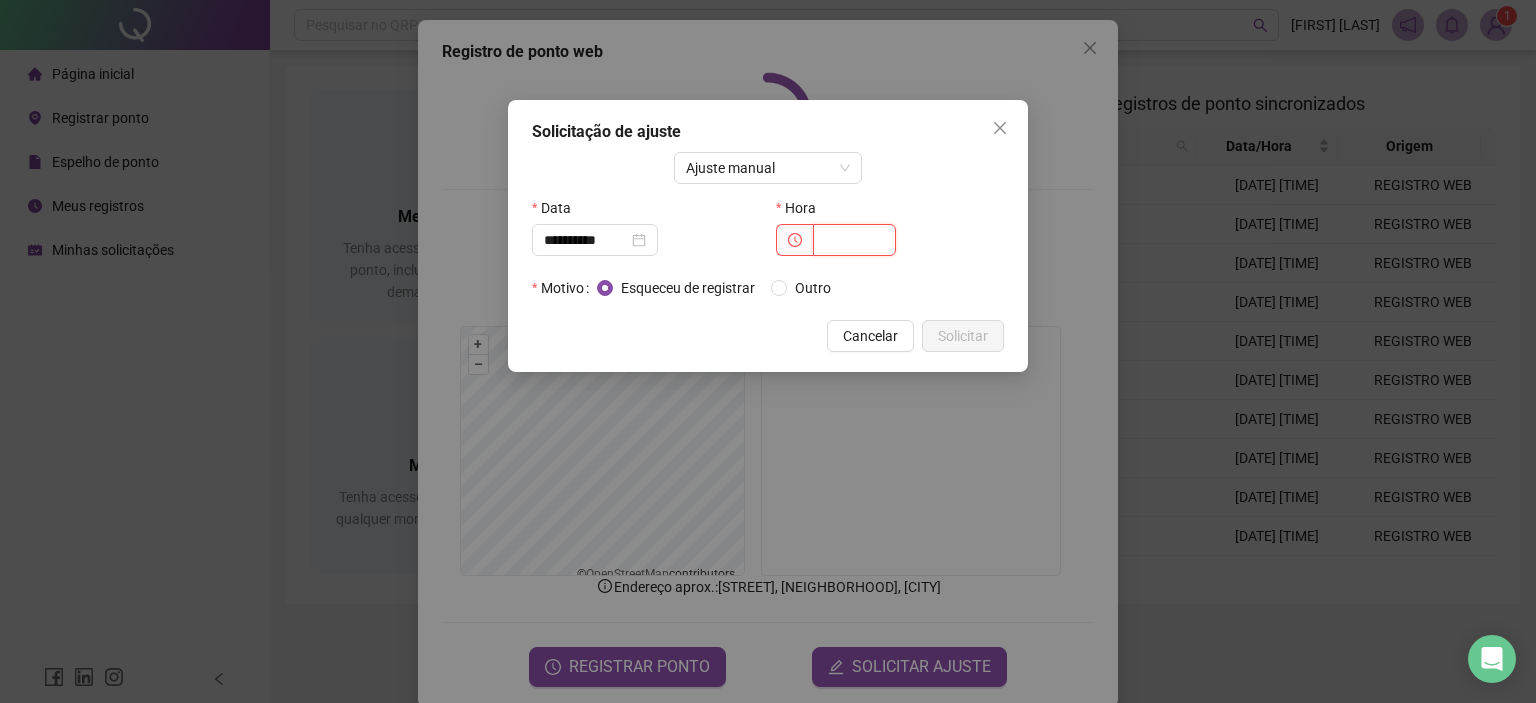 click at bounding box center [854, 240] 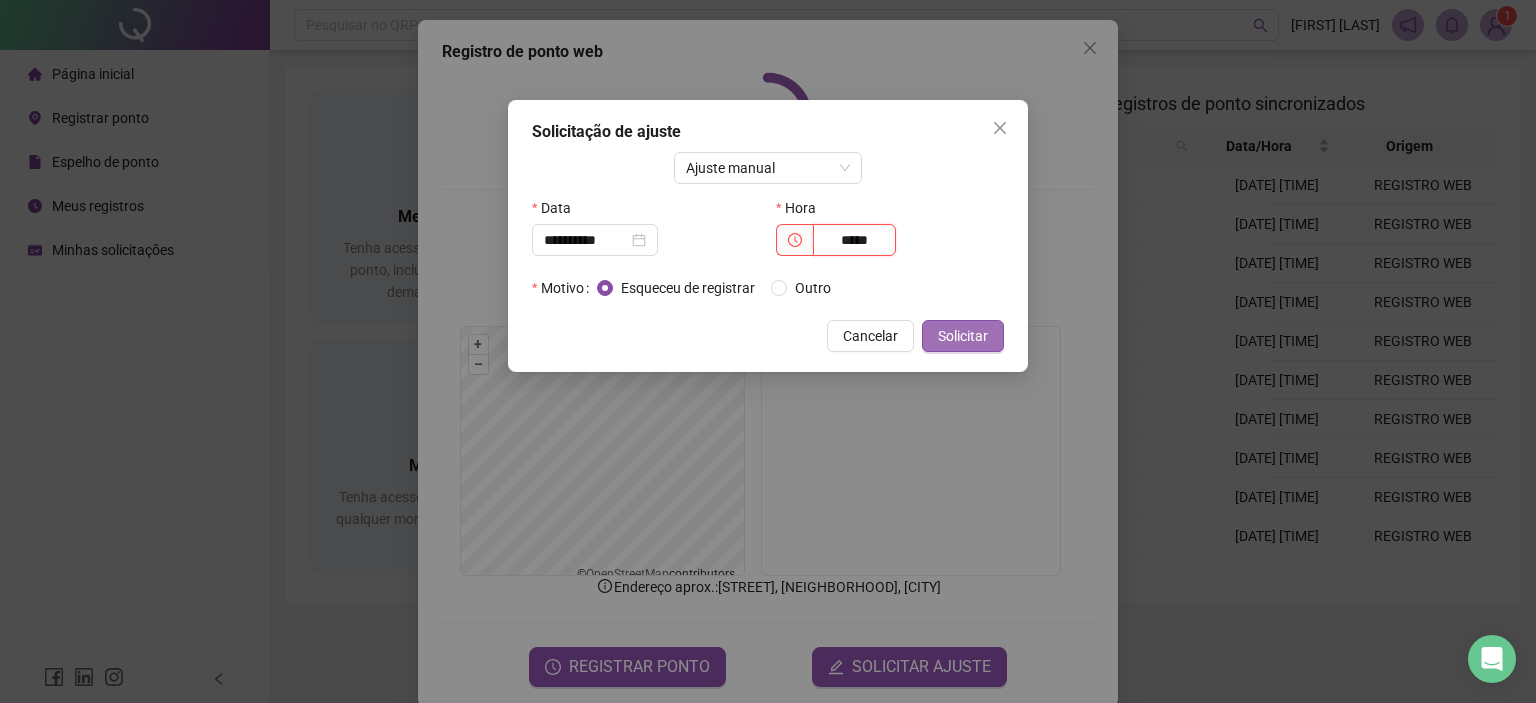 type on "*****" 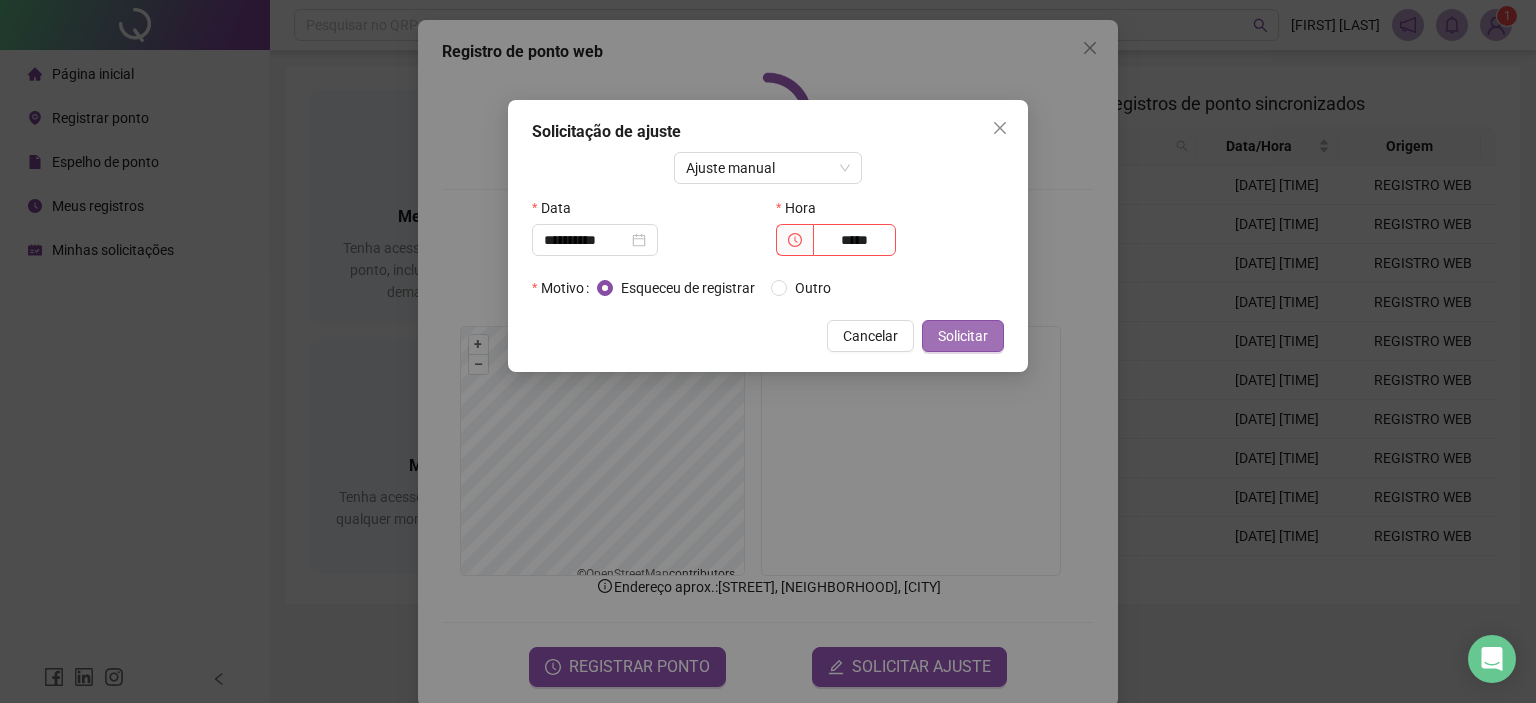 click on "Solicitar" at bounding box center (963, 336) 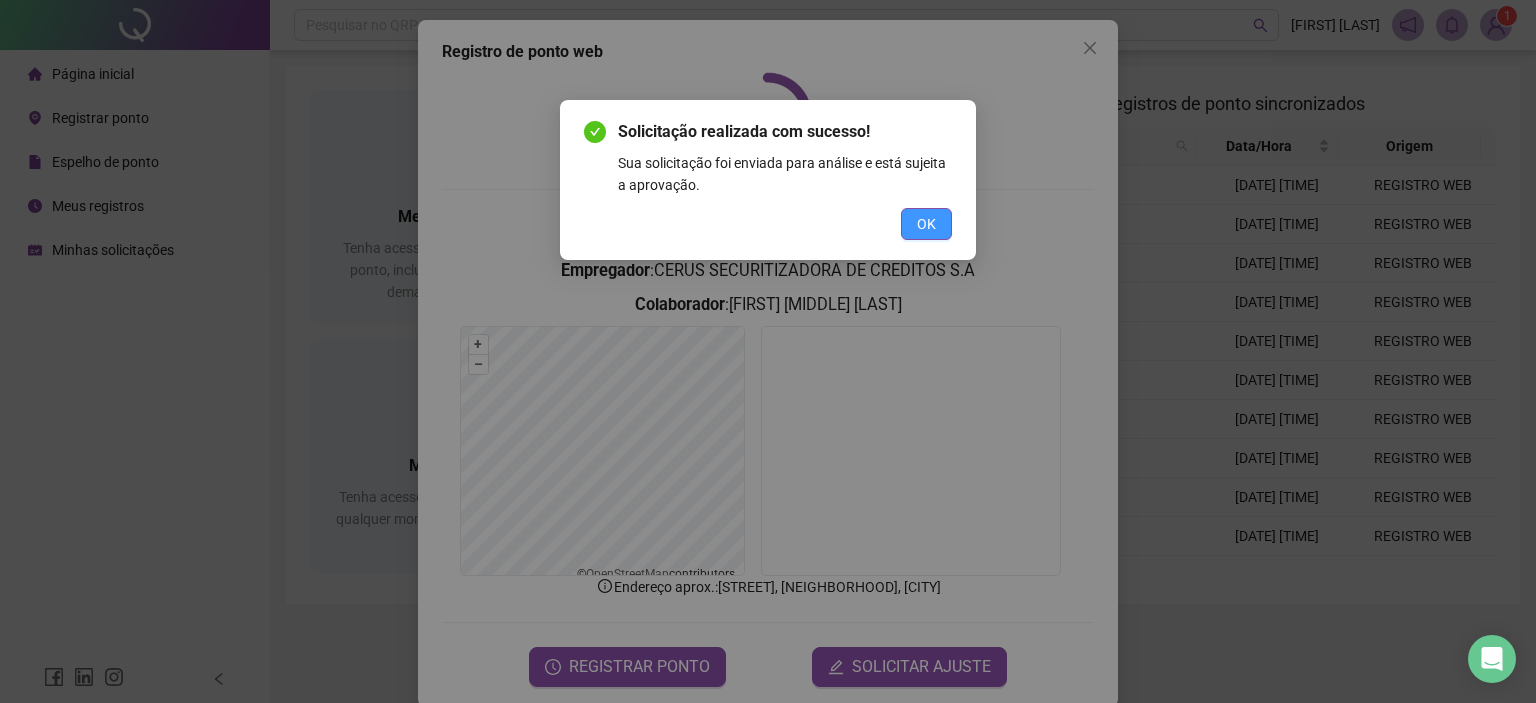 click on "OK" at bounding box center (926, 224) 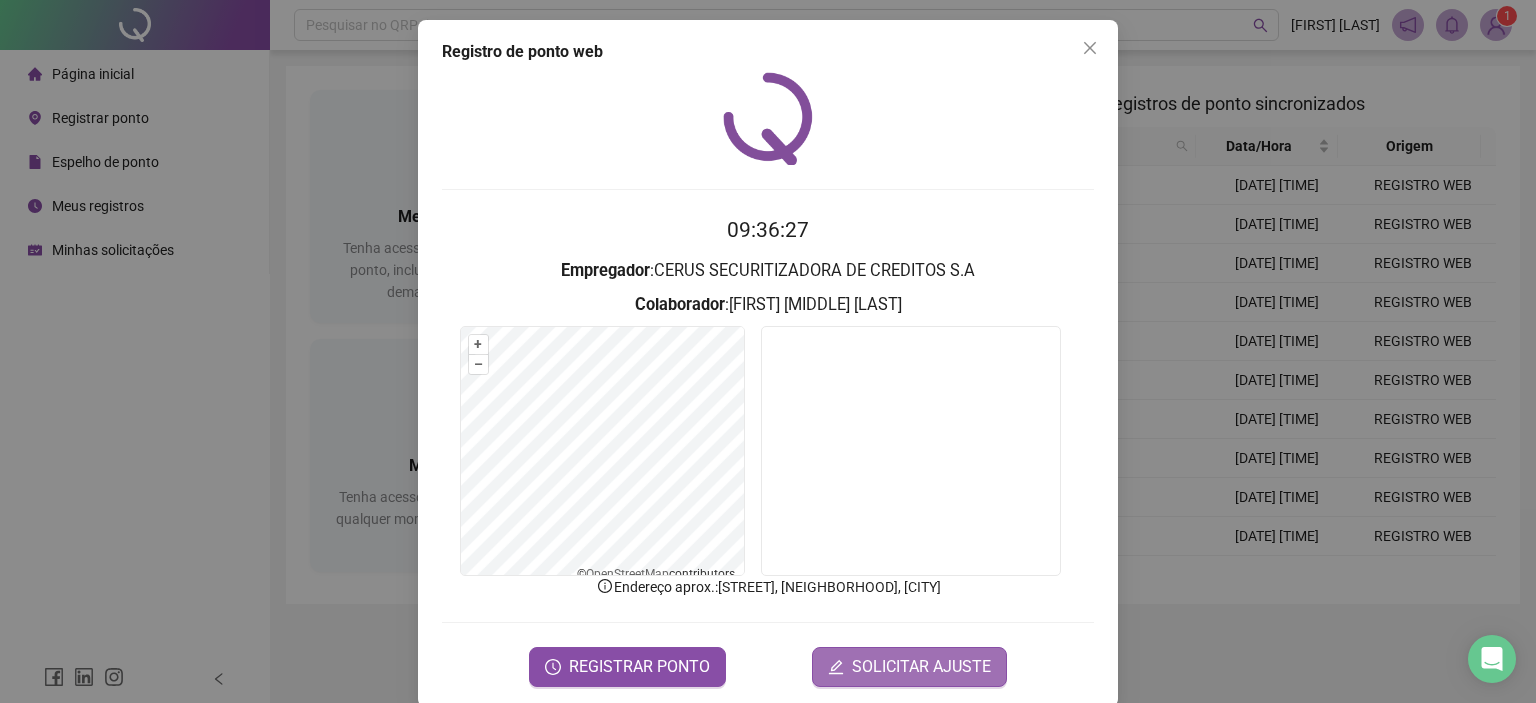 click on "SOLICITAR AJUSTE" at bounding box center (921, 667) 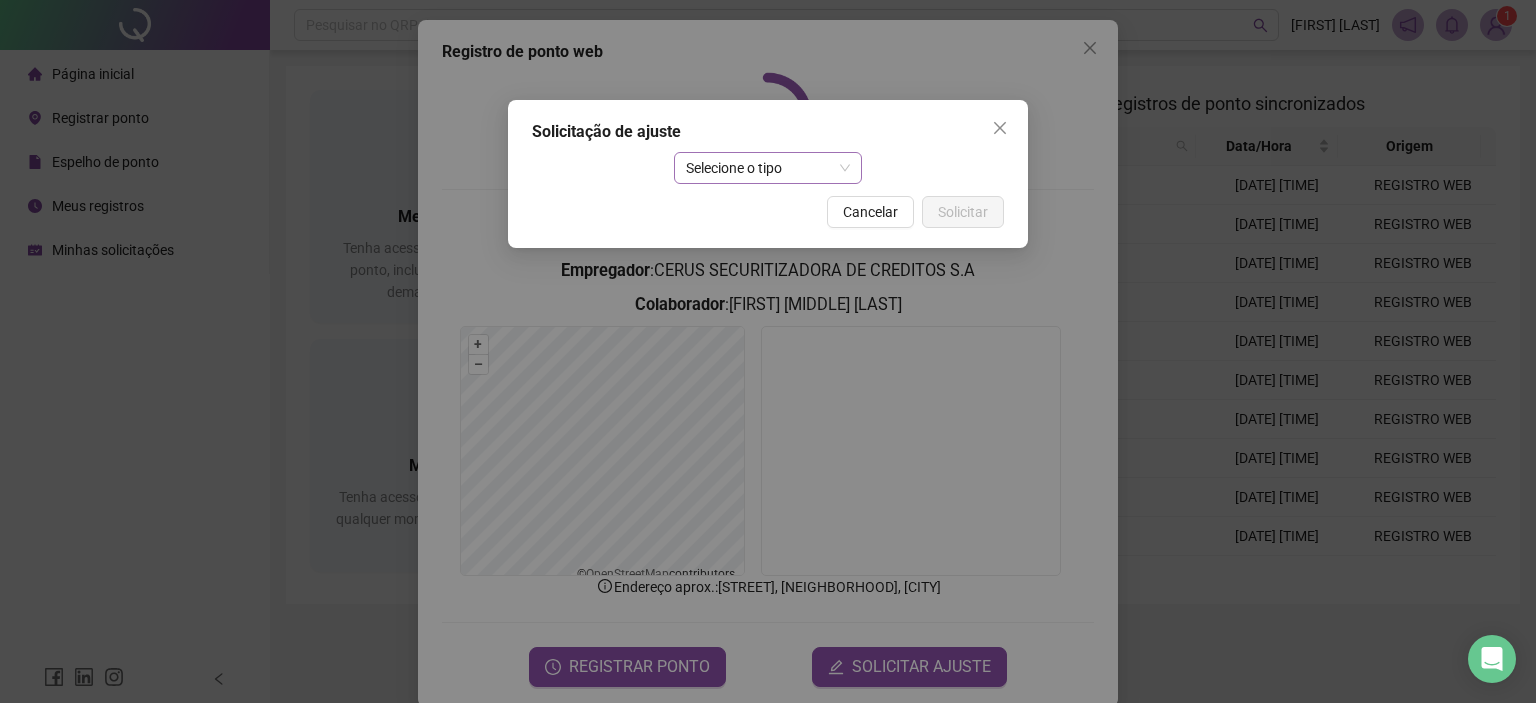 click on "Selecione o tipo" at bounding box center [768, 168] 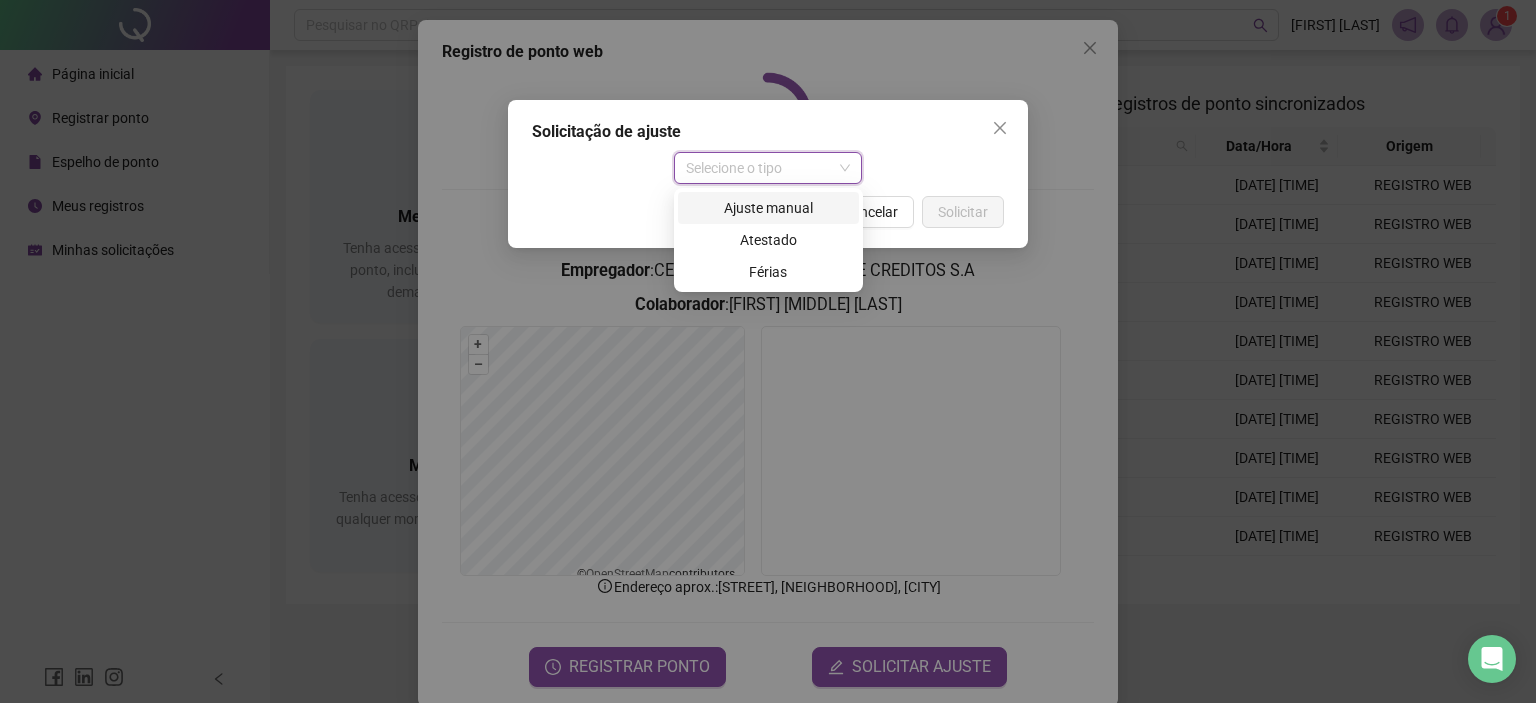 click on "Ajuste manual" at bounding box center (768, 208) 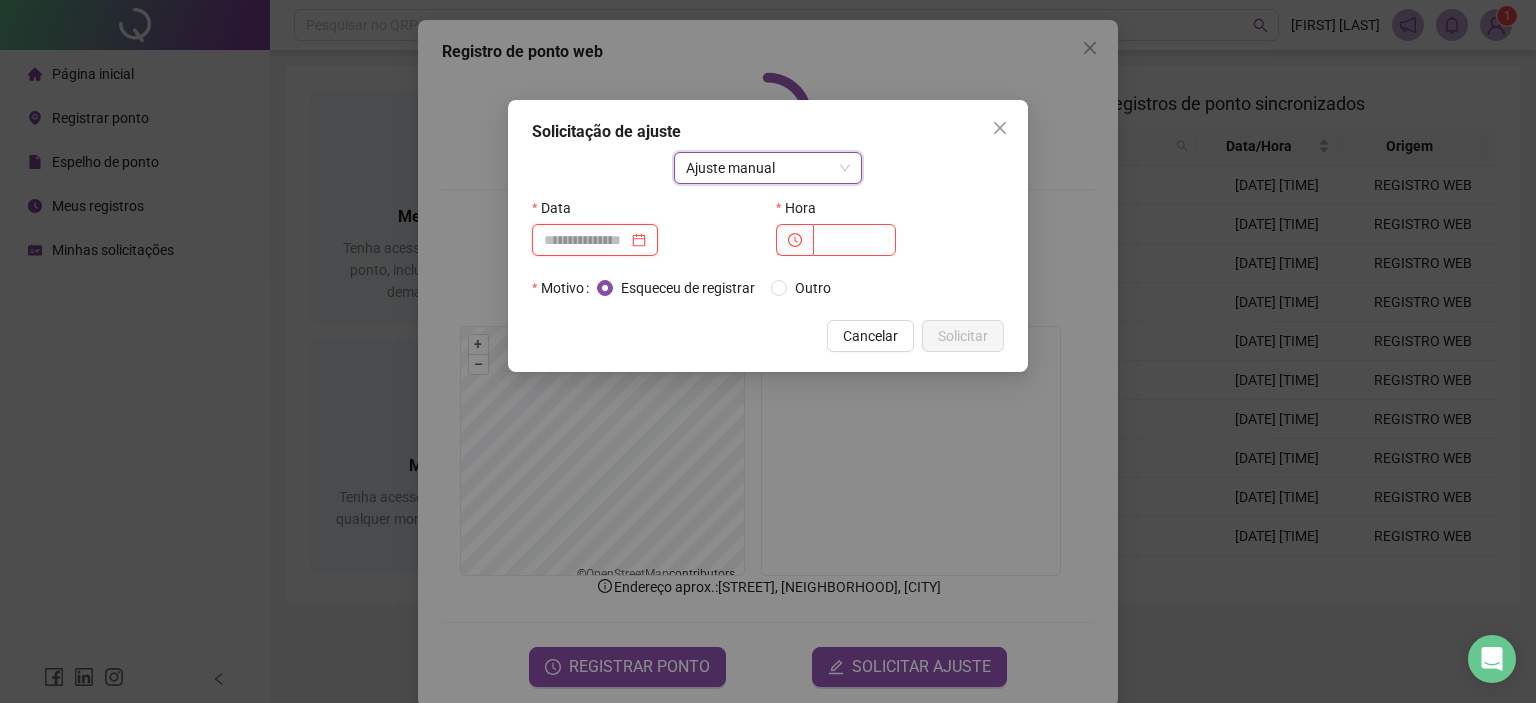 click at bounding box center [586, 240] 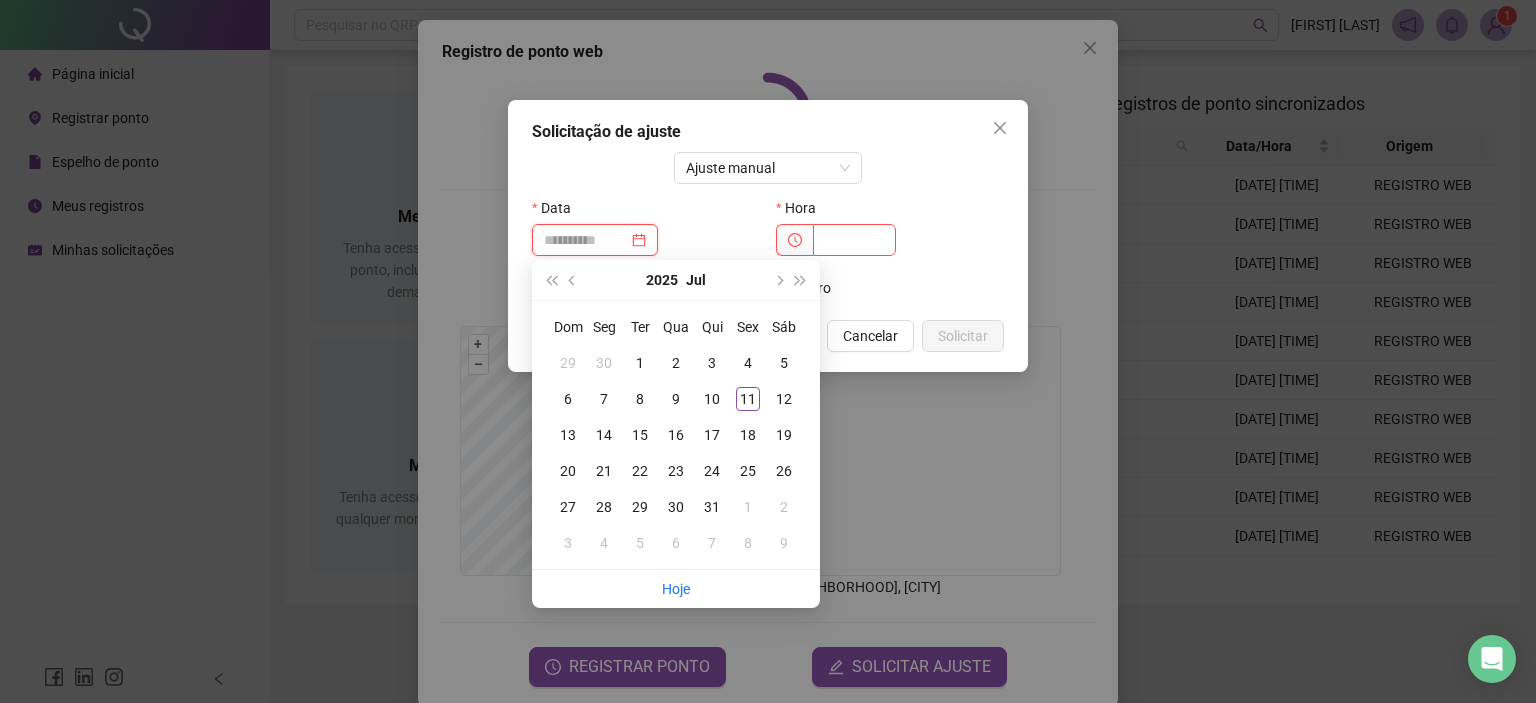 type on "**********" 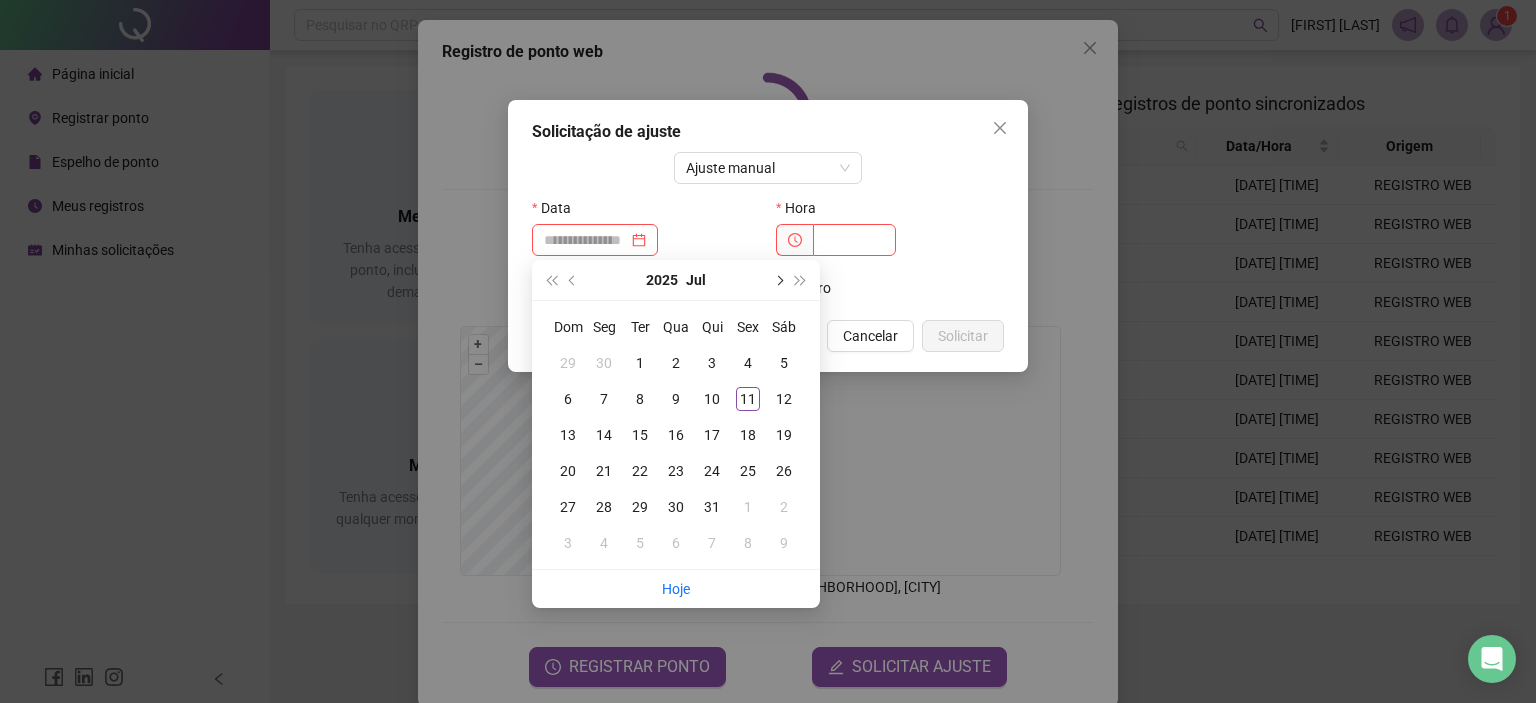 click at bounding box center (778, 280) 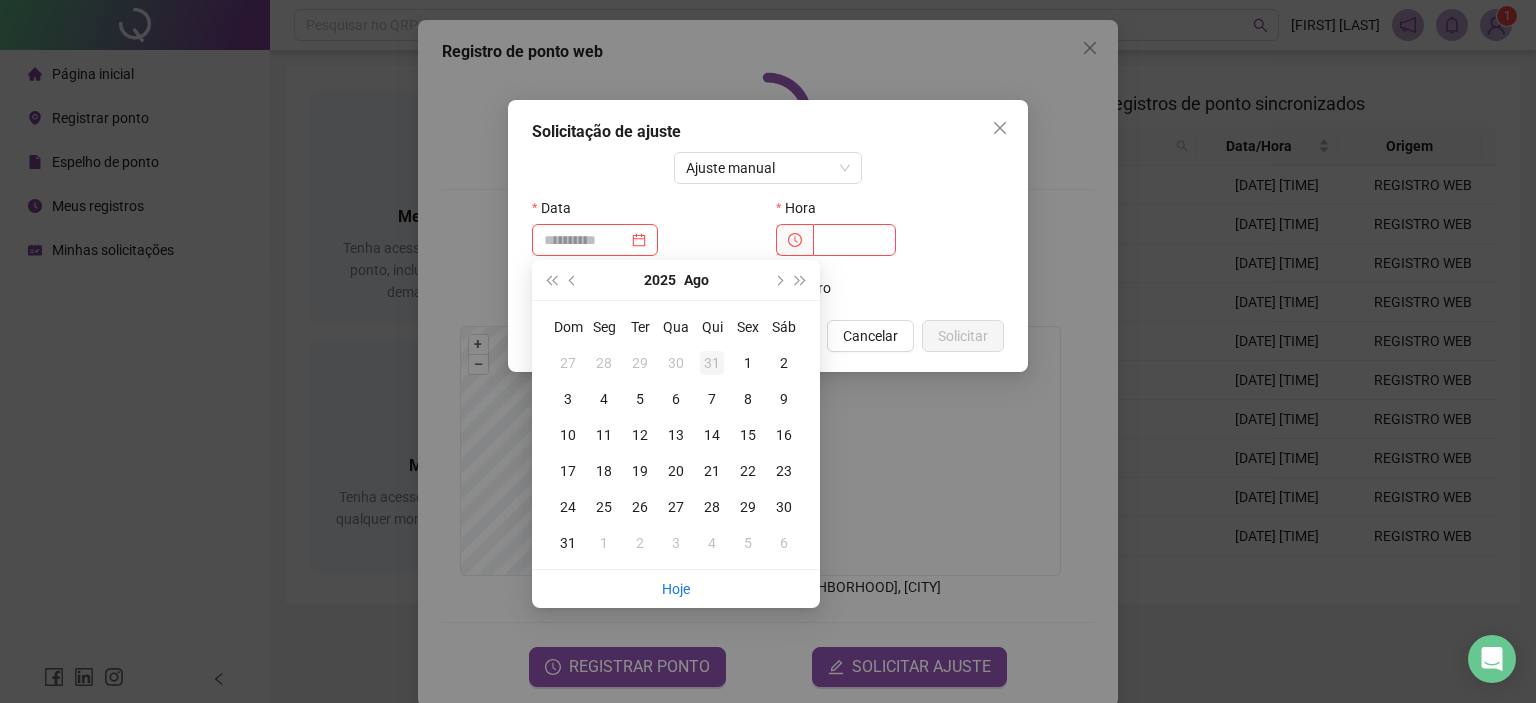 click on "31" at bounding box center (712, 363) 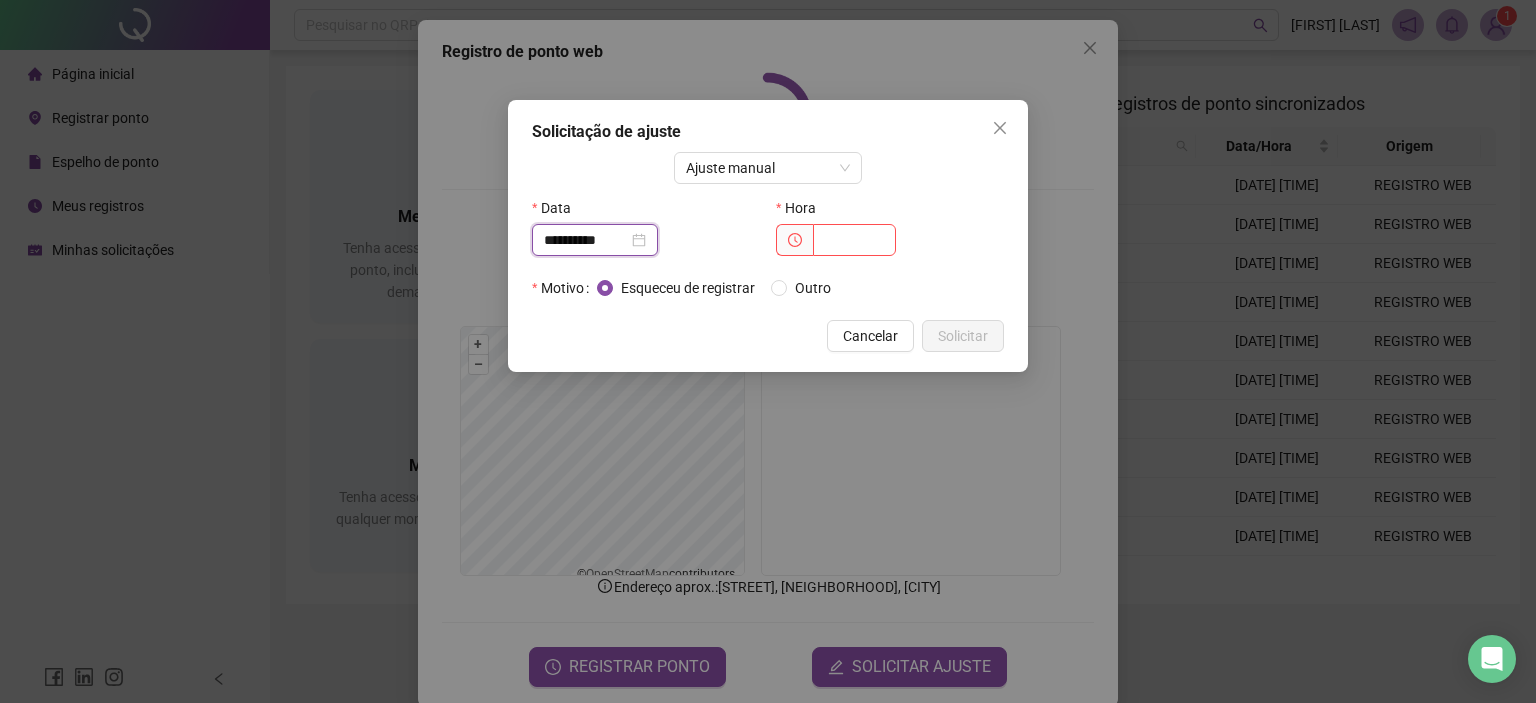 drag, startPoint x: 612, startPoint y: 236, endPoint x: 705, endPoint y: 257, distance: 95.34149 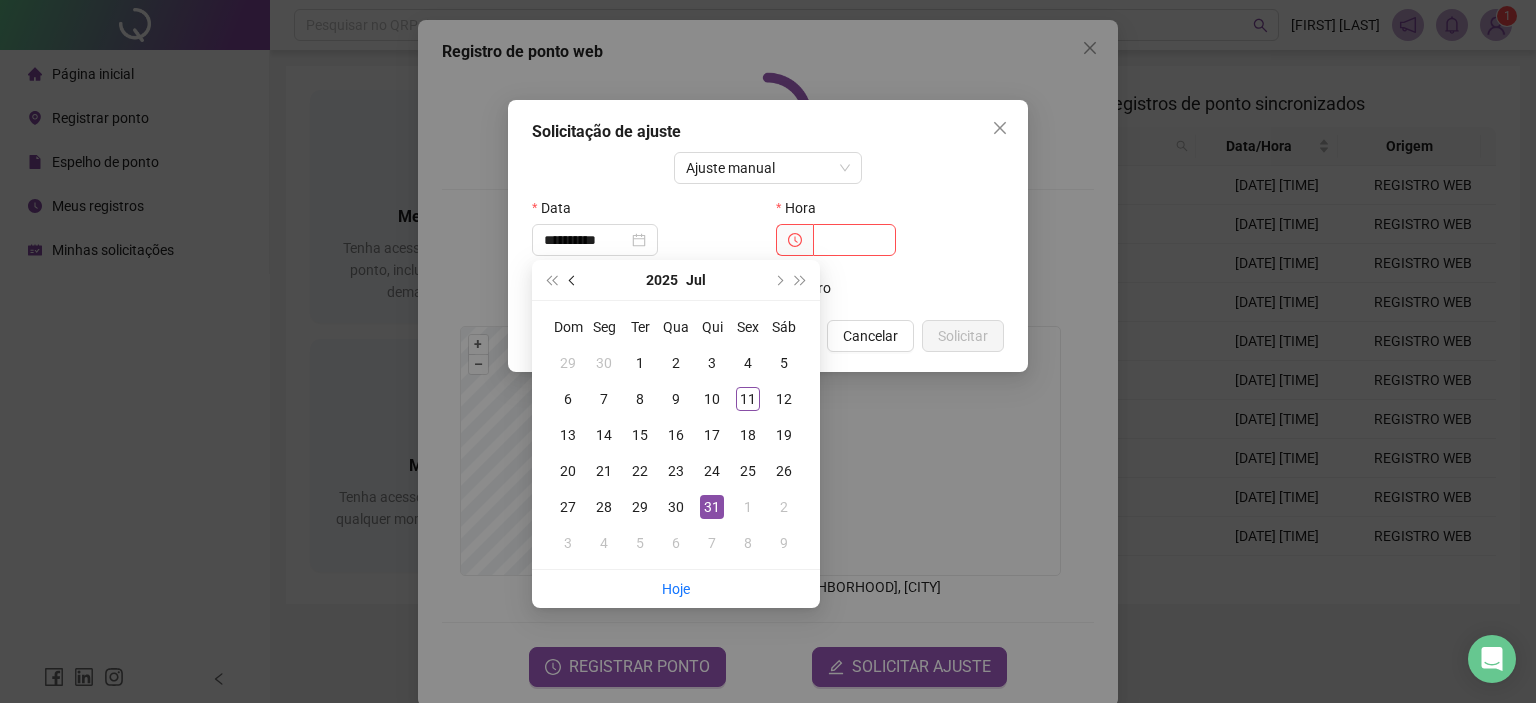 click at bounding box center [573, 280] 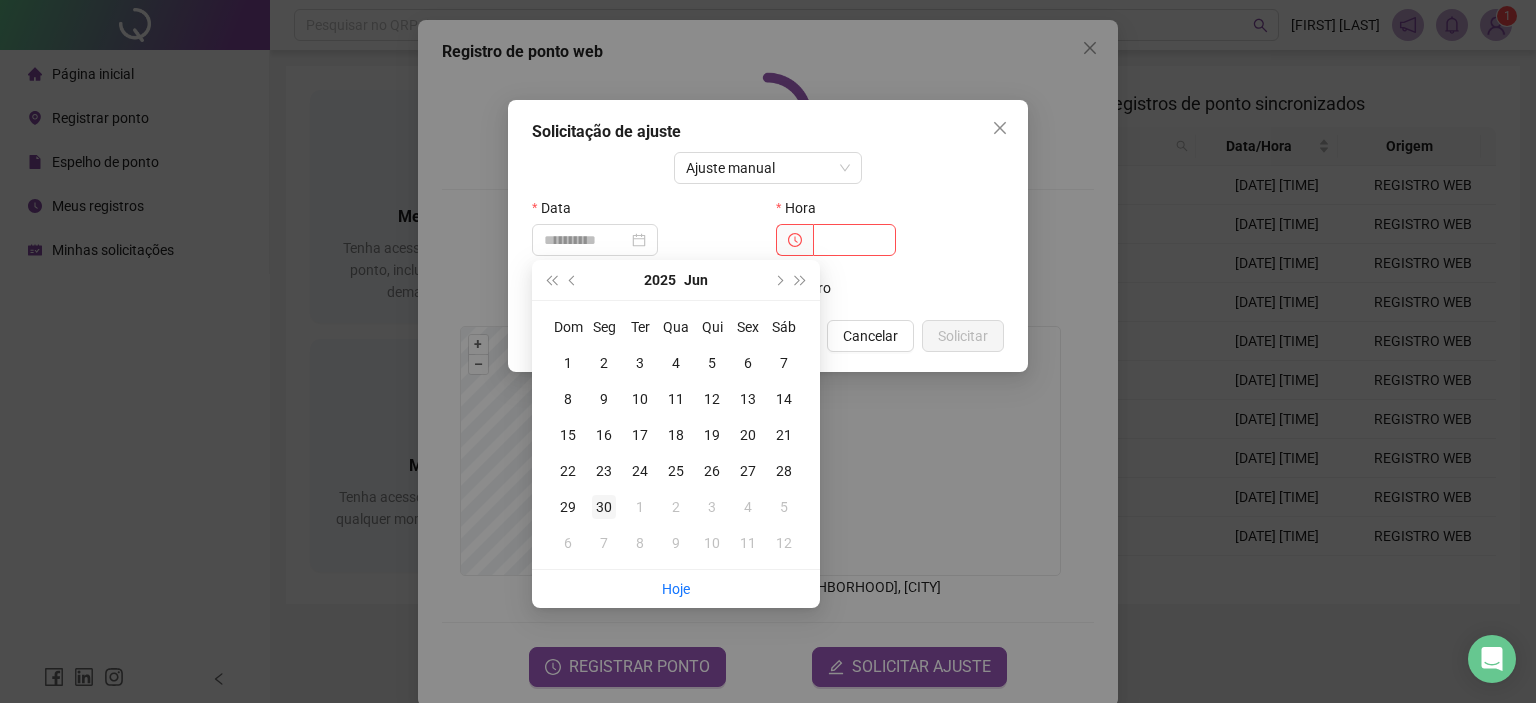 type on "**********" 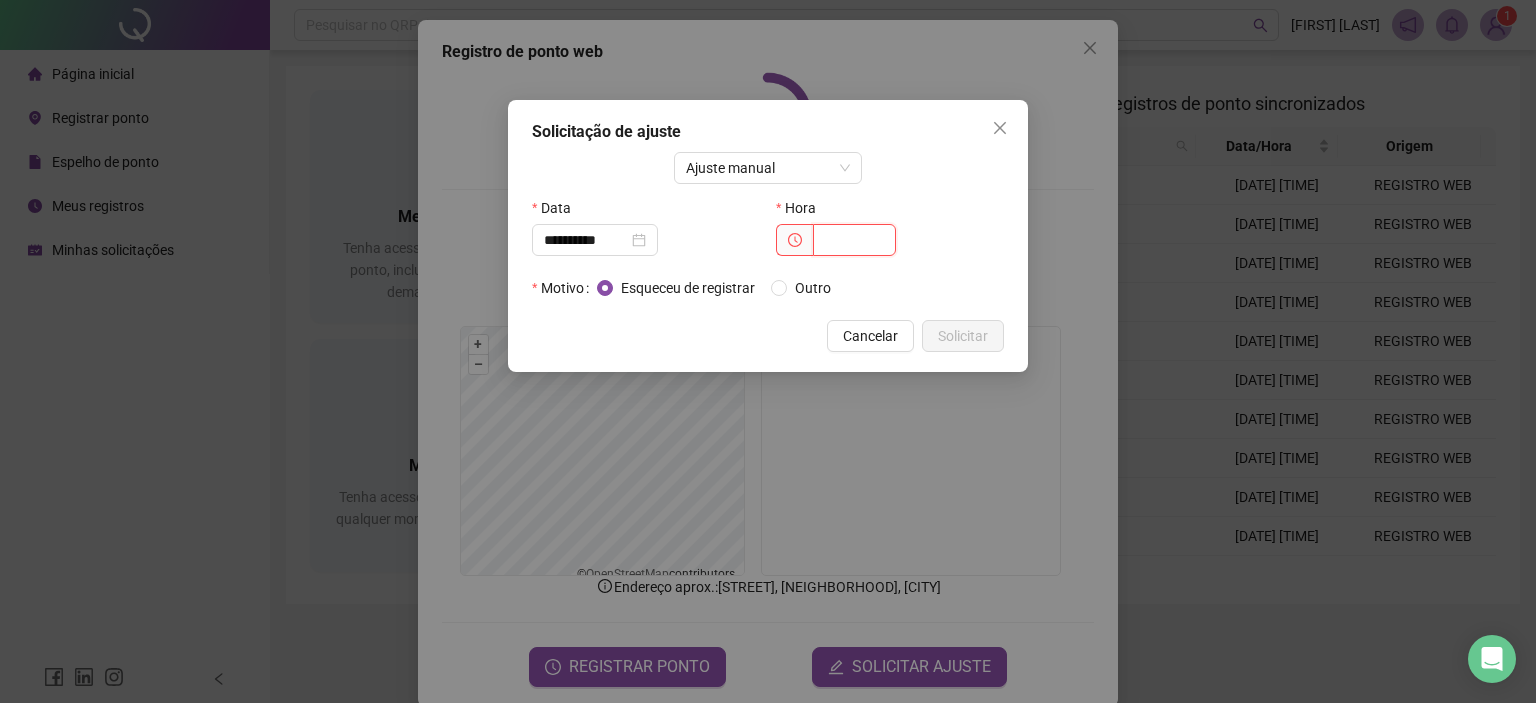 click at bounding box center [854, 240] 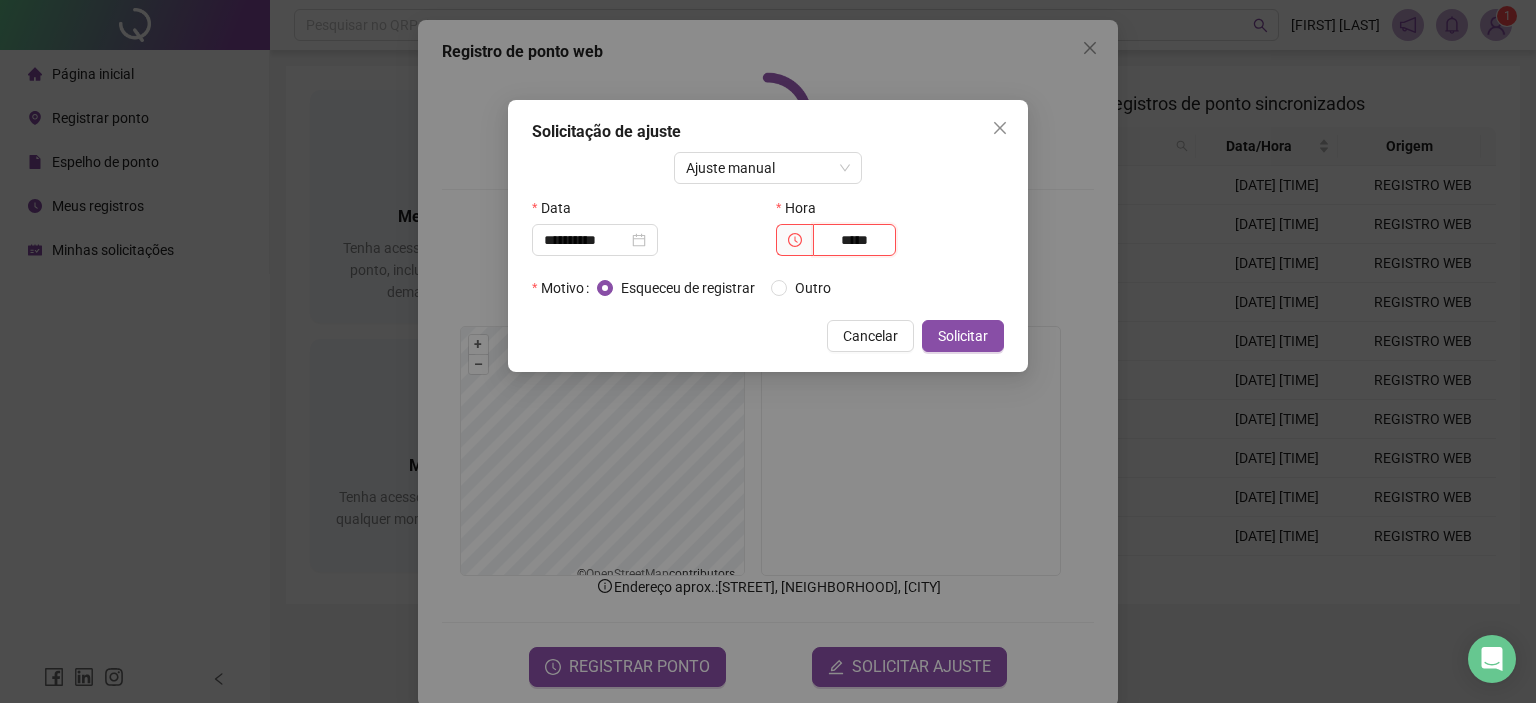 type on "*****" 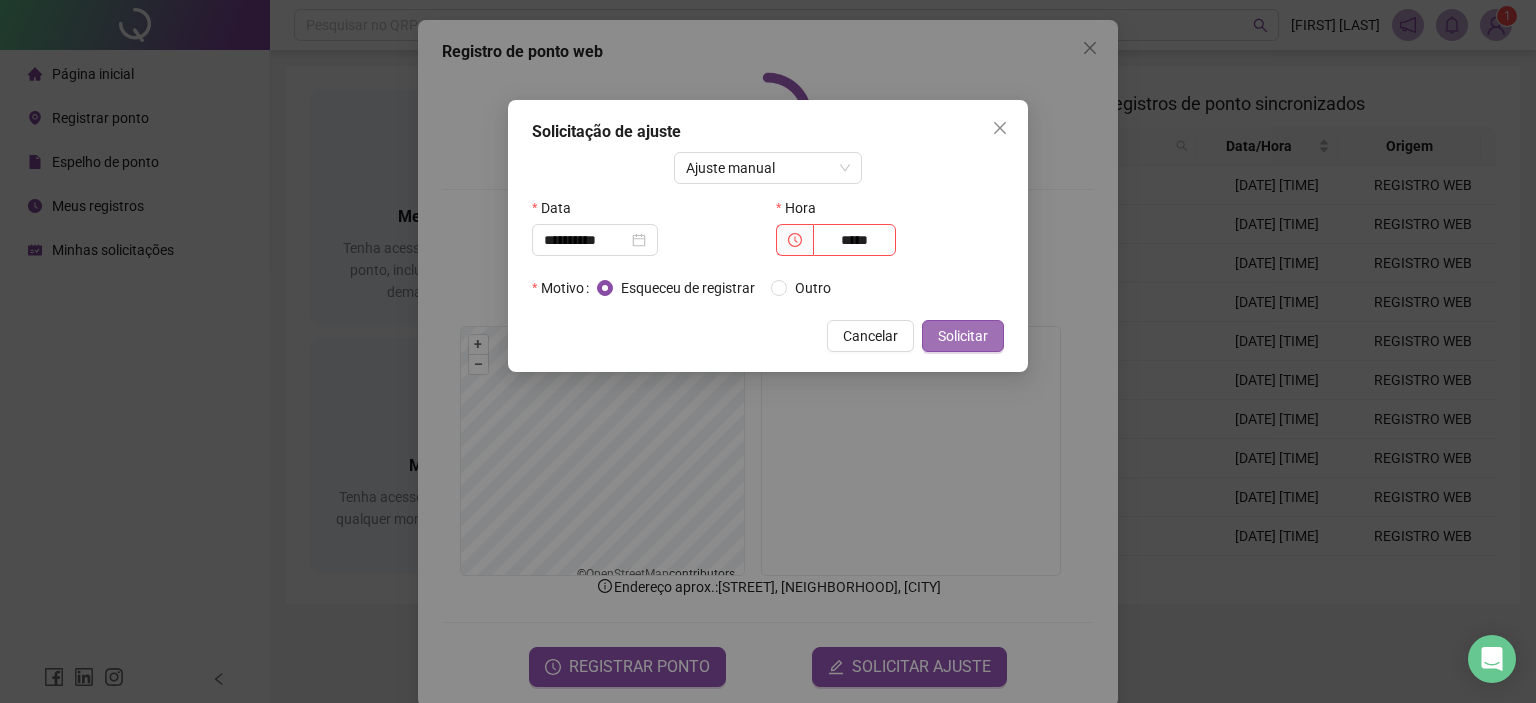 click on "Solicitar" at bounding box center (963, 336) 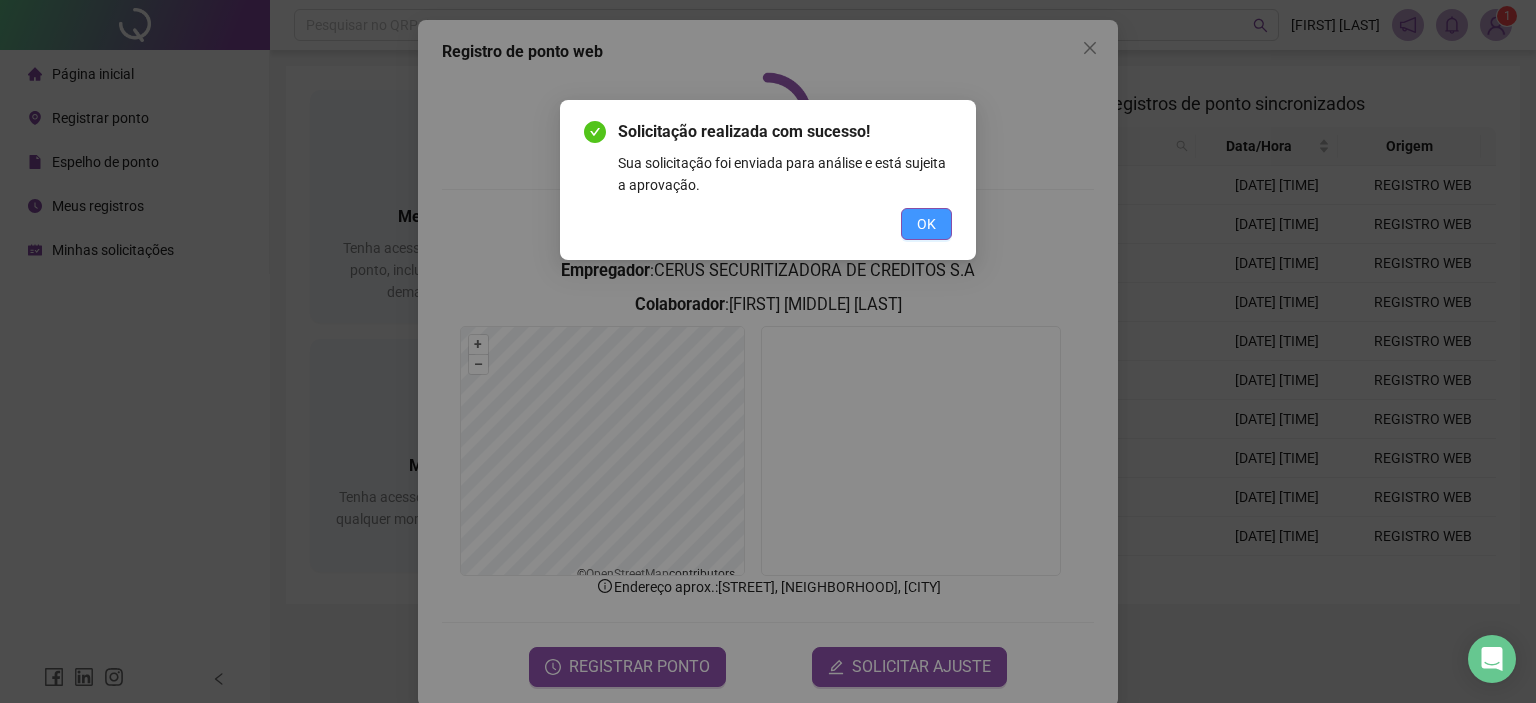 click on "OK" at bounding box center [926, 224] 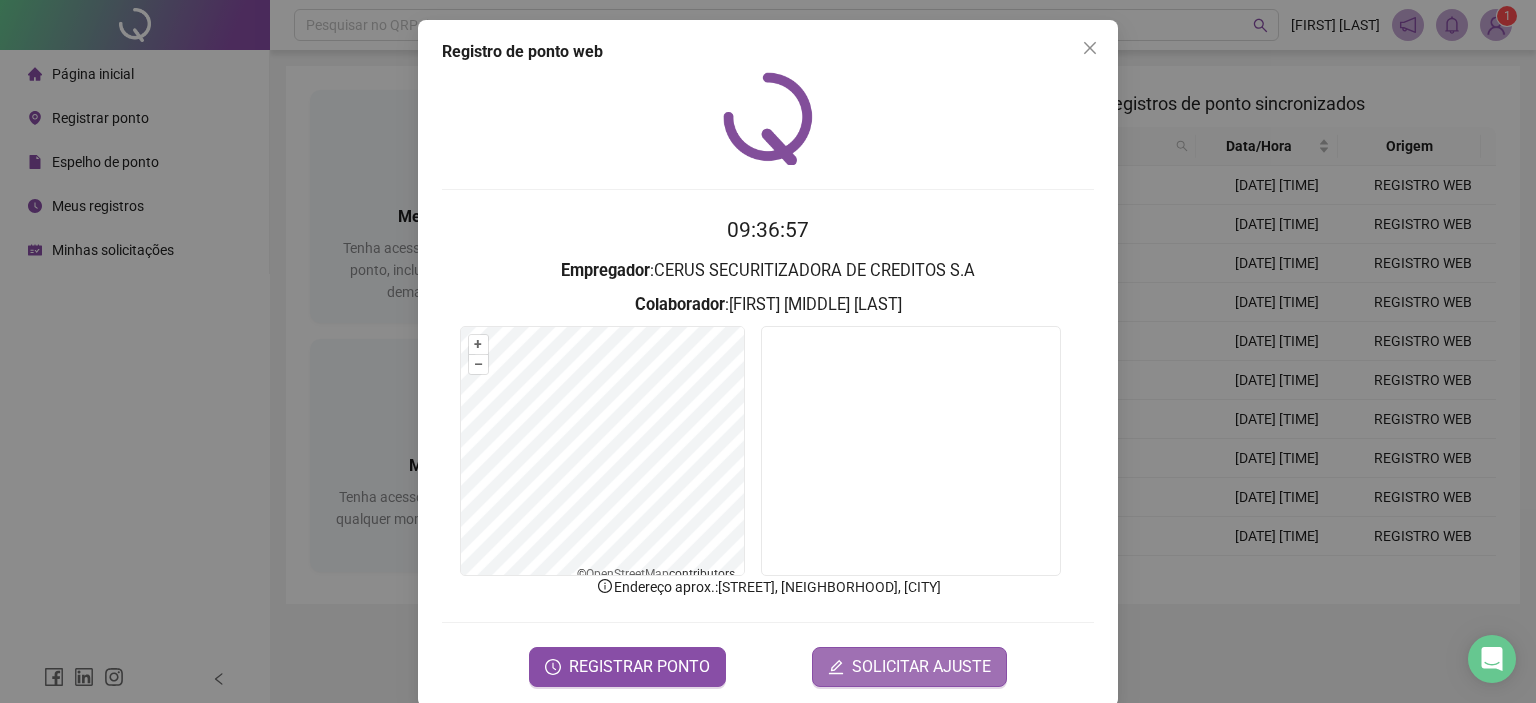 click on "SOLICITAR AJUSTE" at bounding box center [921, 667] 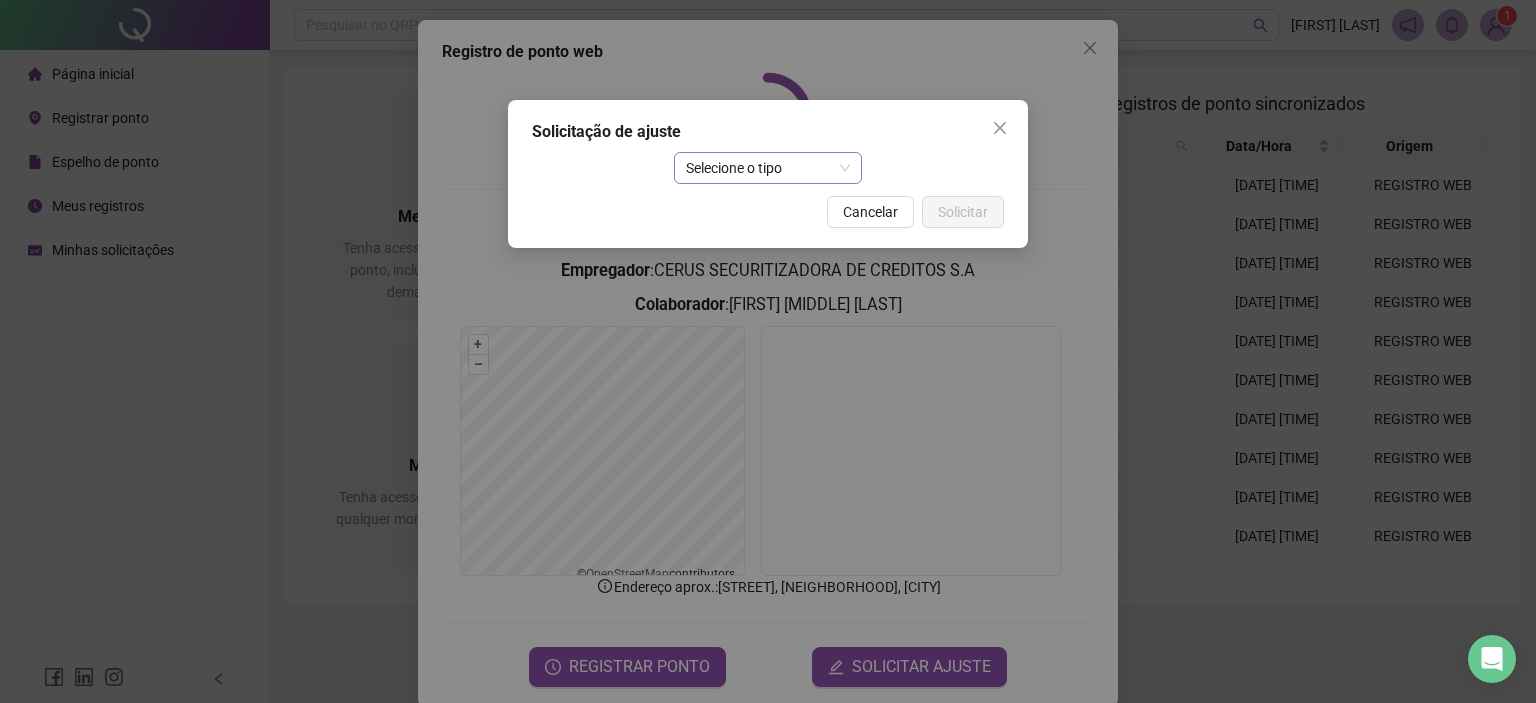 click on "Selecione o tipo" at bounding box center [768, 168] 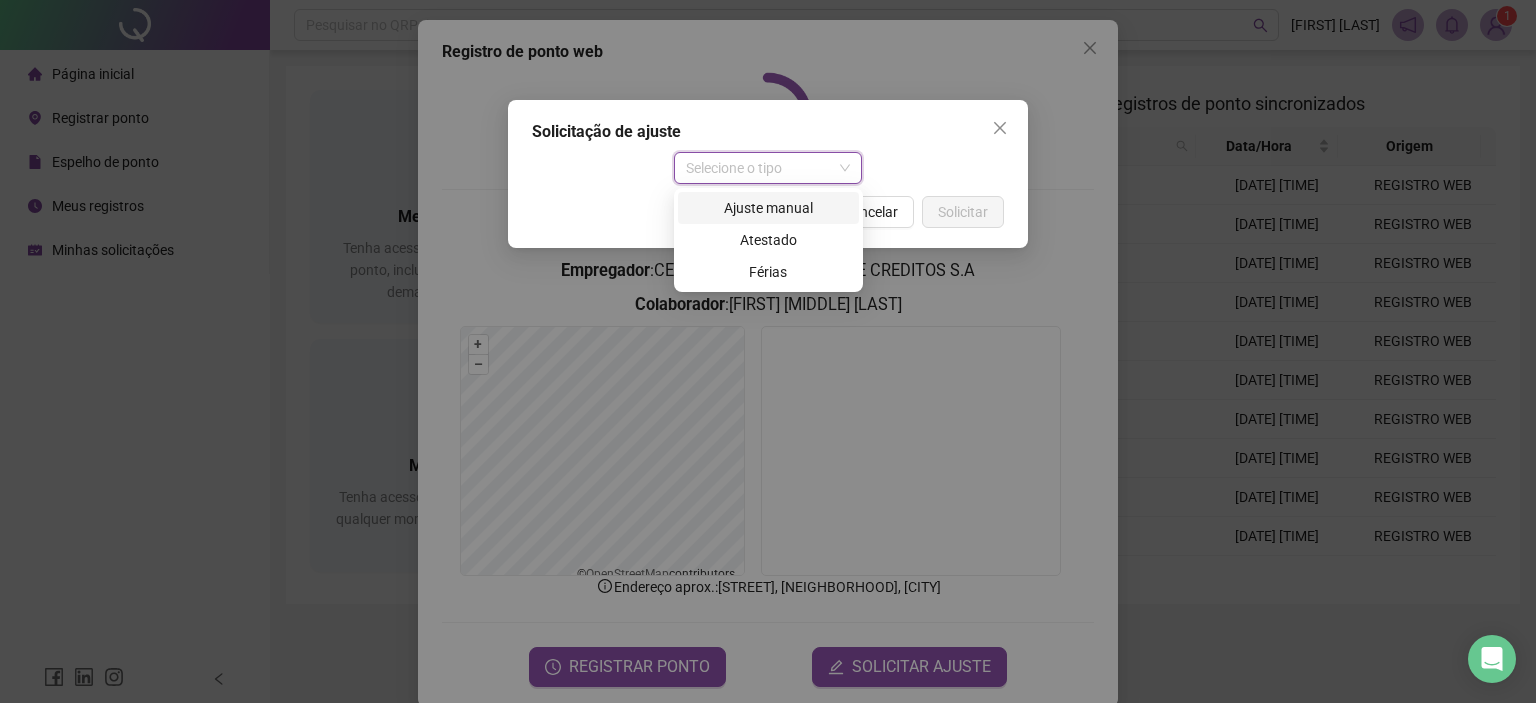 click on "Ajuste manual" at bounding box center [768, 208] 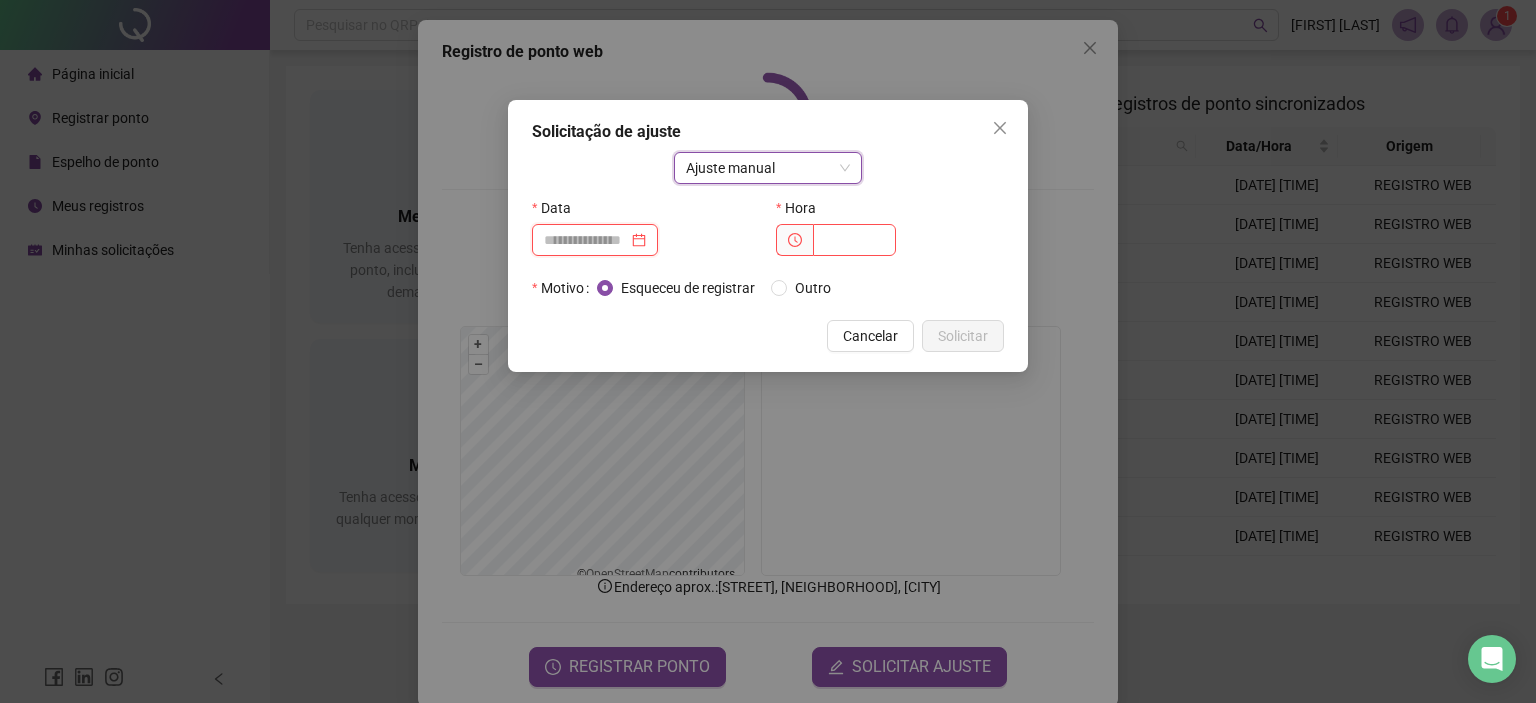 click at bounding box center [586, 240] 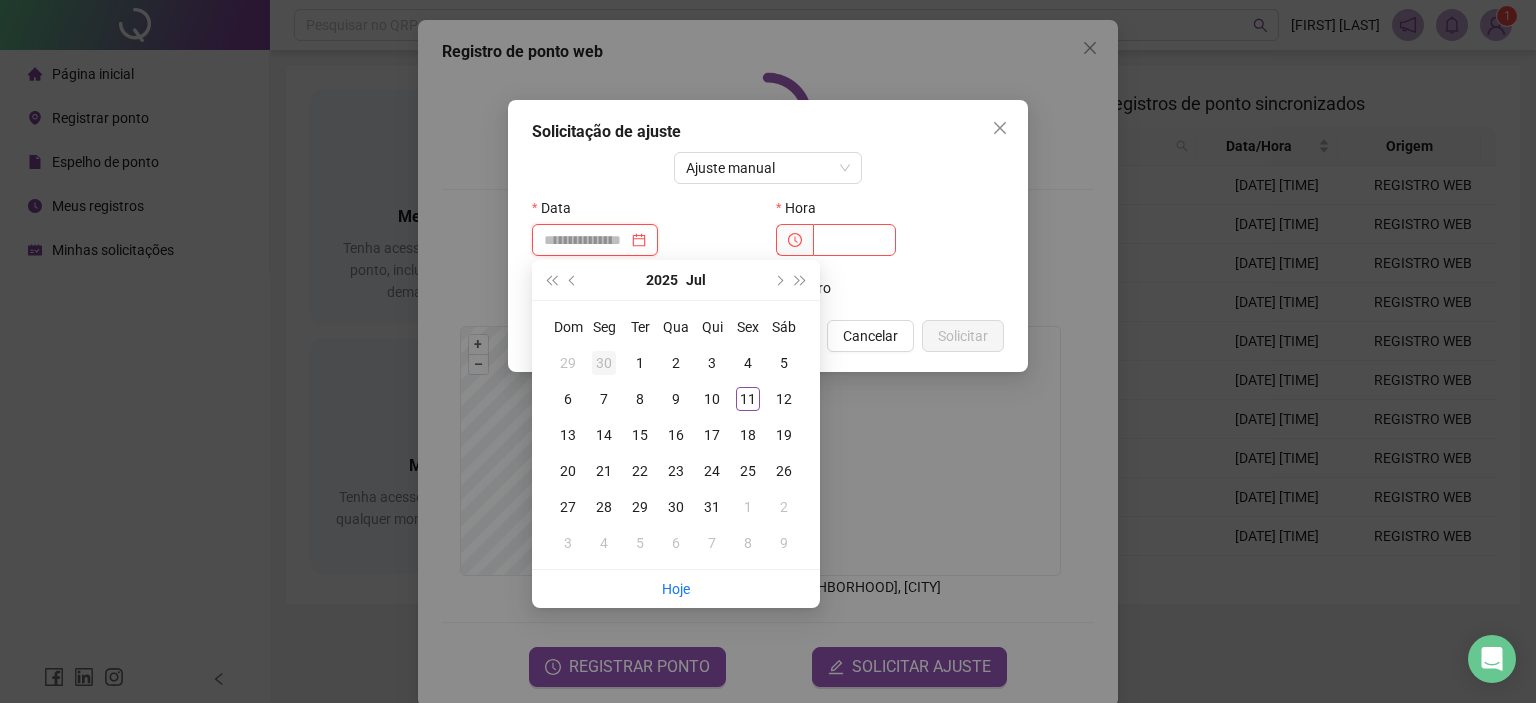 type on "**********" 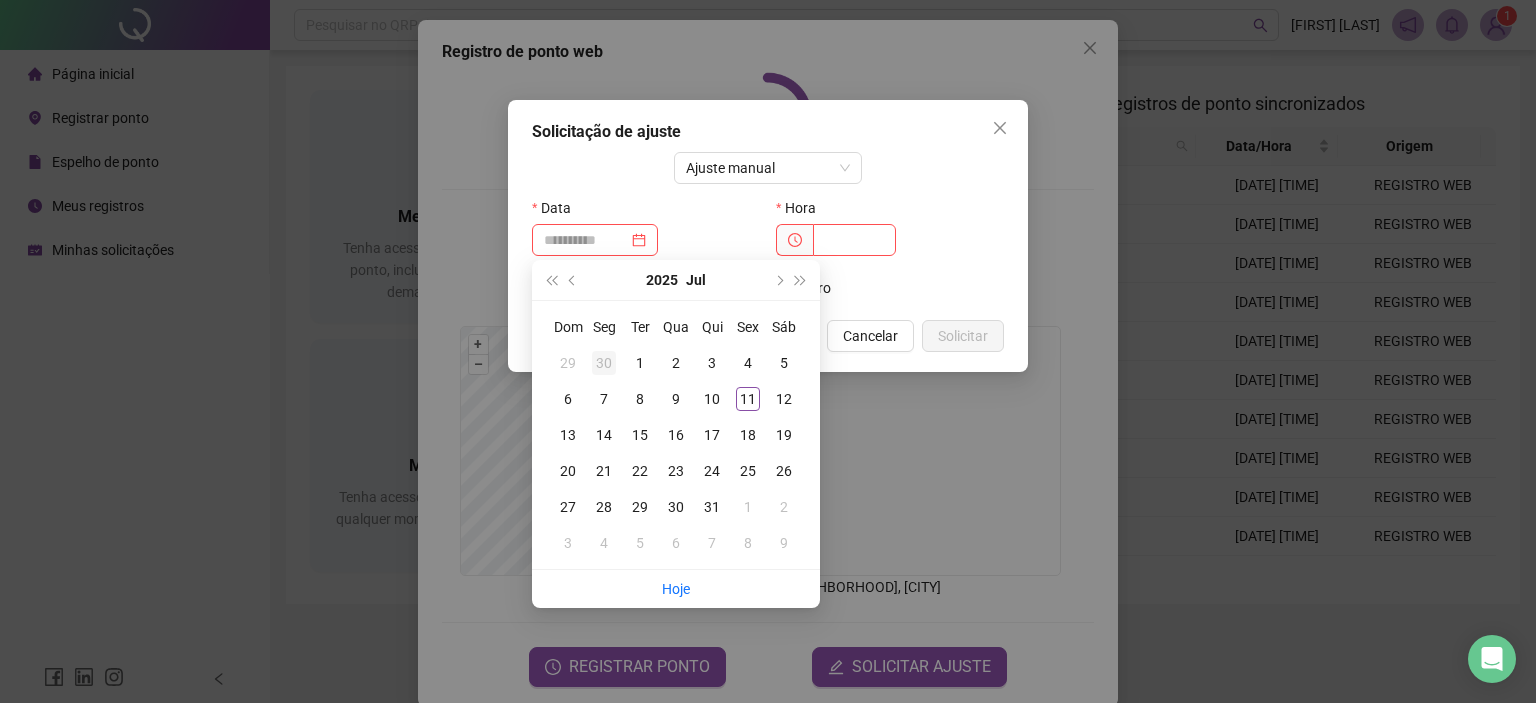click on "30" at bounding box center (604, 363) 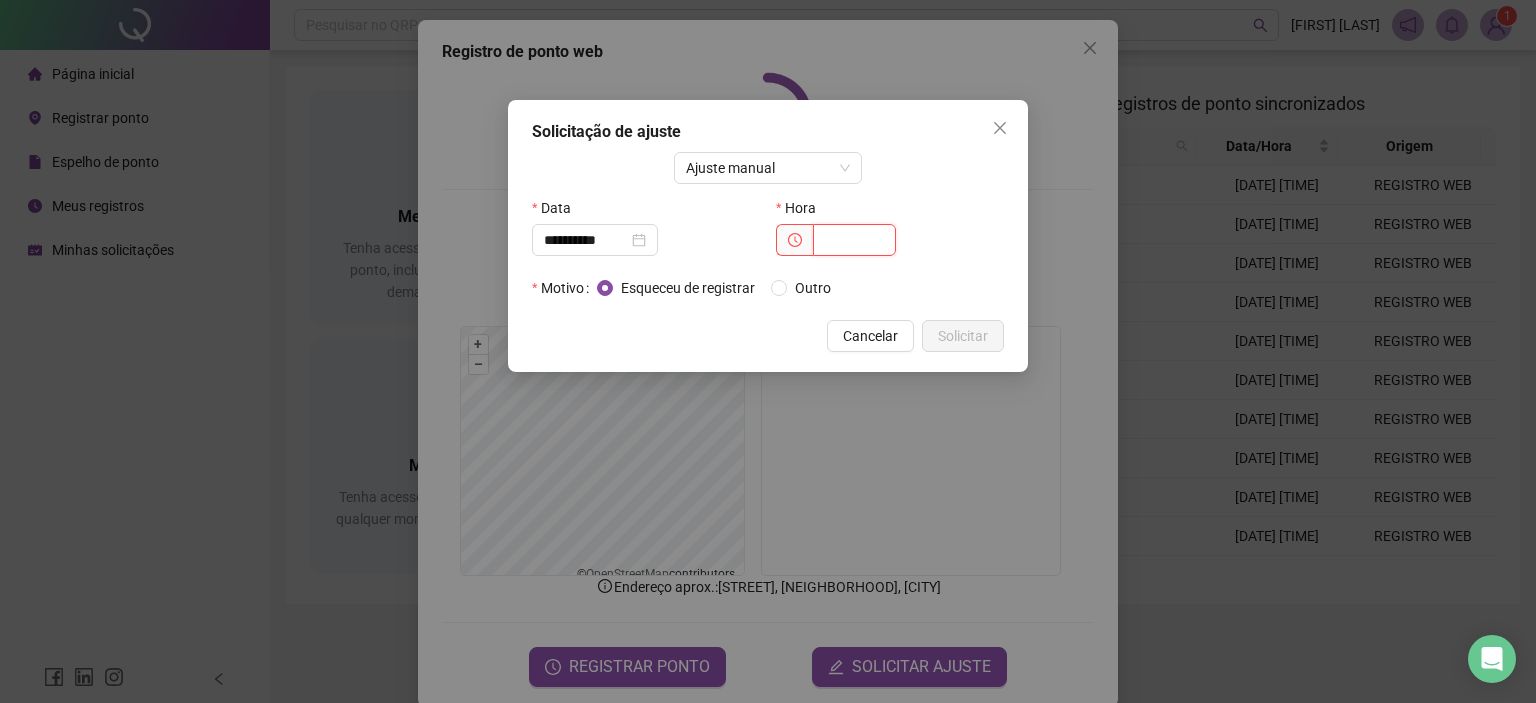 click at bounding box center (854, 240) 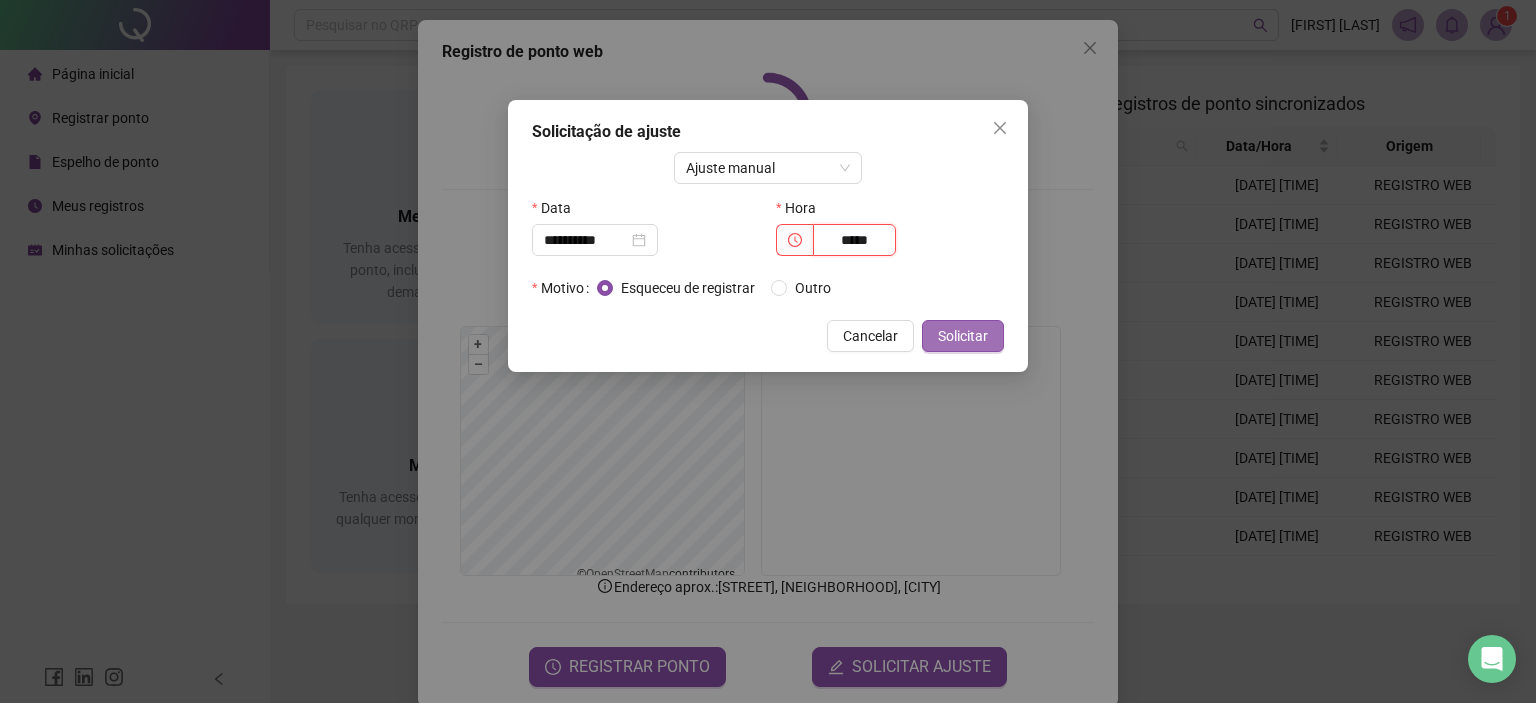 type on "*****" 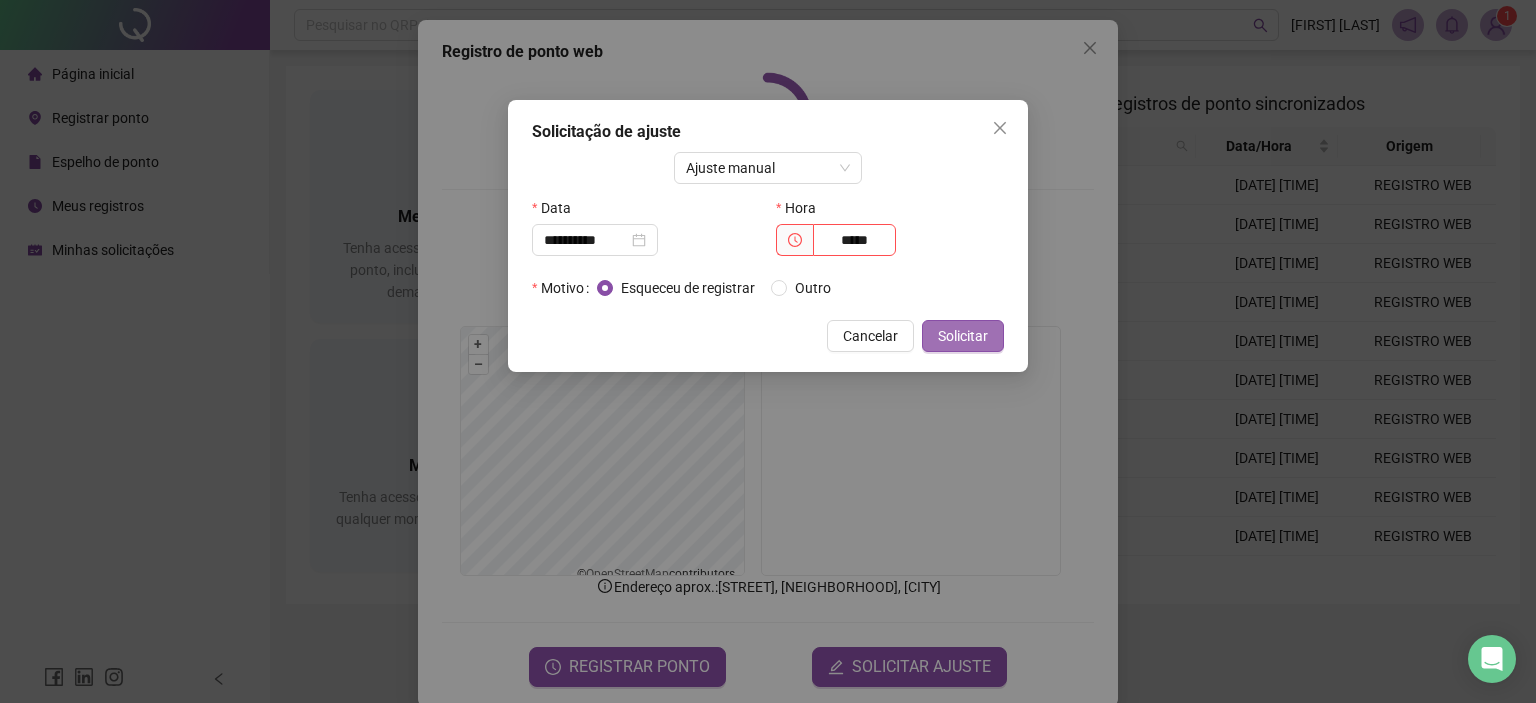 click on "Solicitar" at bounding box center [963, 336] 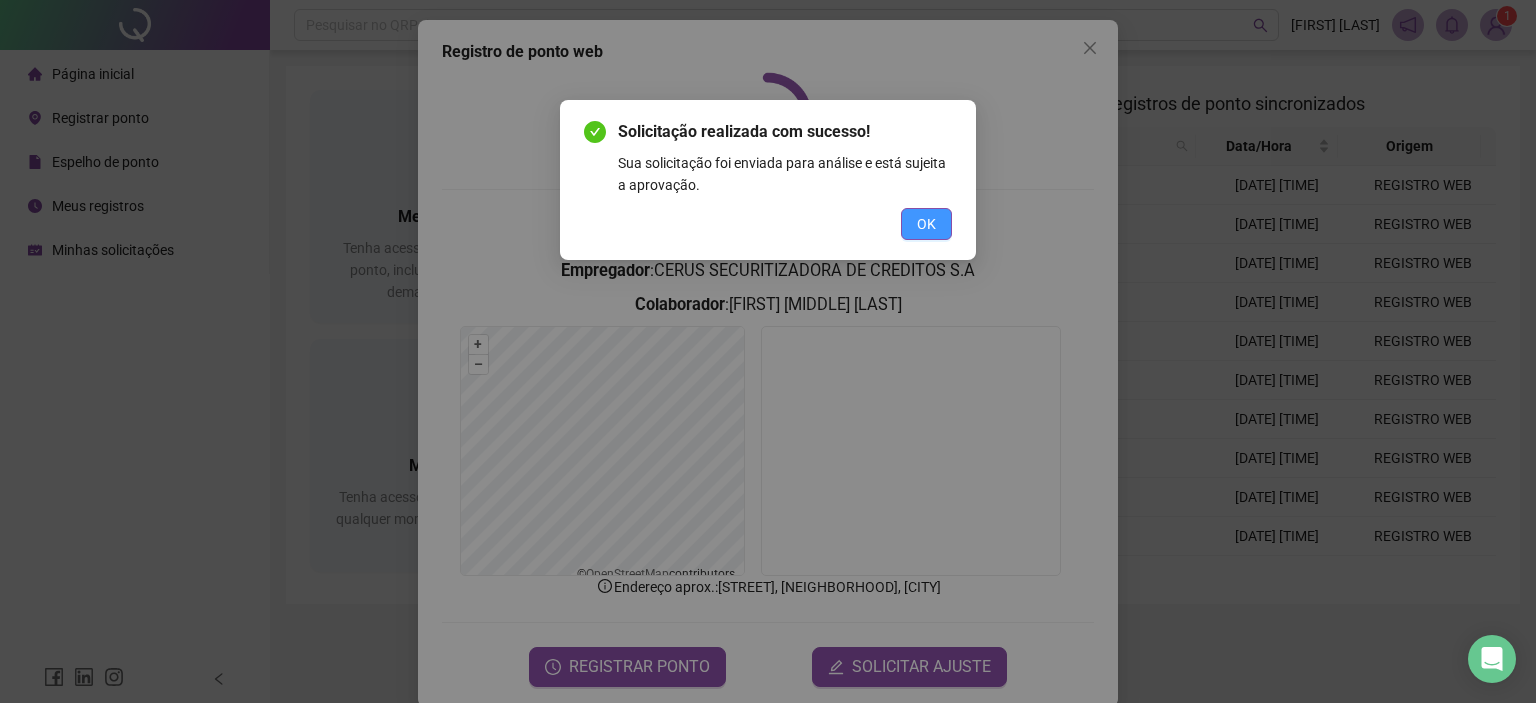click on "OK" at bounding box center (926, 224) 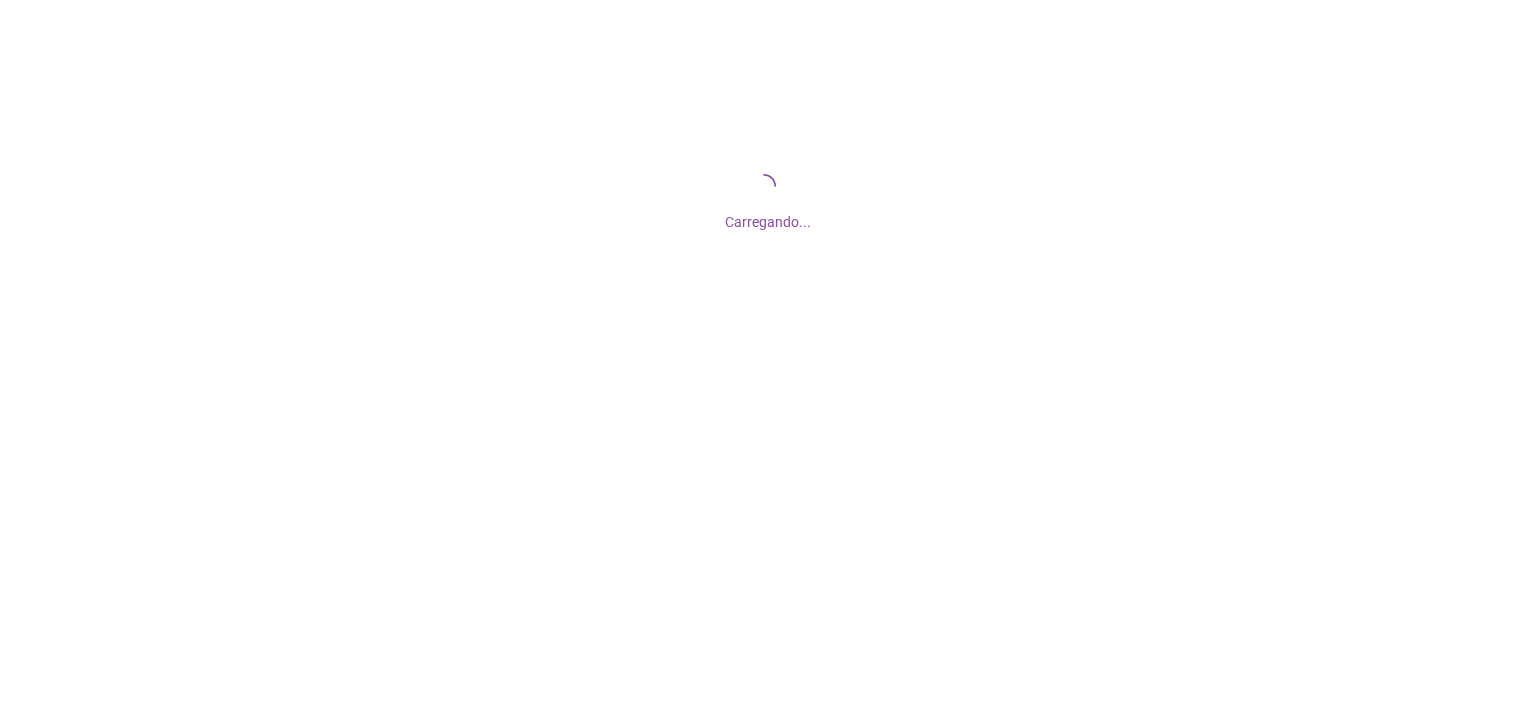 scroll, scrollTop: 0, scrollLeft: 0, axis: both 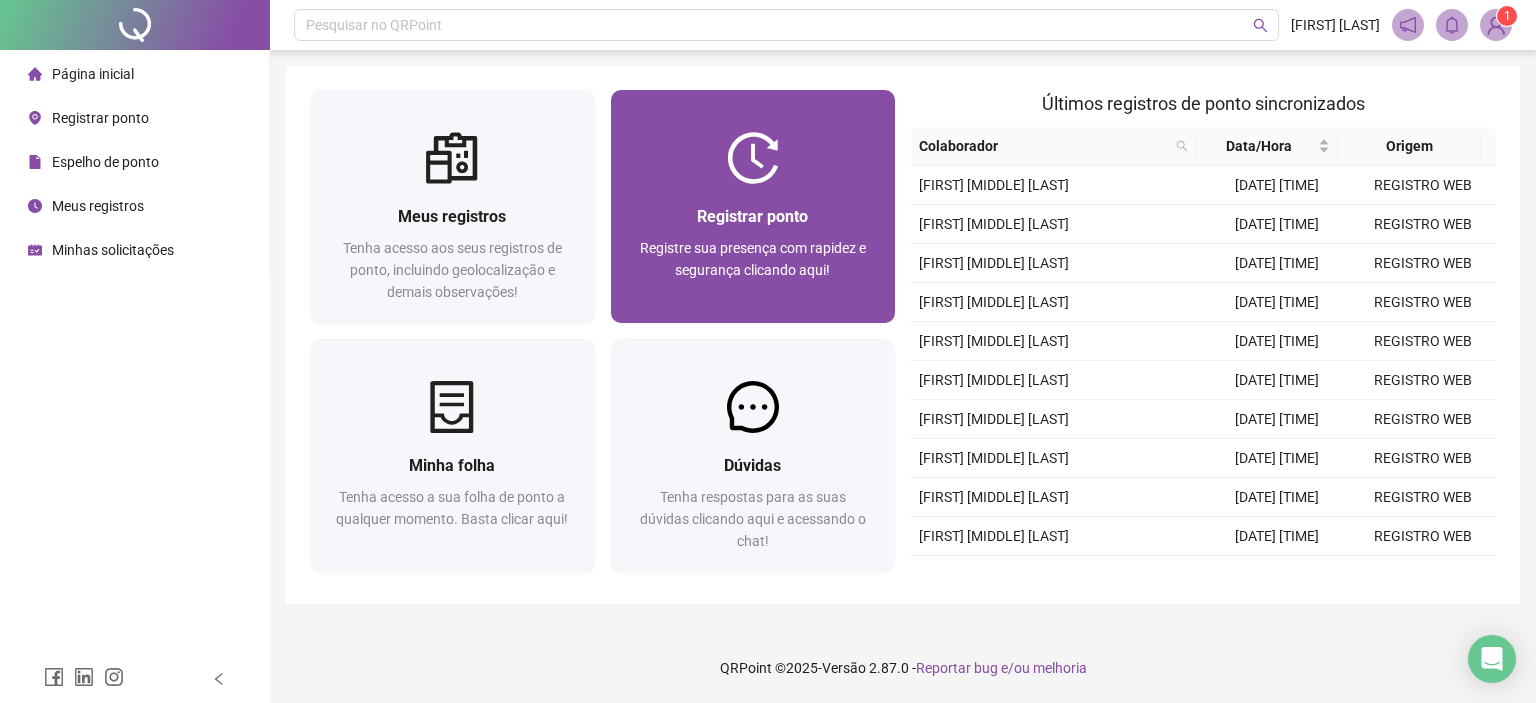 click on "Registrar ponto" at bounding box center [753, 216] 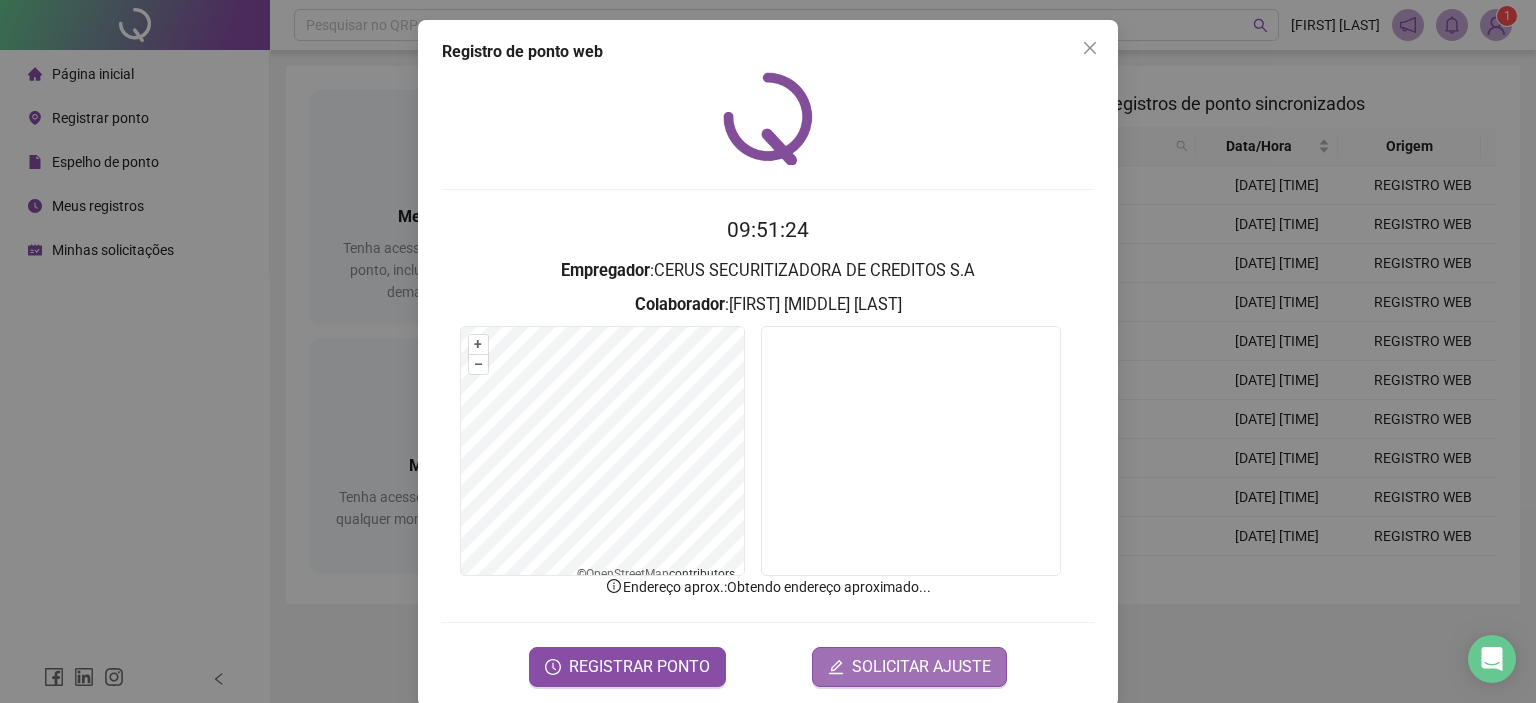click on "SOLICITAR AJUSTE" at bounding box center [921, 667] 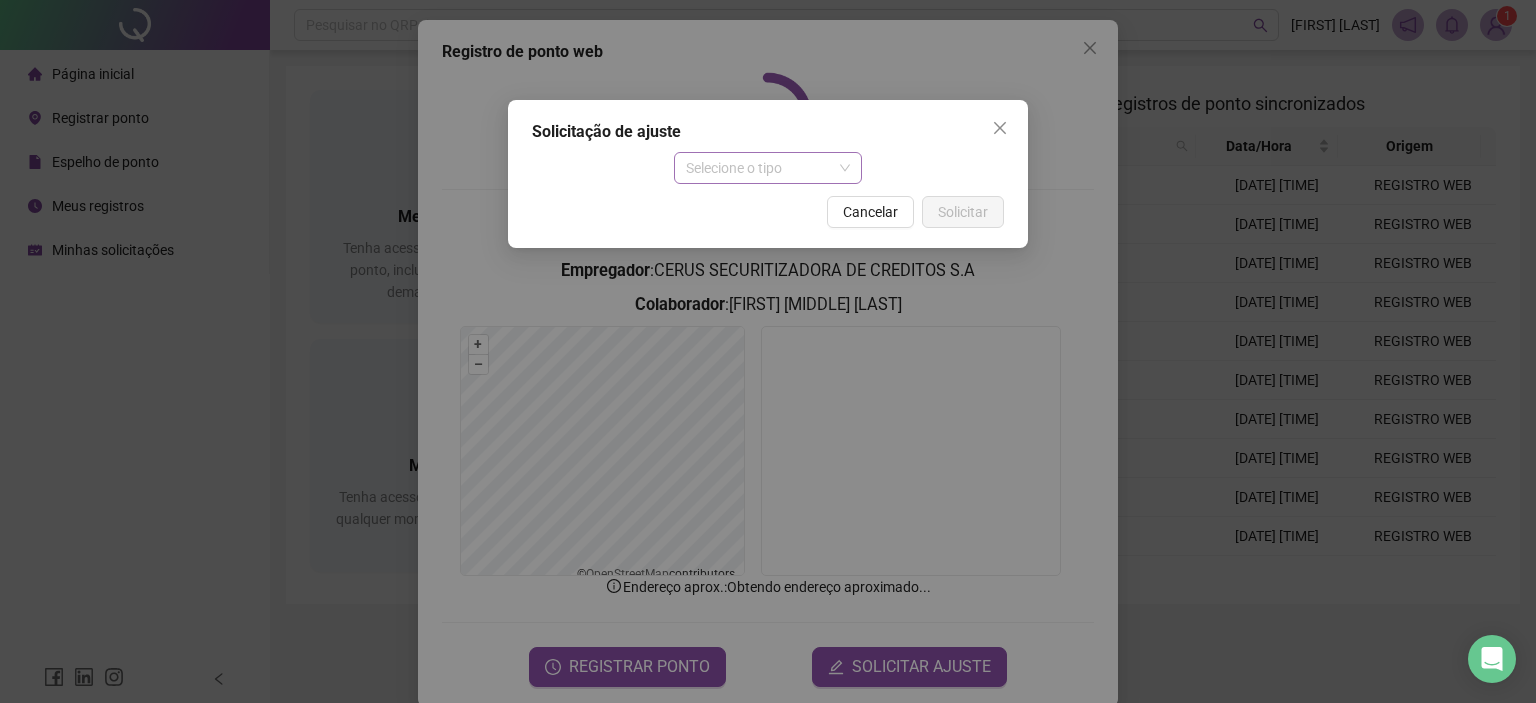 click on "Selecione o tipo" at bounding box center [768, 168] 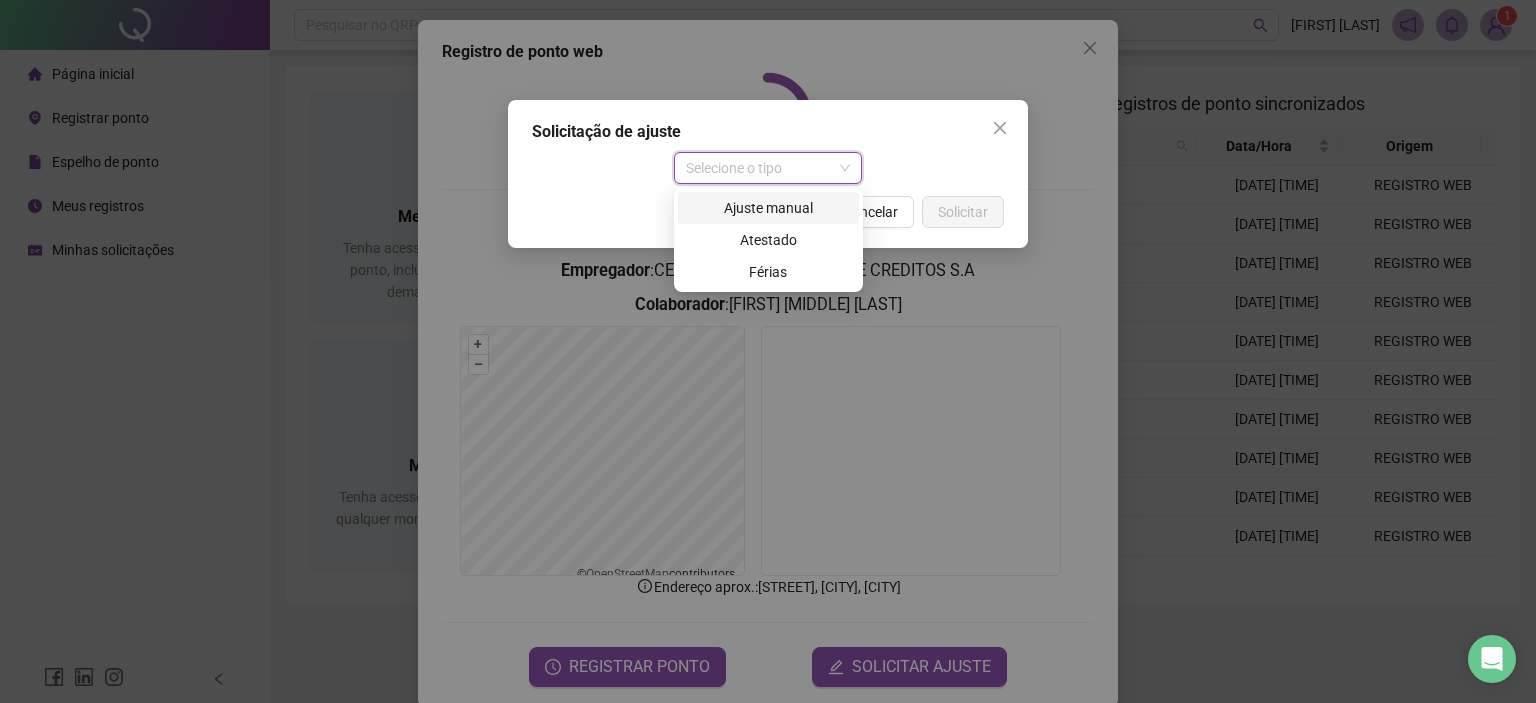 click on "Ajuste manual" at bounding box center [768, 208] 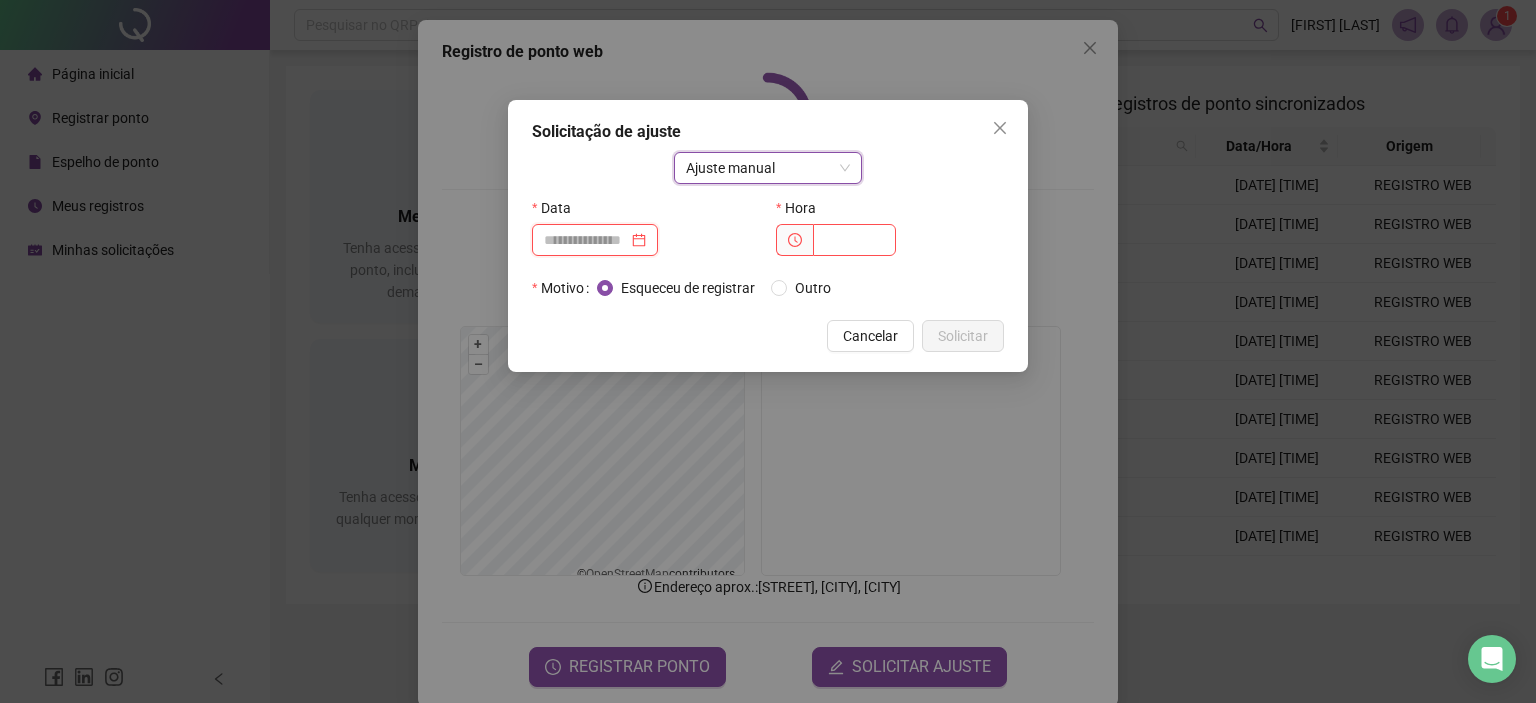 click at bounding box center [586, 240] 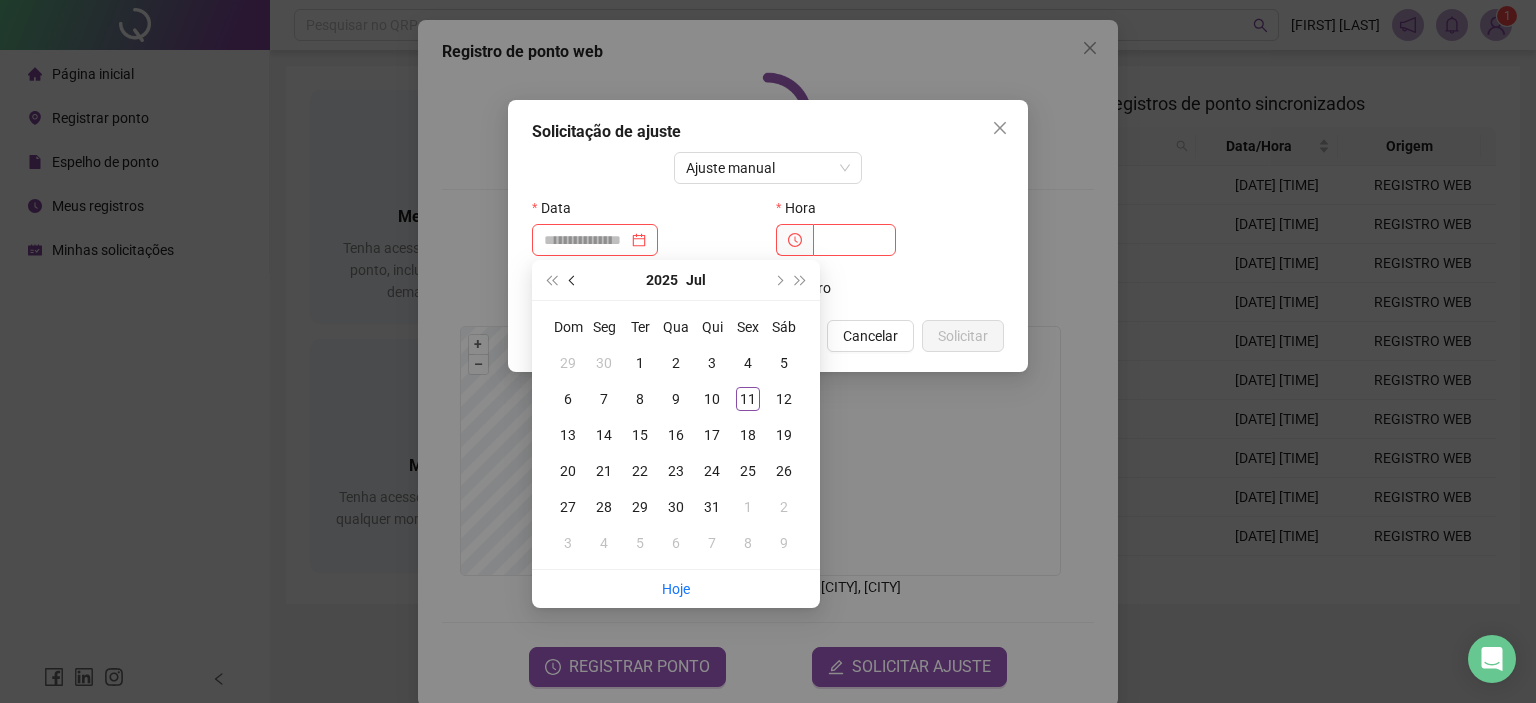 click at bounding box center [574, 280] 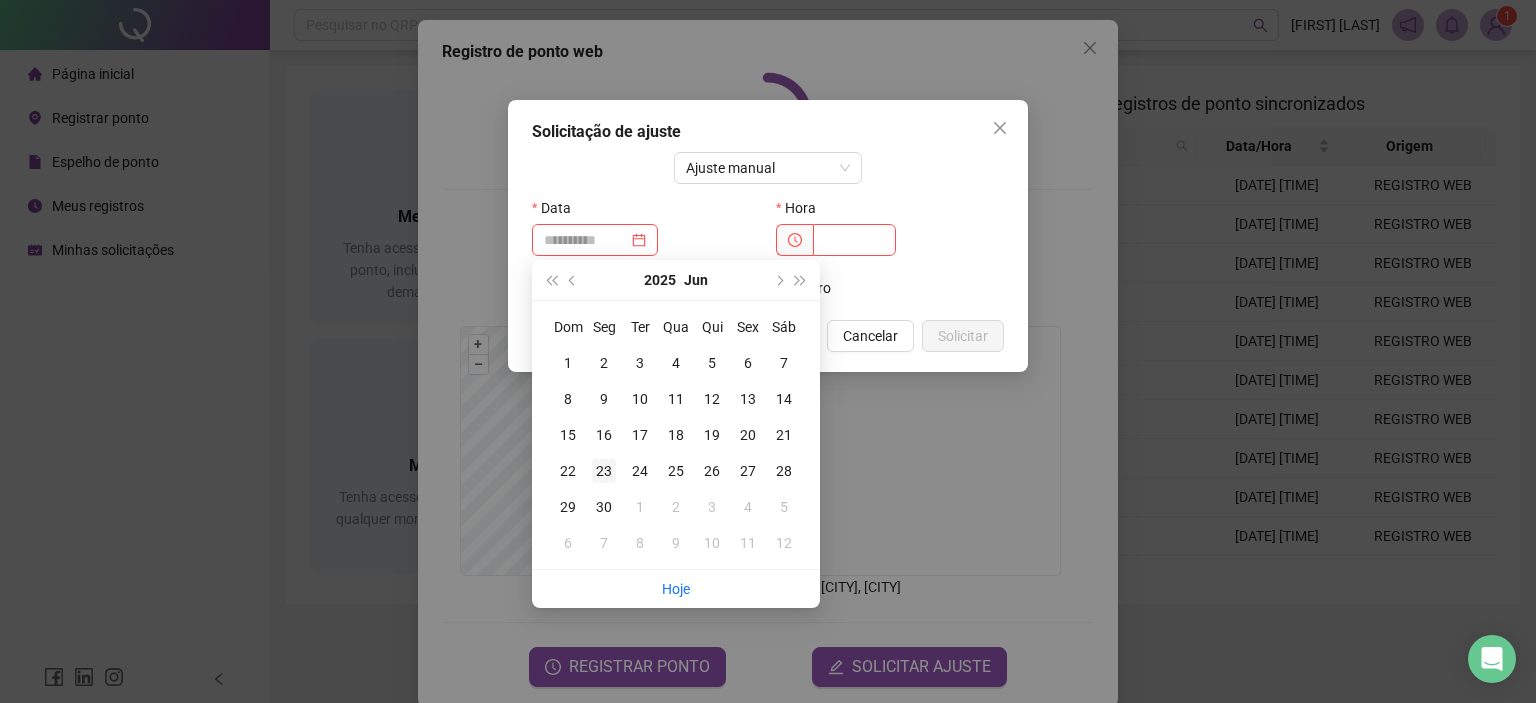 type on "**********" 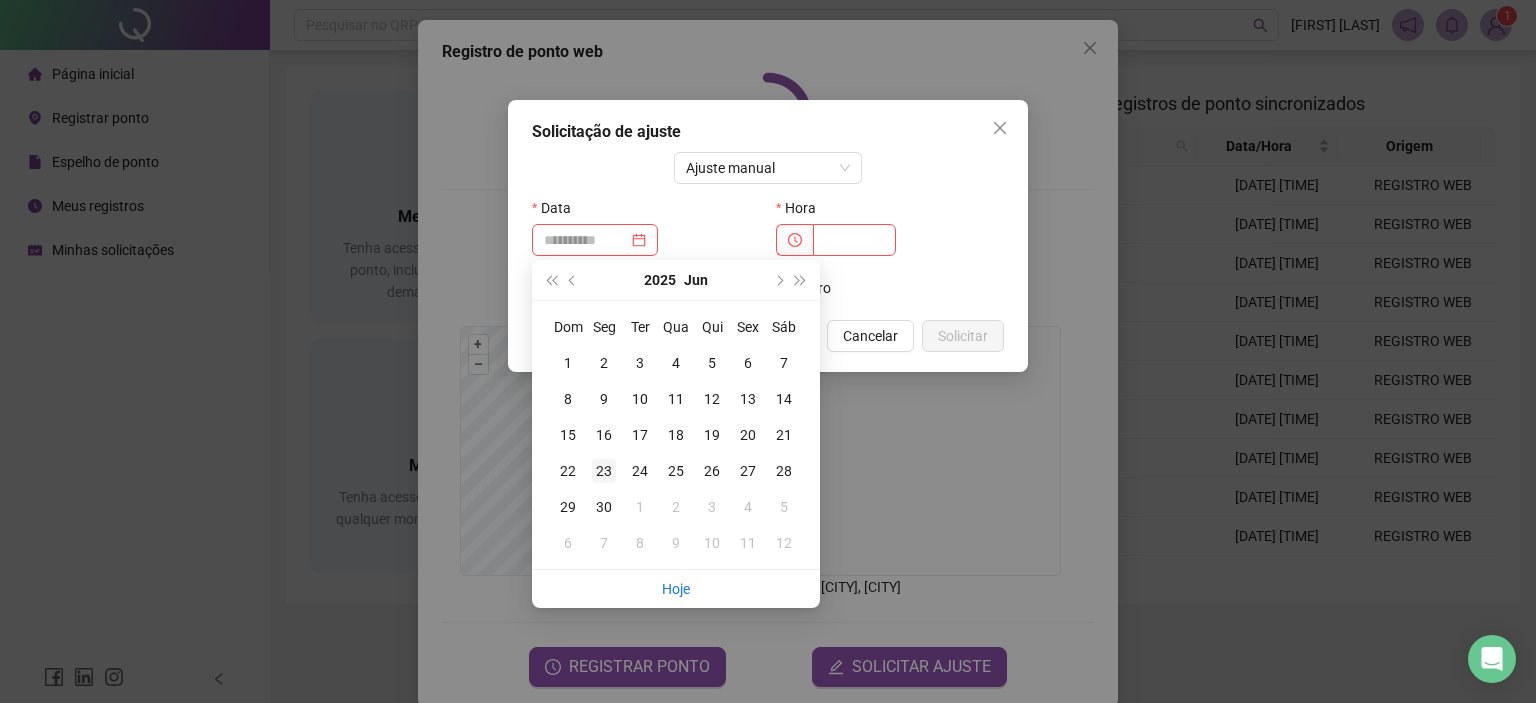 click on "23" at bounding box center (604, 471) 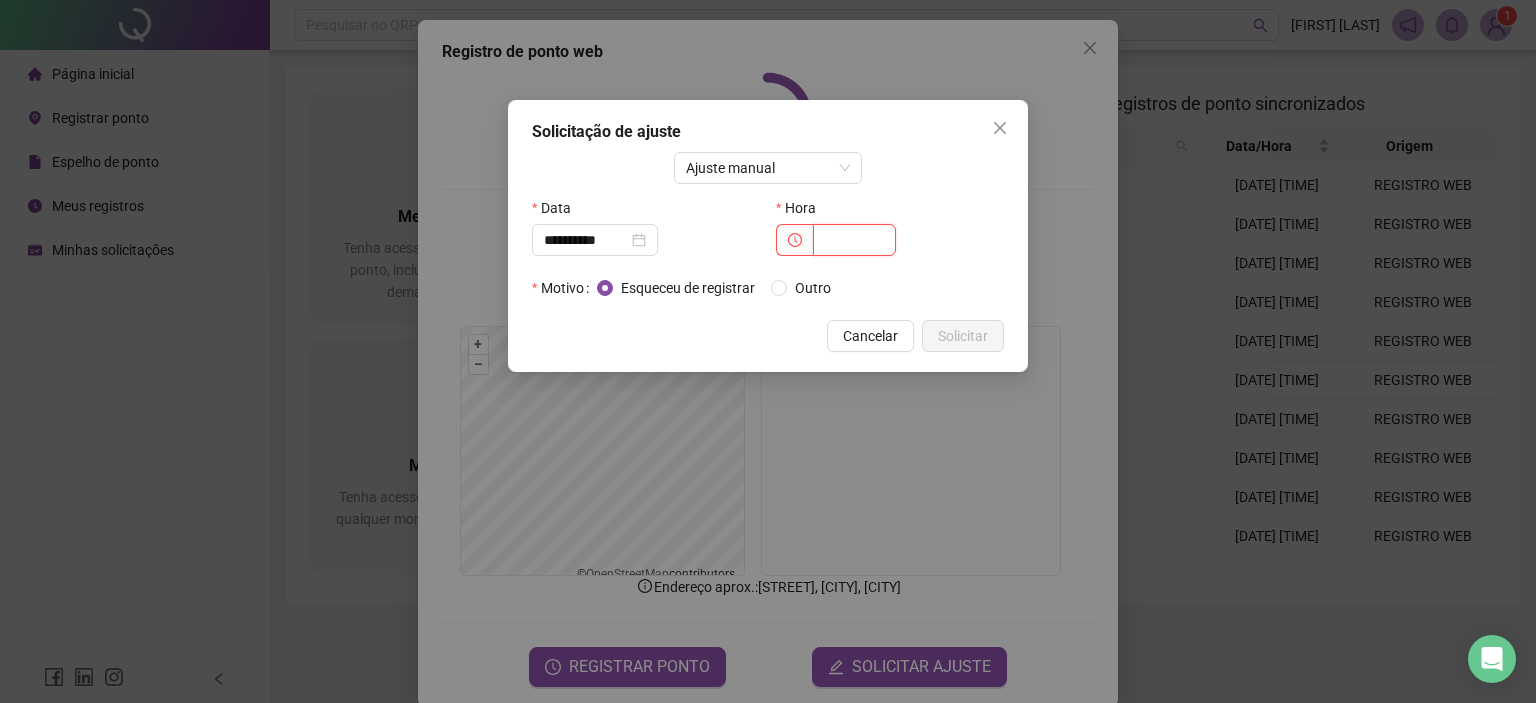 click at bounding box center [854, 240] 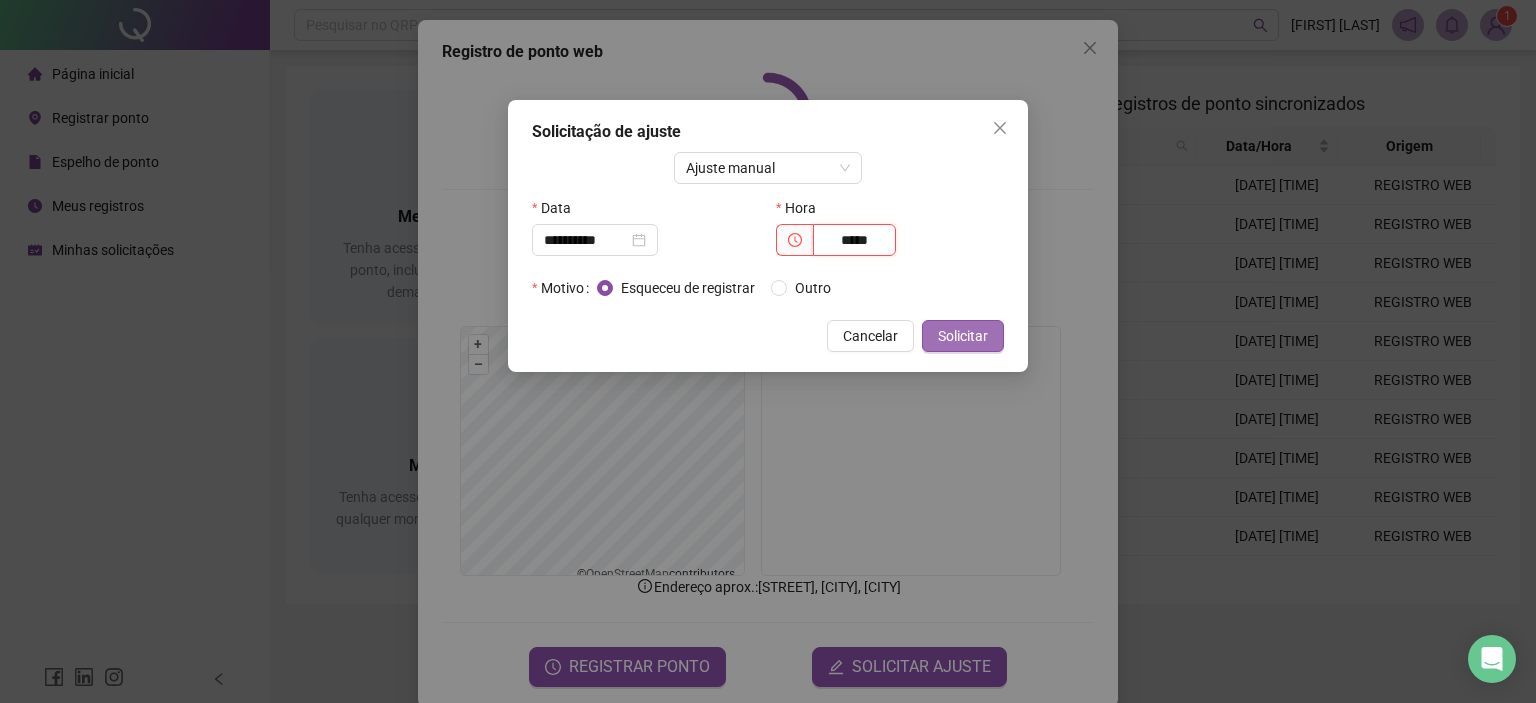 type on "*****" 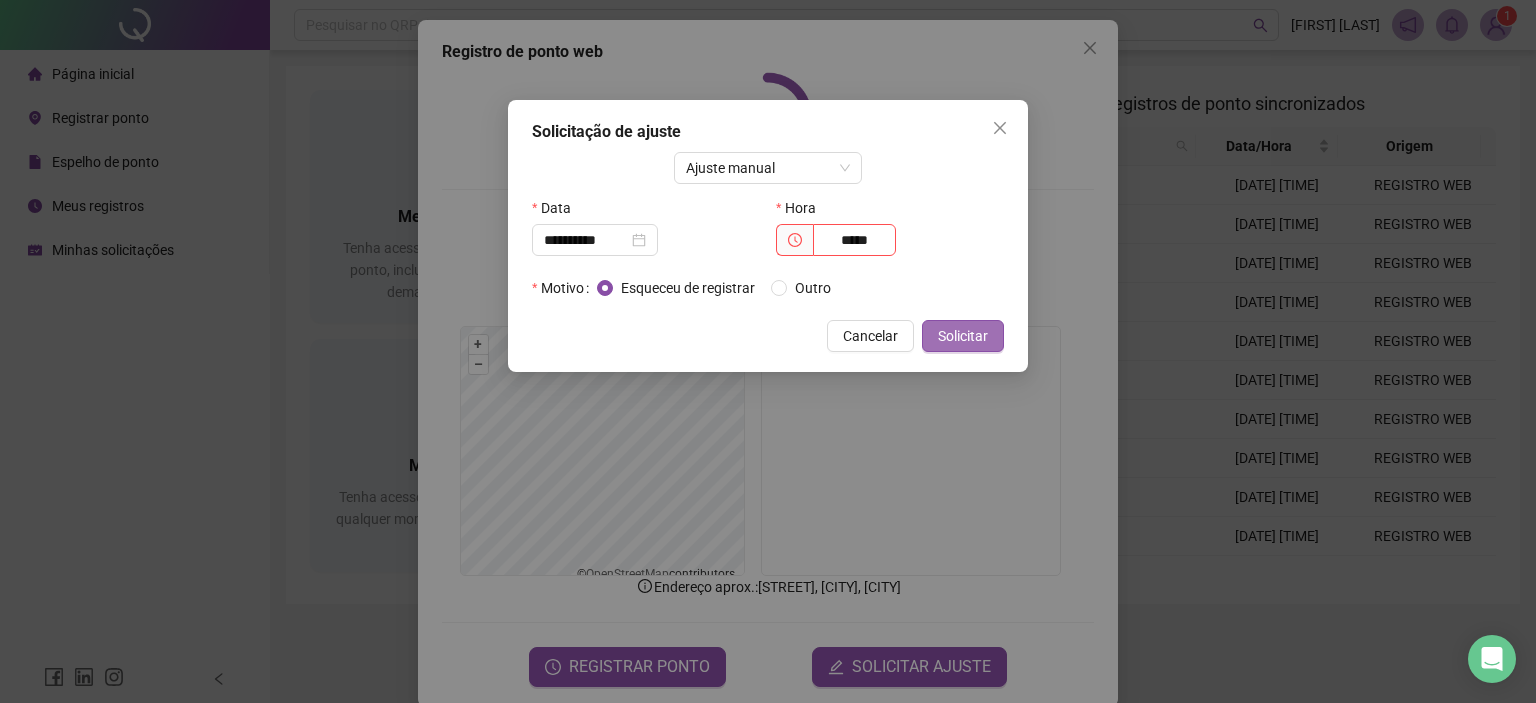 click on "Solicitar" at bounding box center [963, 336] 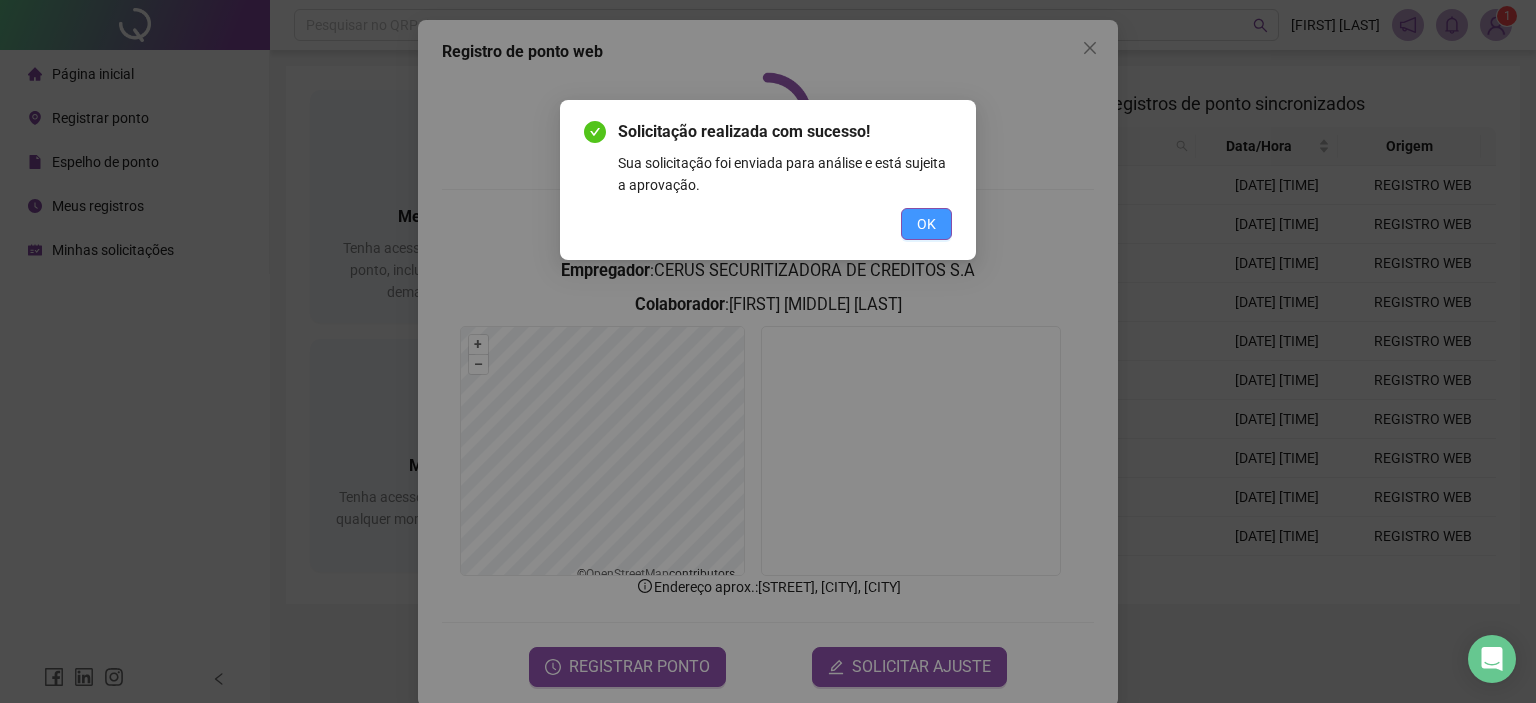 click on "OK" at bounding box center [926, 224] 